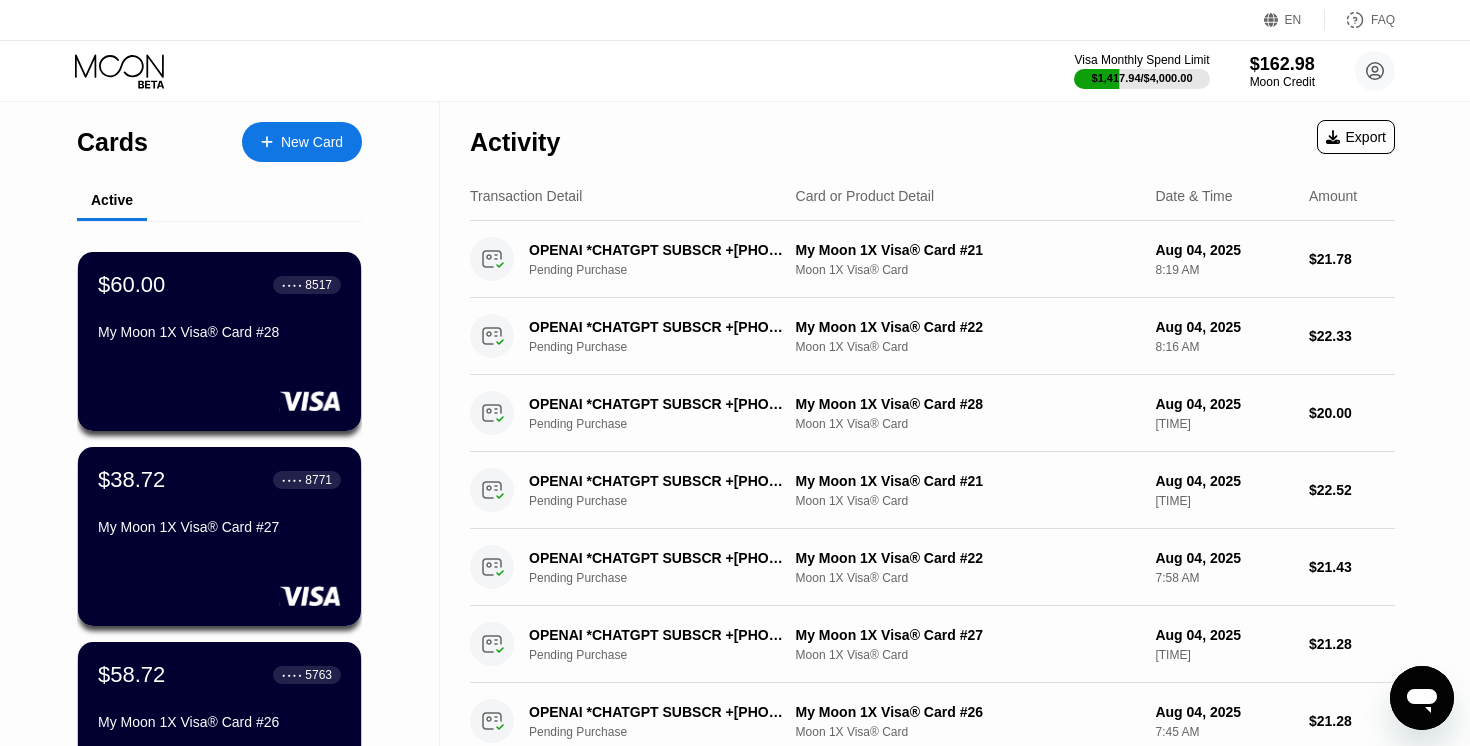 scroll, scrollTop: 323, scrollLeft: 0, axis: vertical 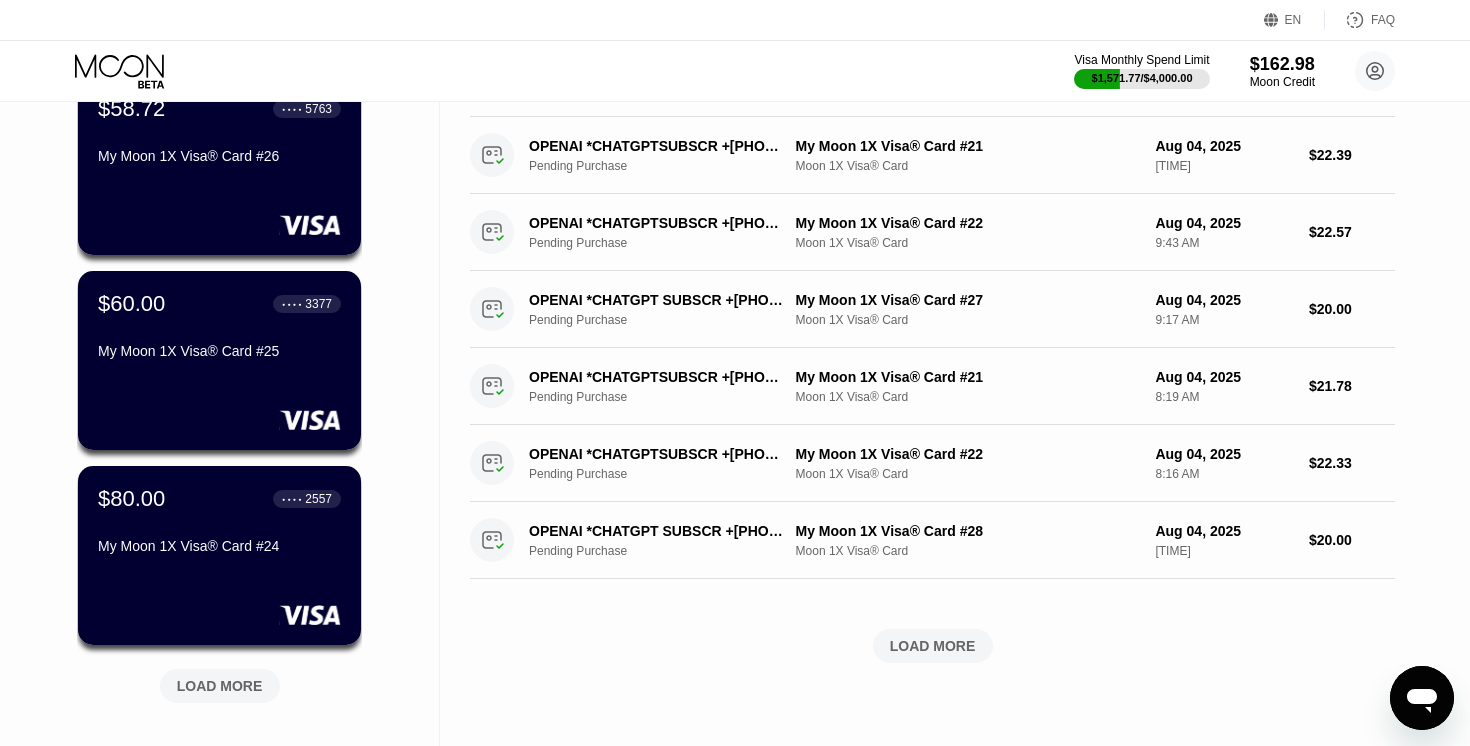 click on "LOAD MORE" at bounding box center (933, 646) 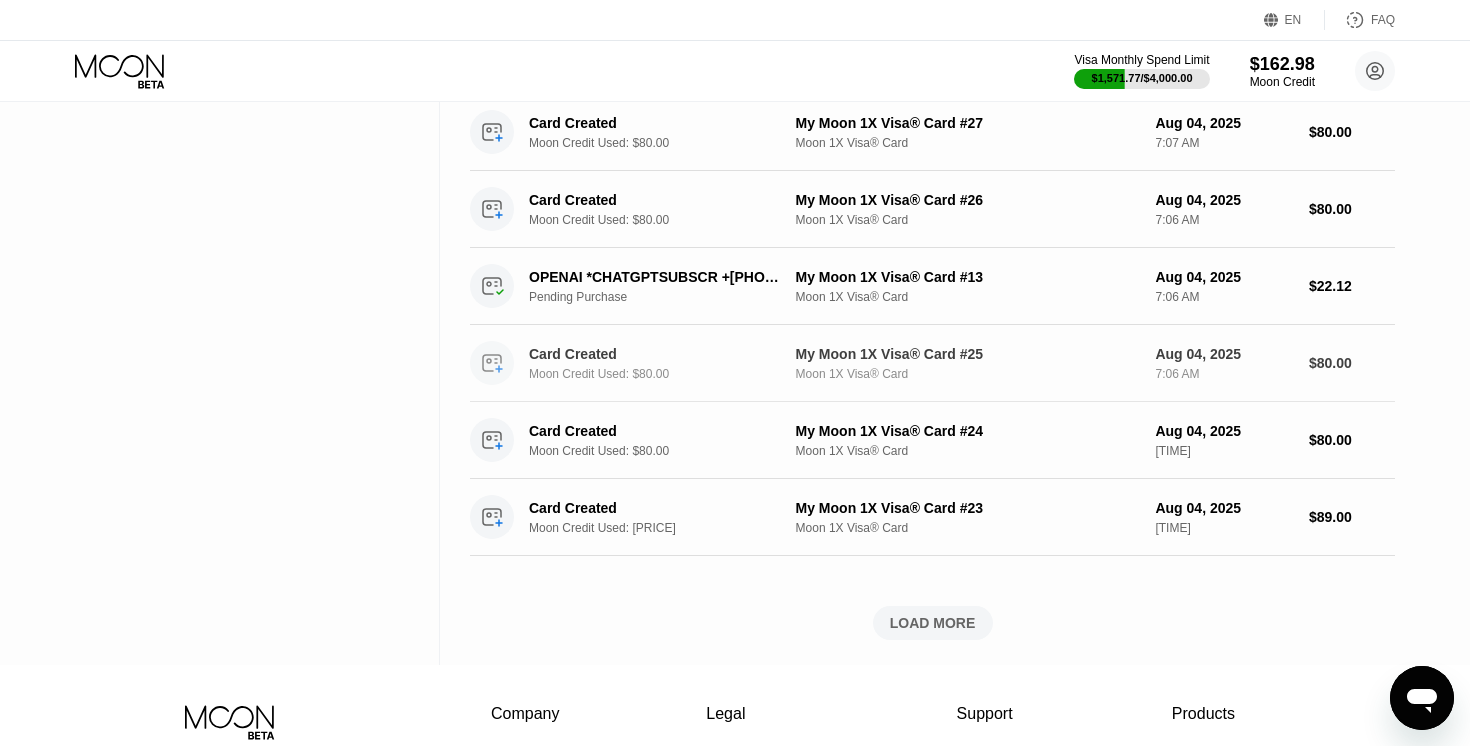 scroll, scrollTop: 1522, scrollLeft: 0, axis: vertical 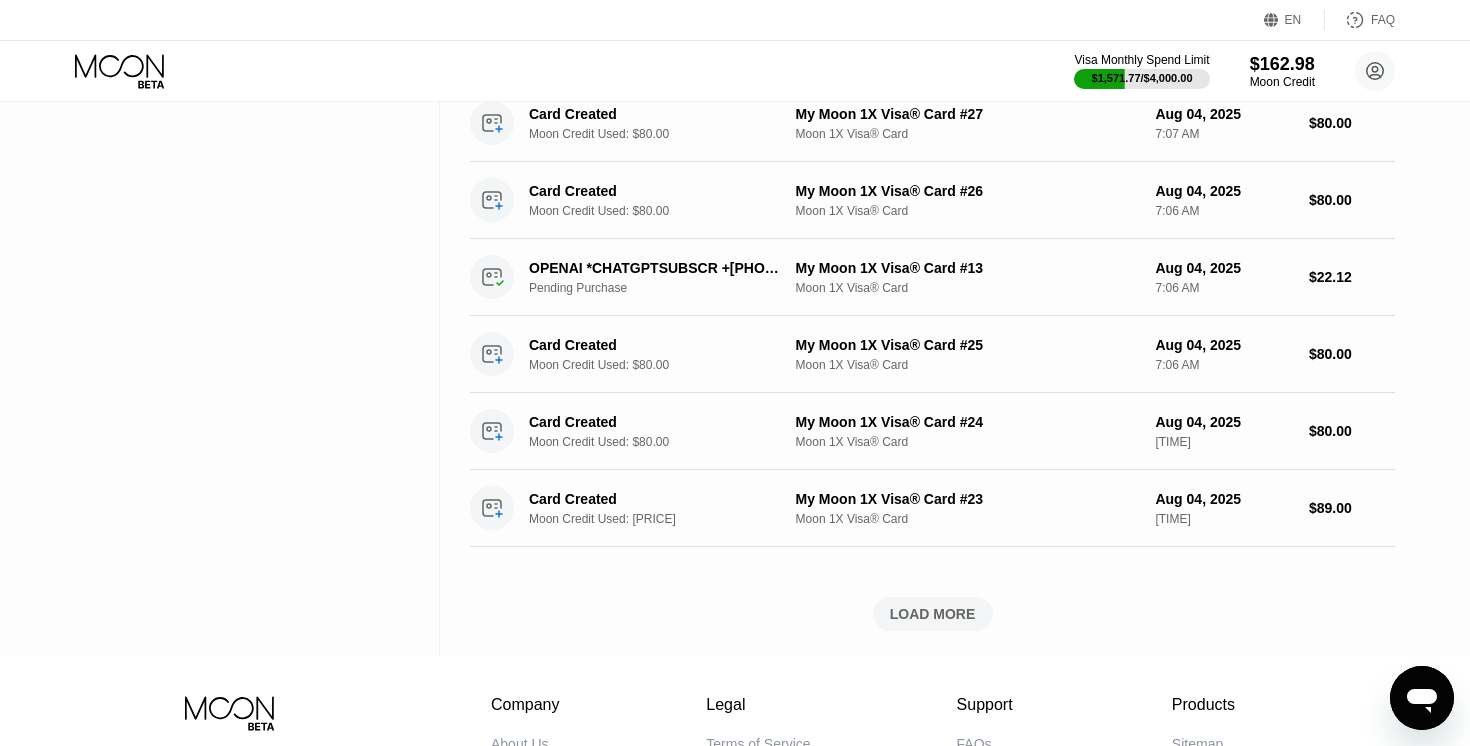click 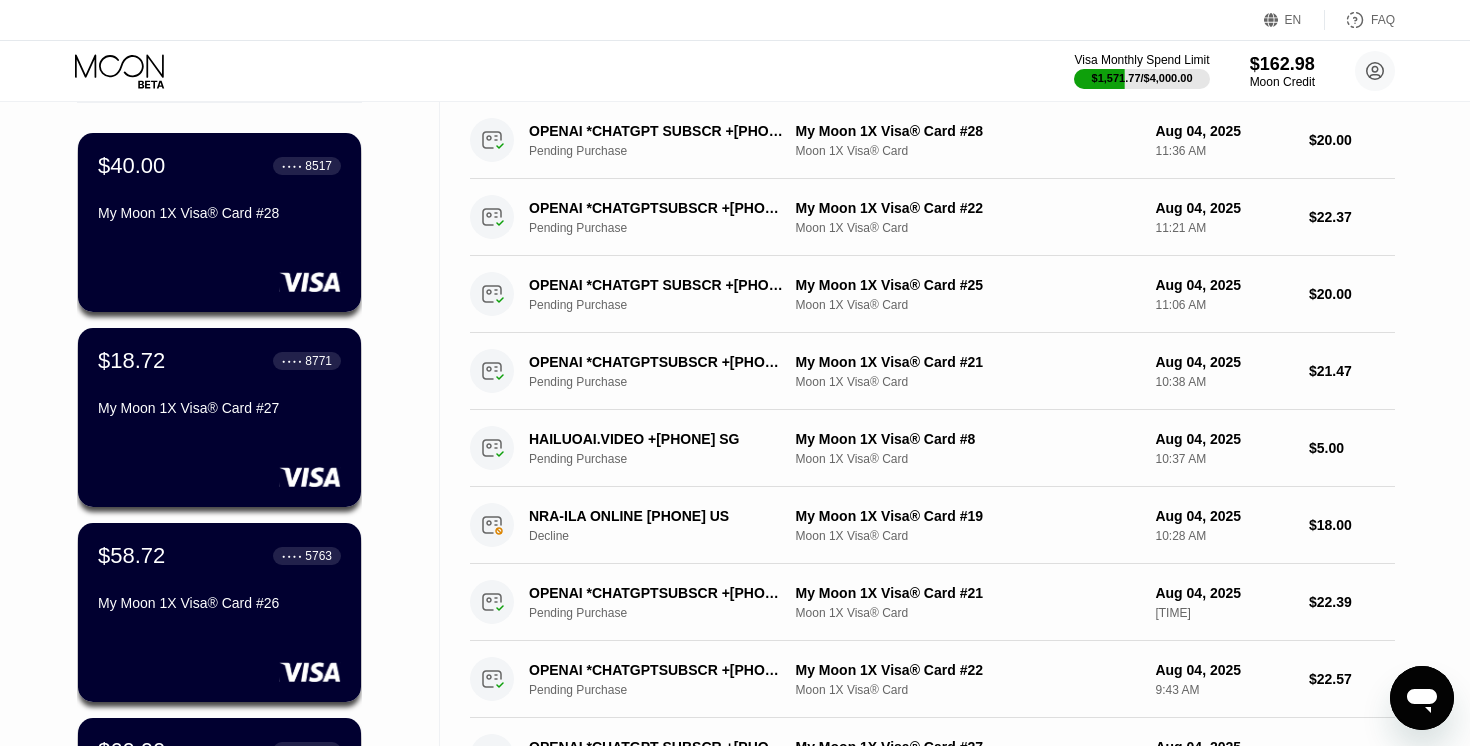 scroll, scrollTop: 0, scrollLeft: 0, axis: both 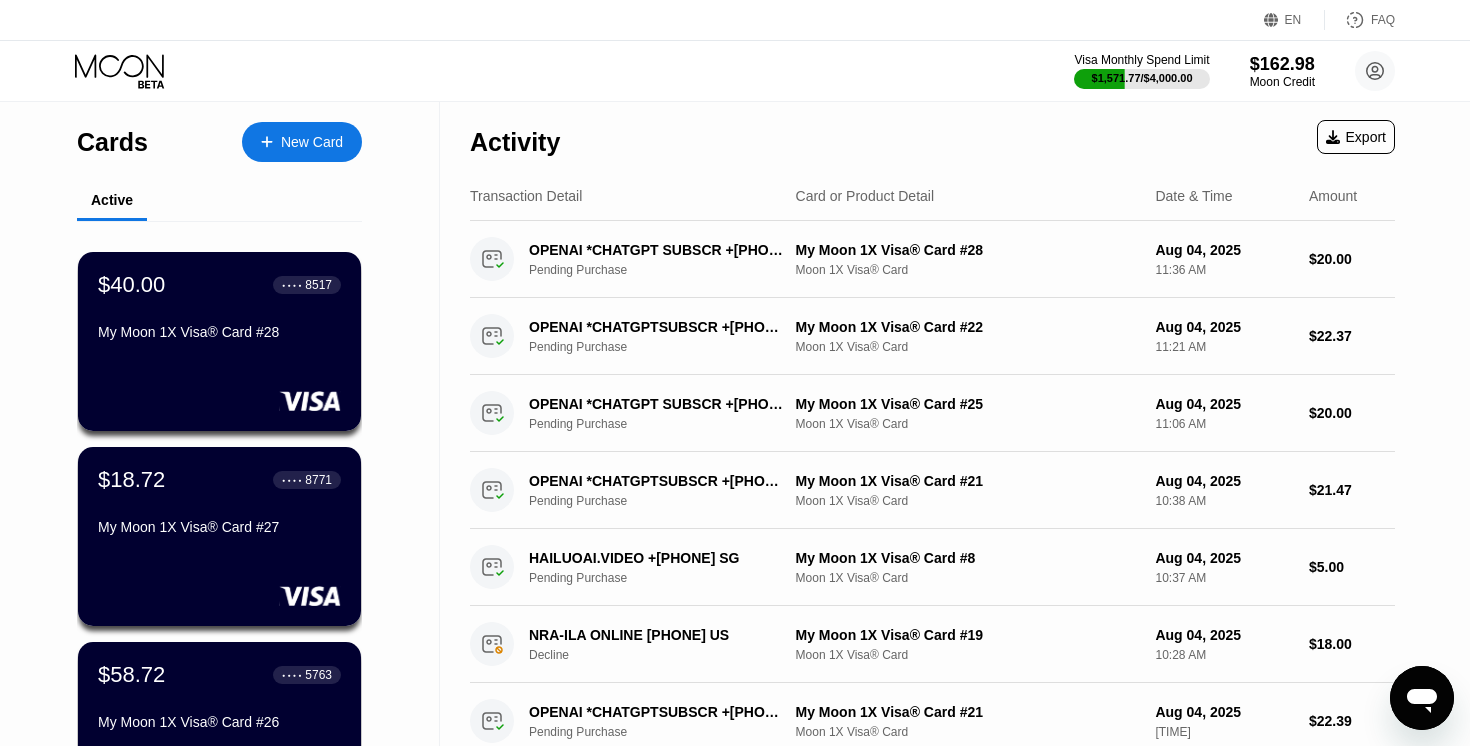 click on "New Card" at bounding box center [302, 142] 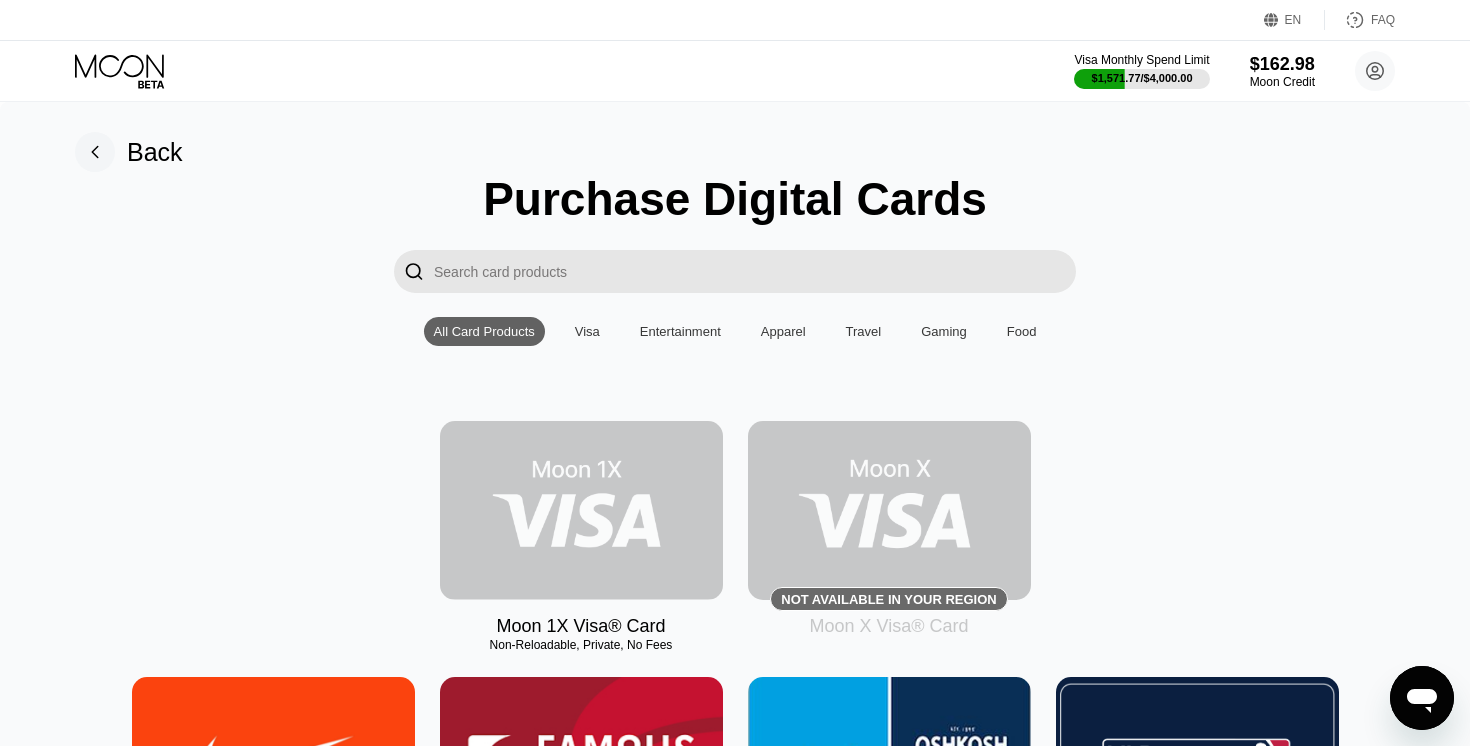 click at bounding box center [581, 510] 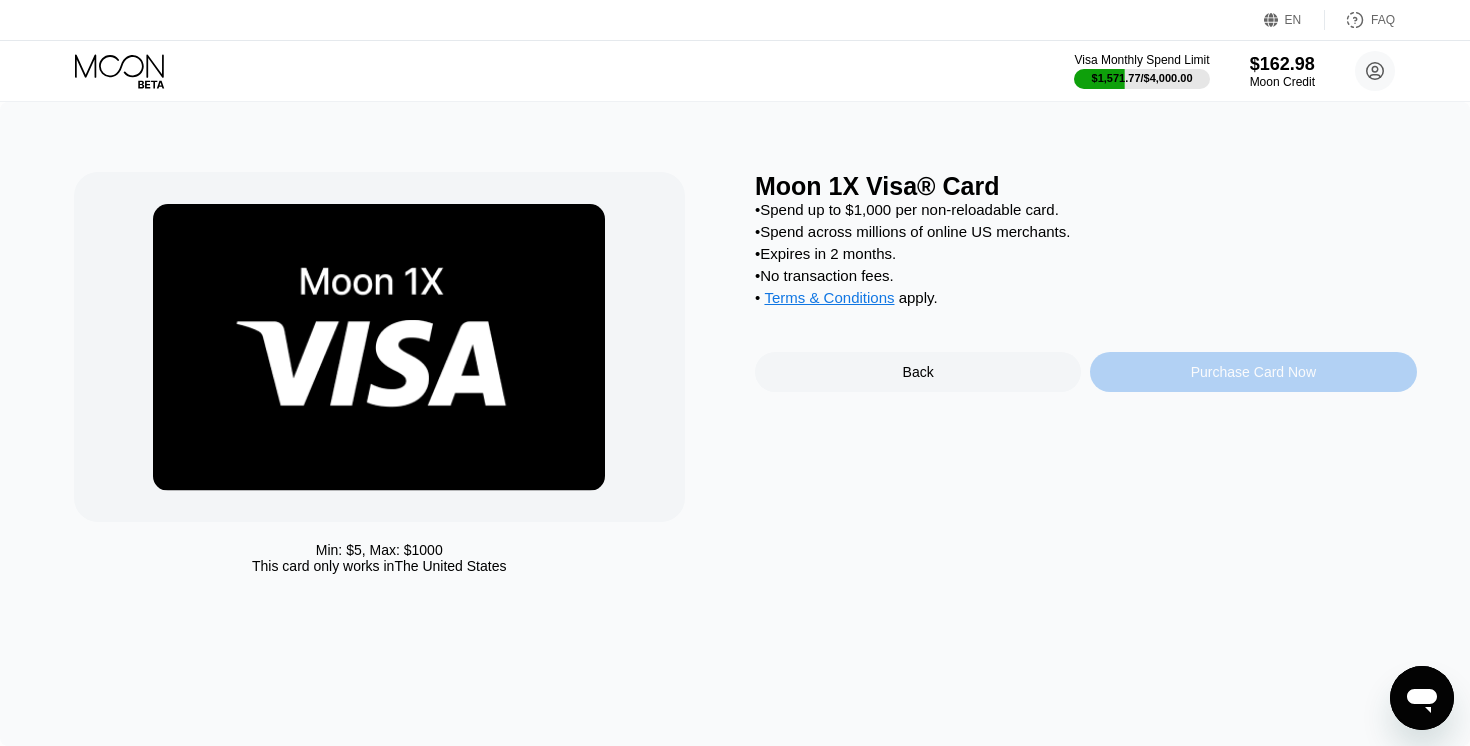 click on "Purchase Card Now" at bounding box center [1253, 372] 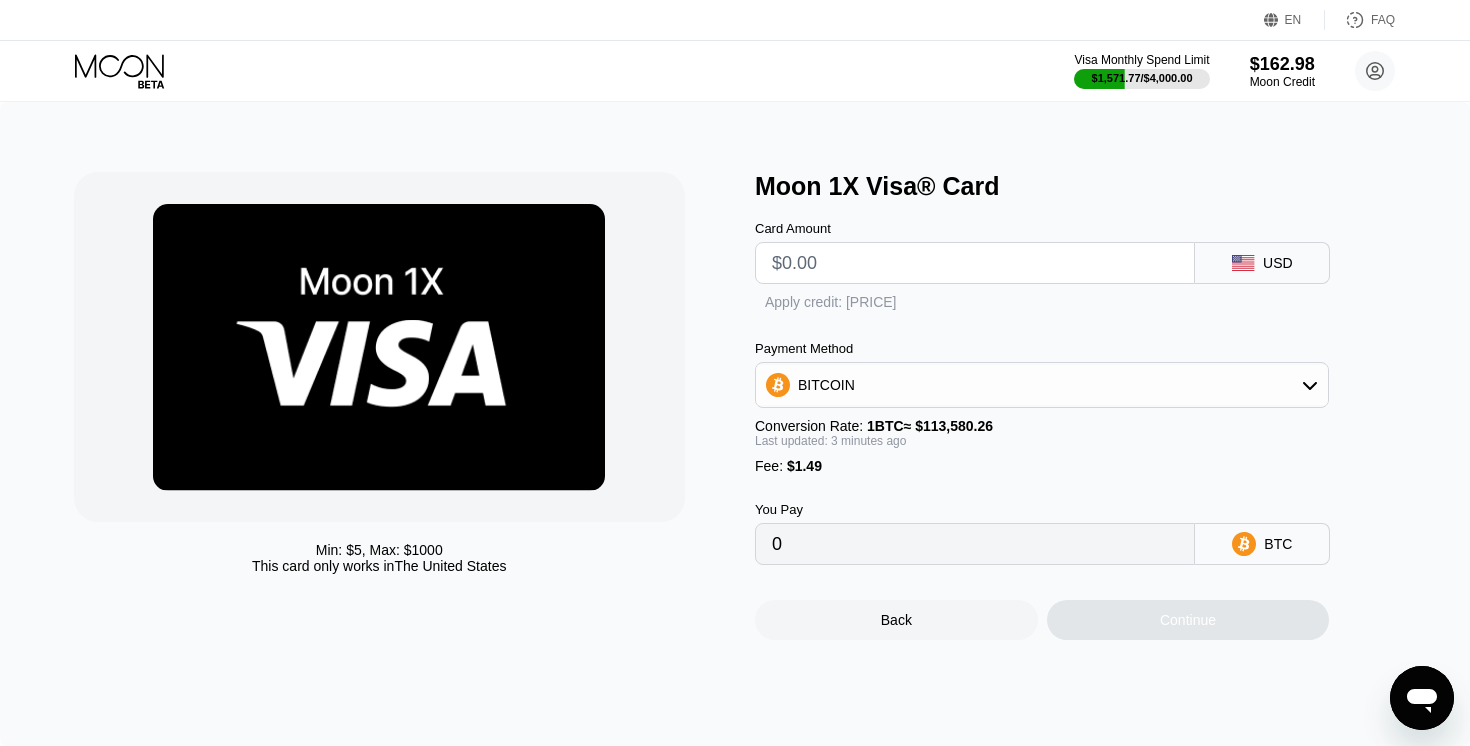 click at bounding box center [975, 263] 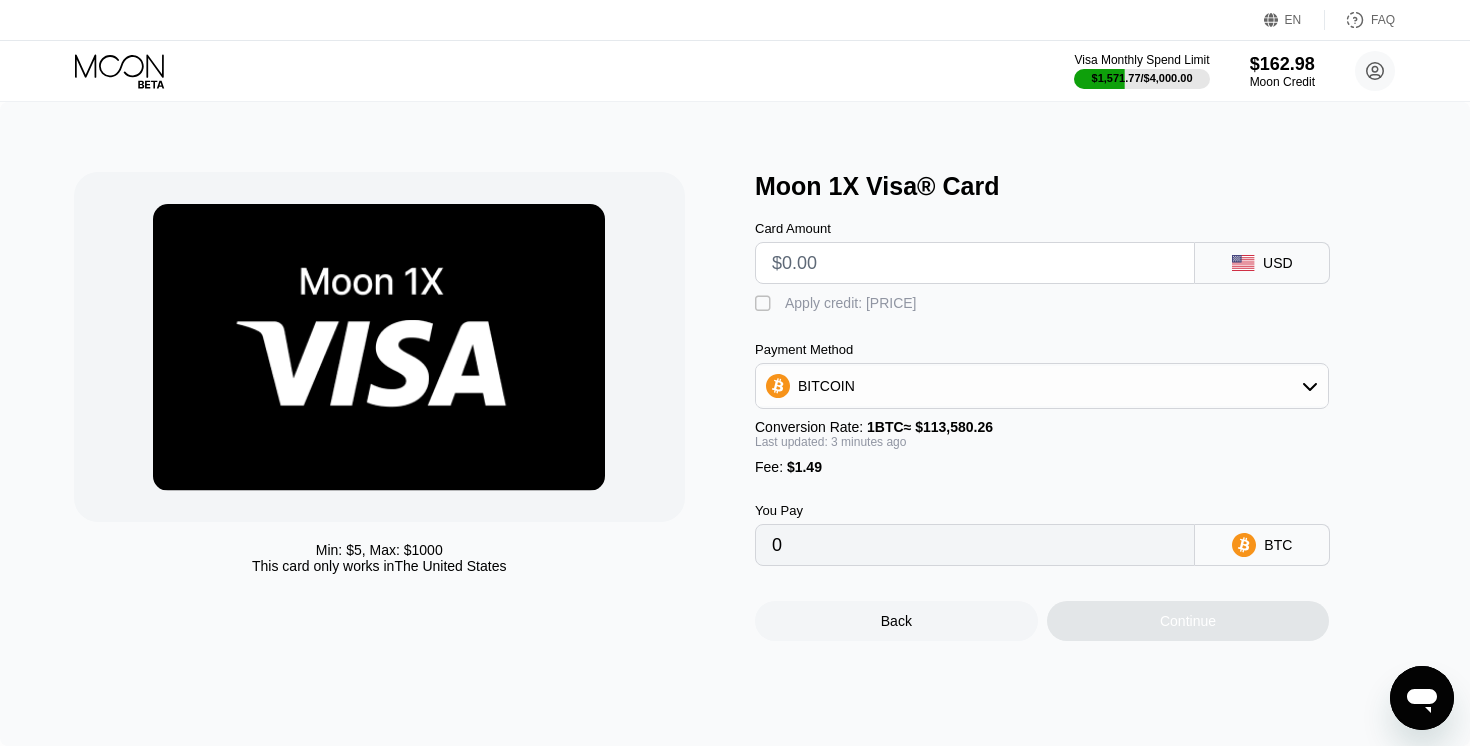 type on "$8" 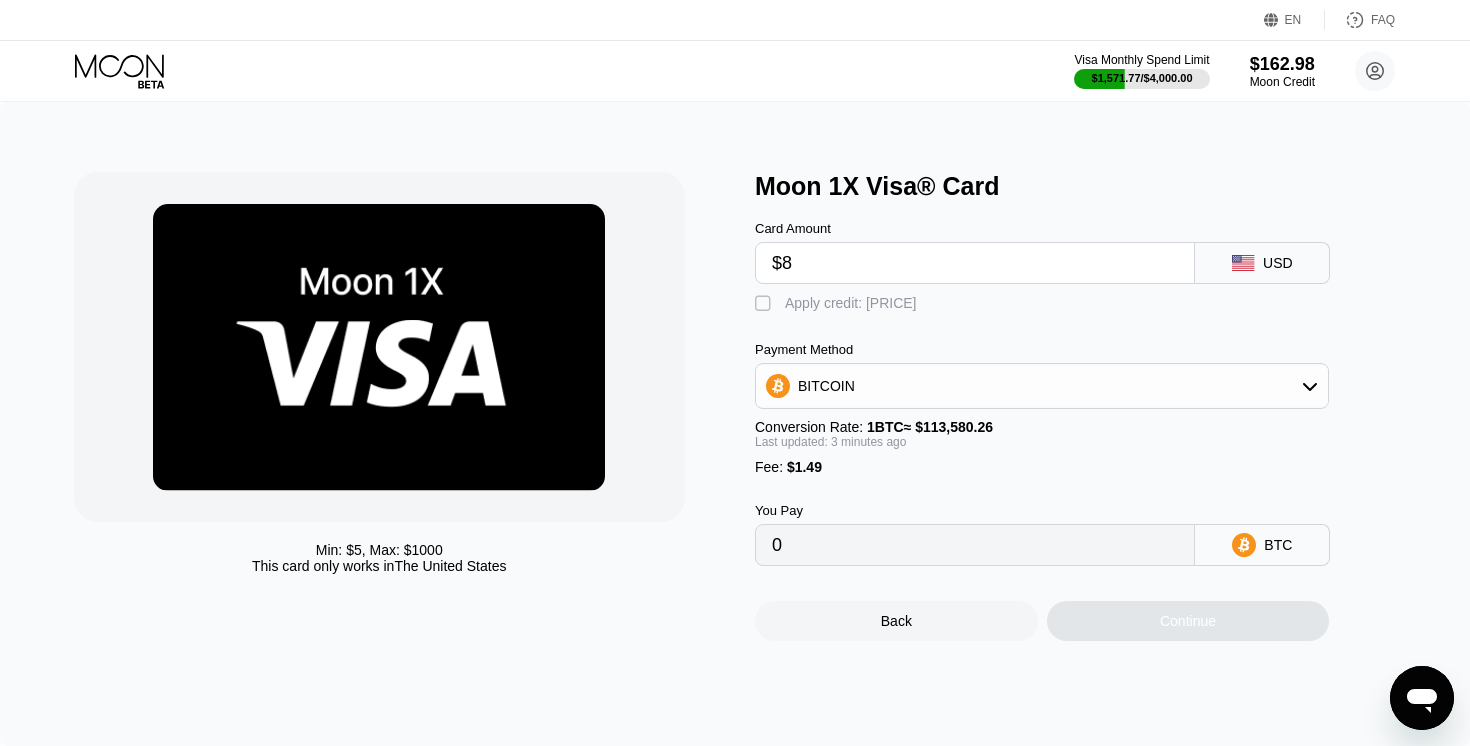 type on "0.00008356" 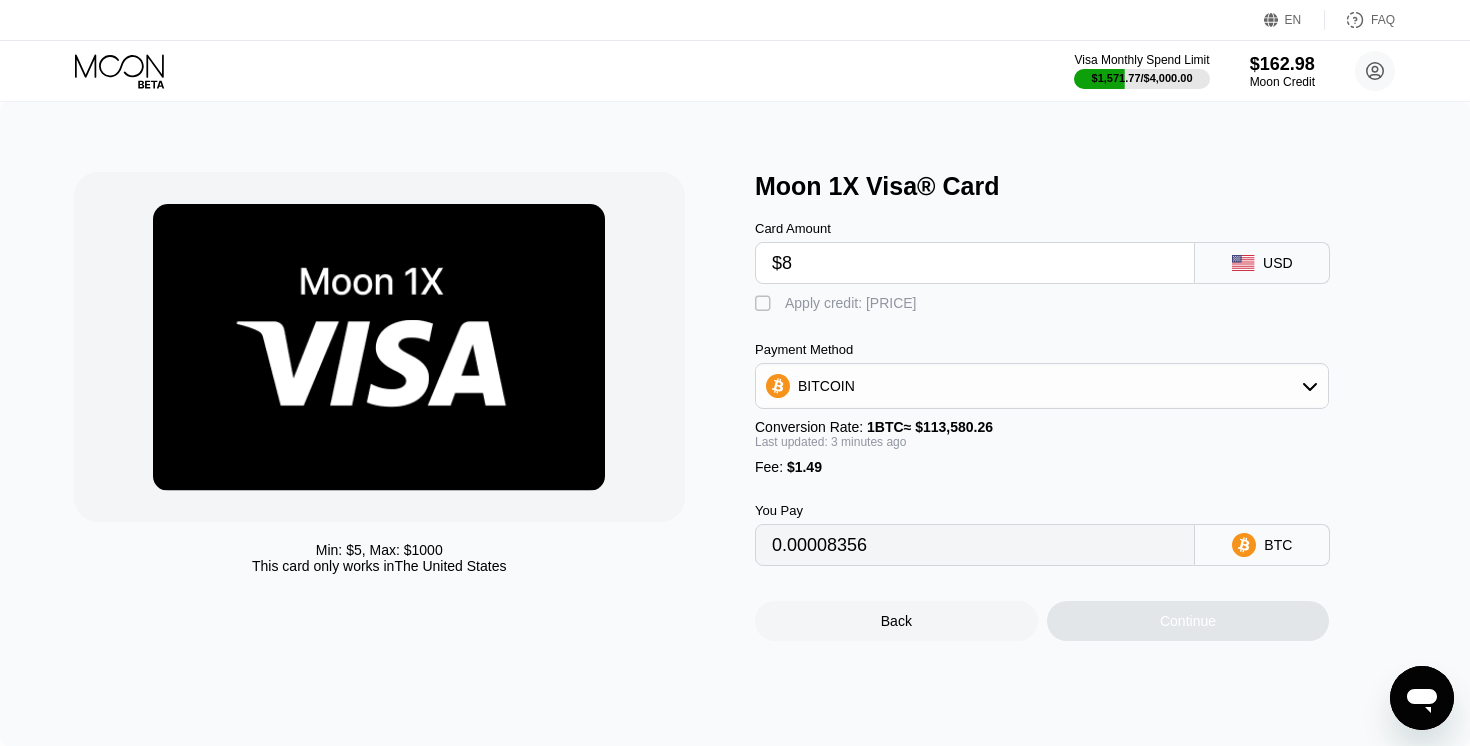 type on "$80" 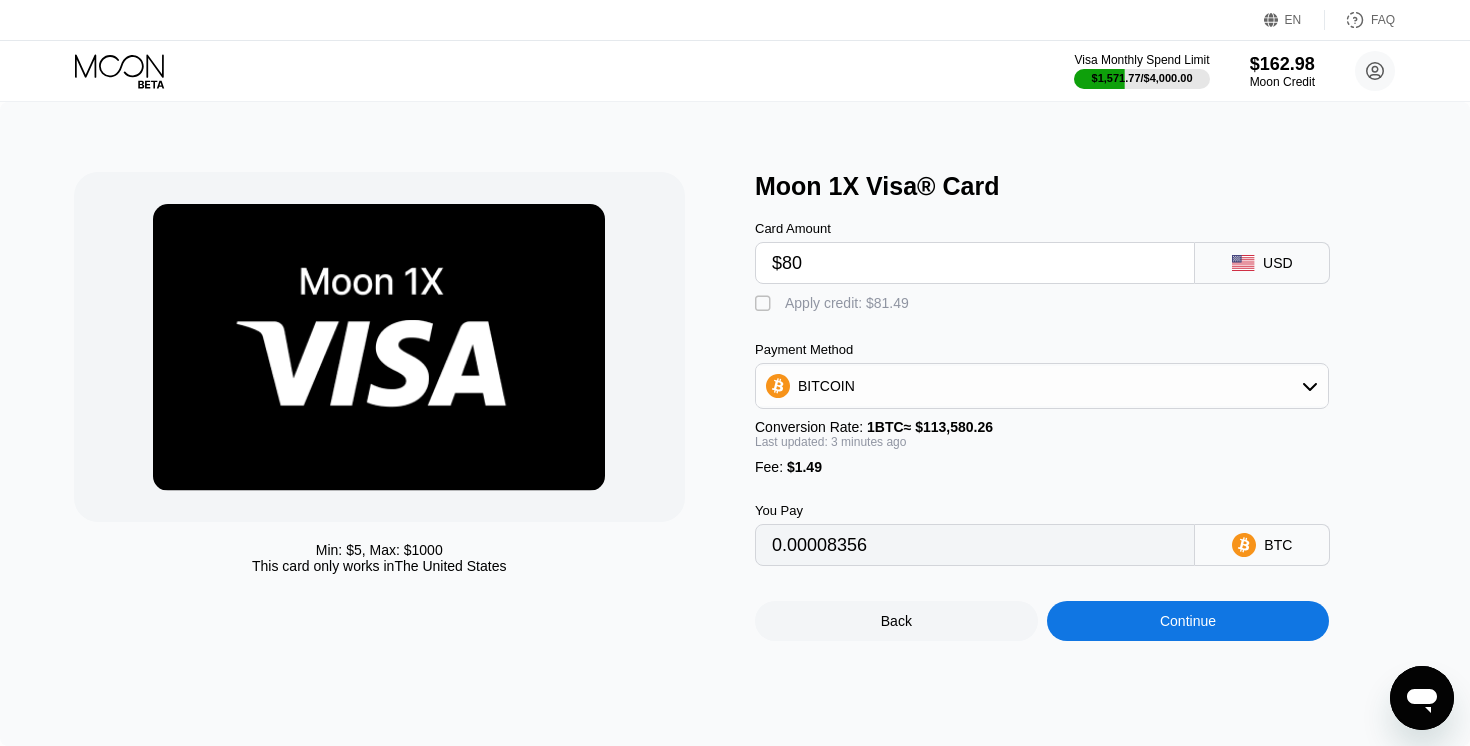 type on "0.00071747" 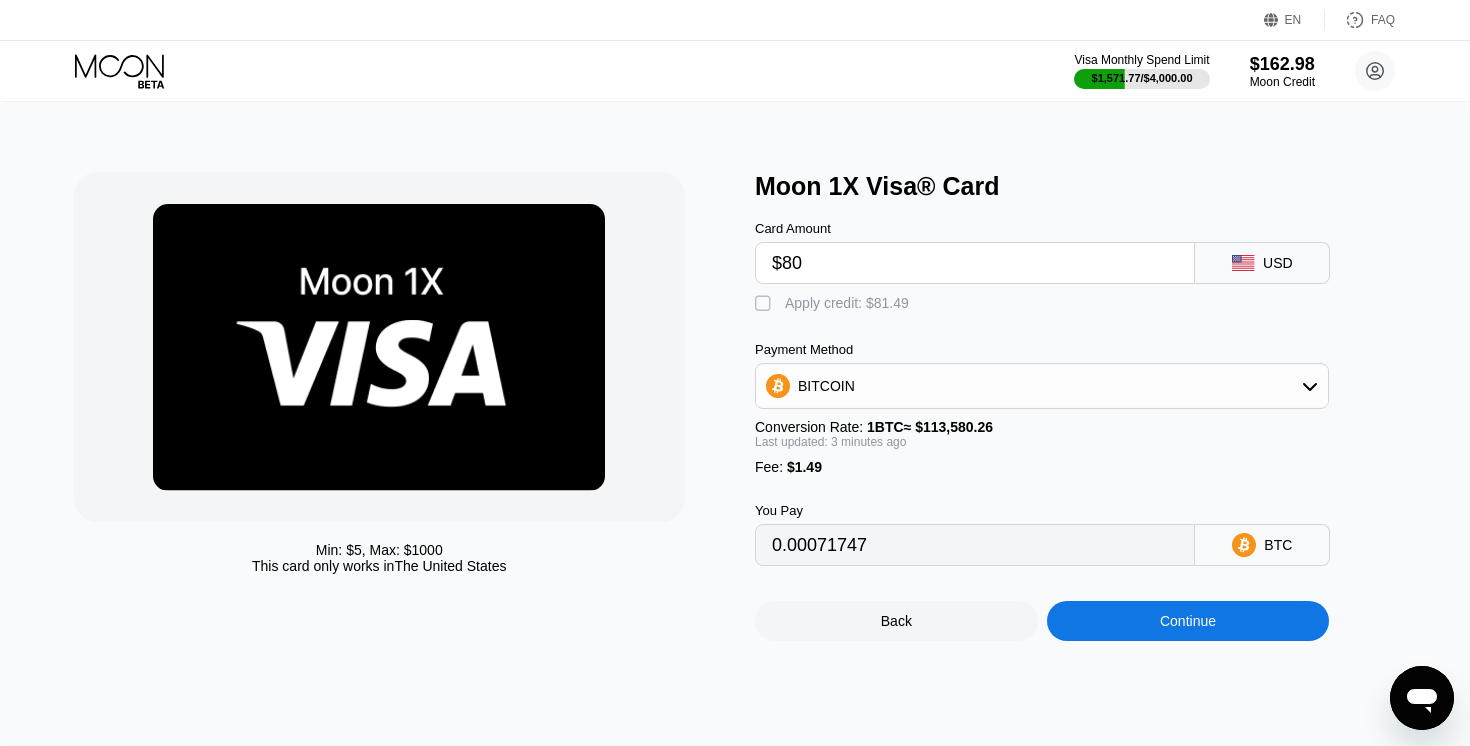 type on "$80" 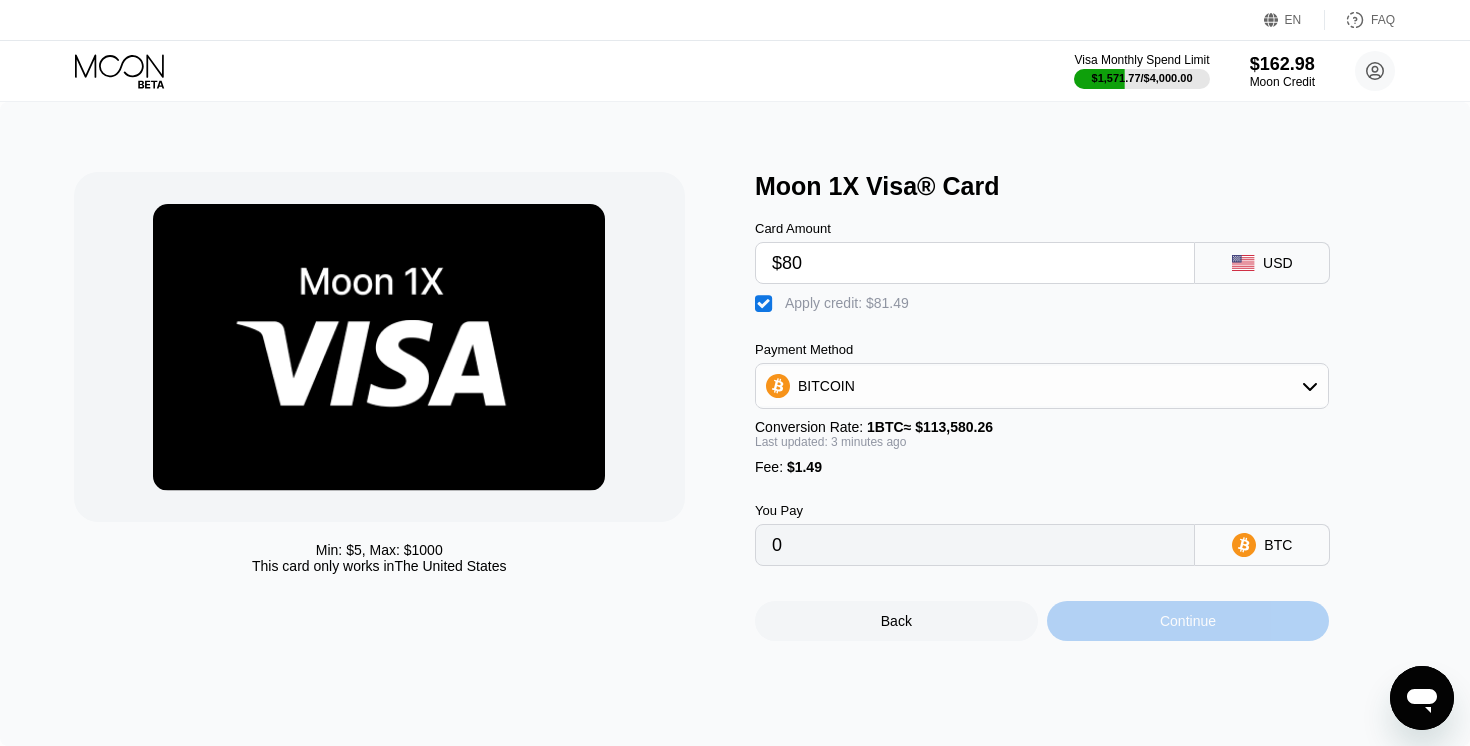 click on "Continue" at bounding box center [1188, 621] 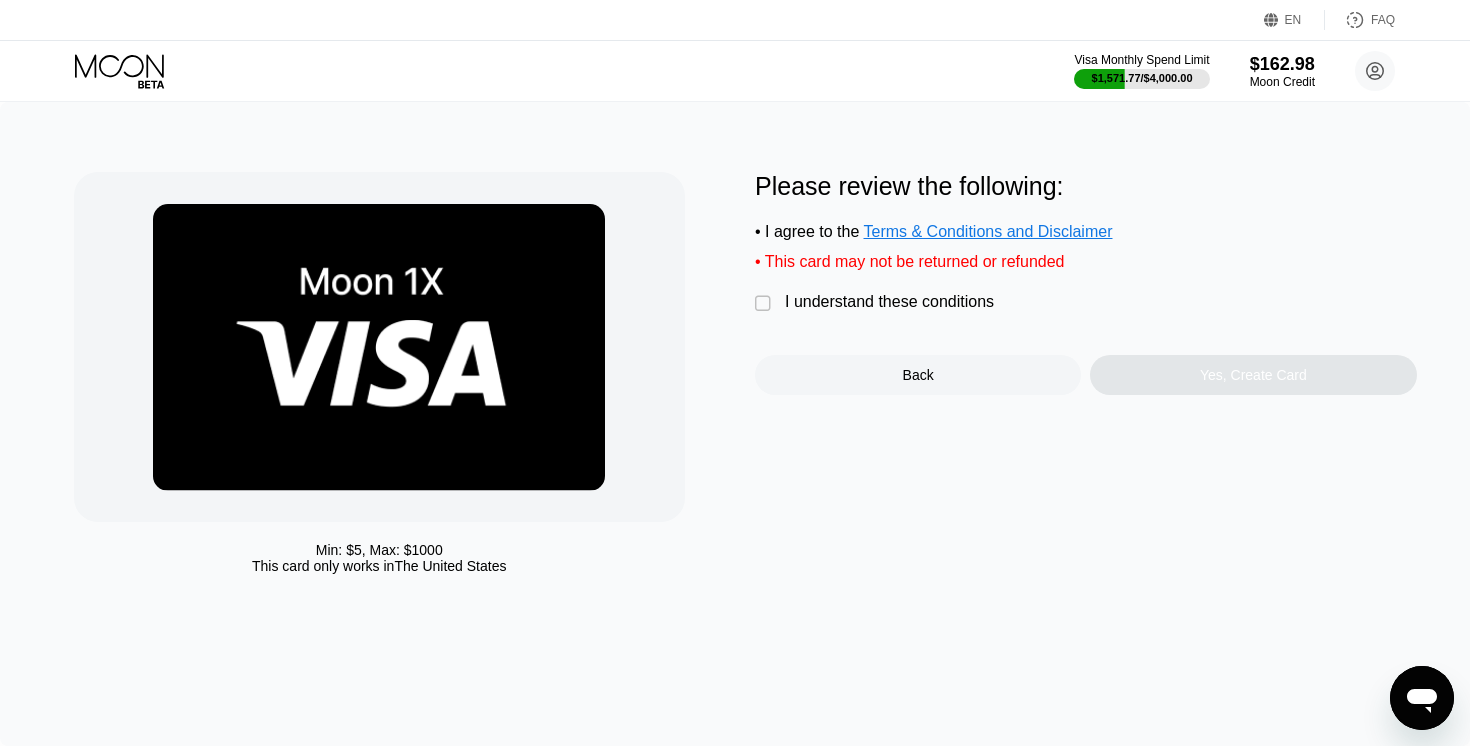 click on "I understand these conditions" at bounding box center (889, 302) 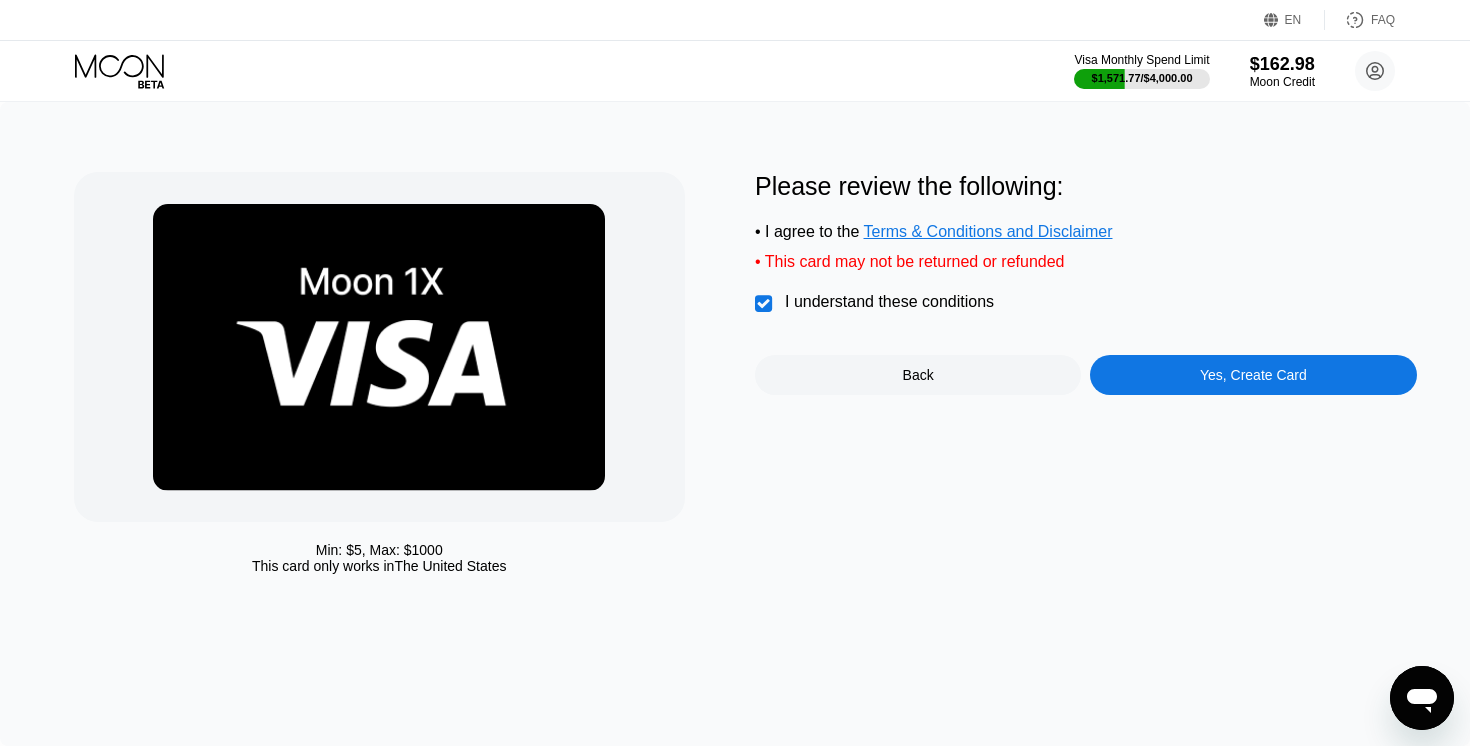 click on "Yes, Create Card" at bounding box center (1253, 375) 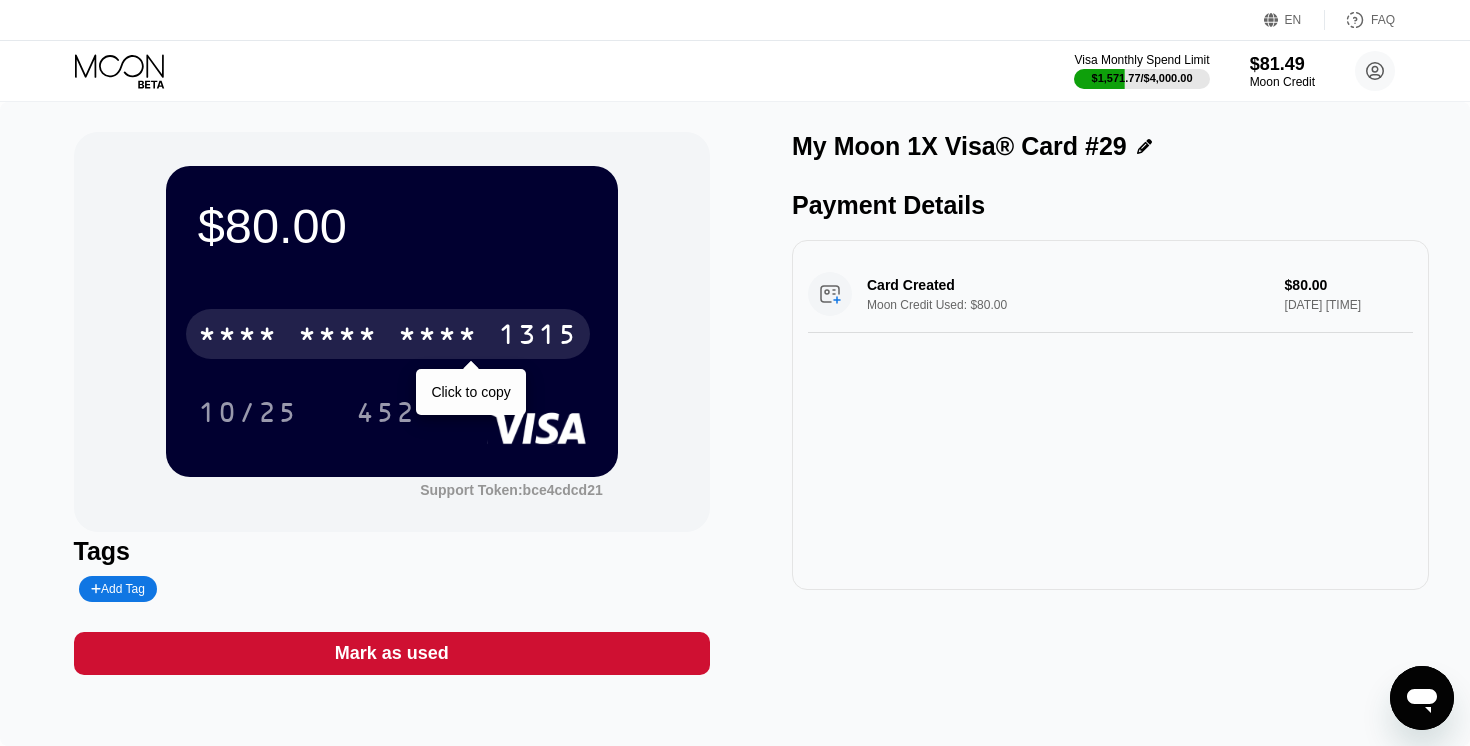 click on "1315" at bounding box center [538, 337] 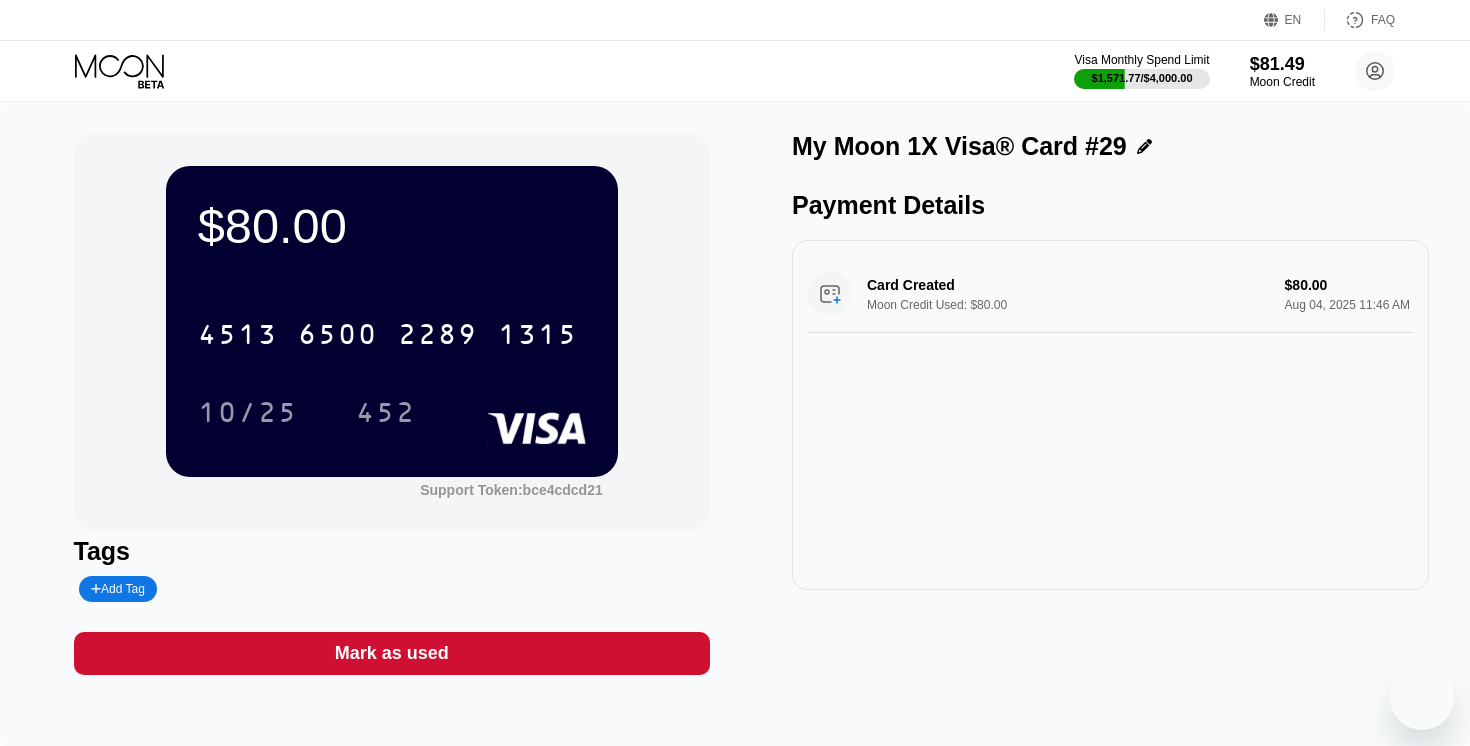 scroll, scrollTop: 0, scrollLeft: 0, axis: both 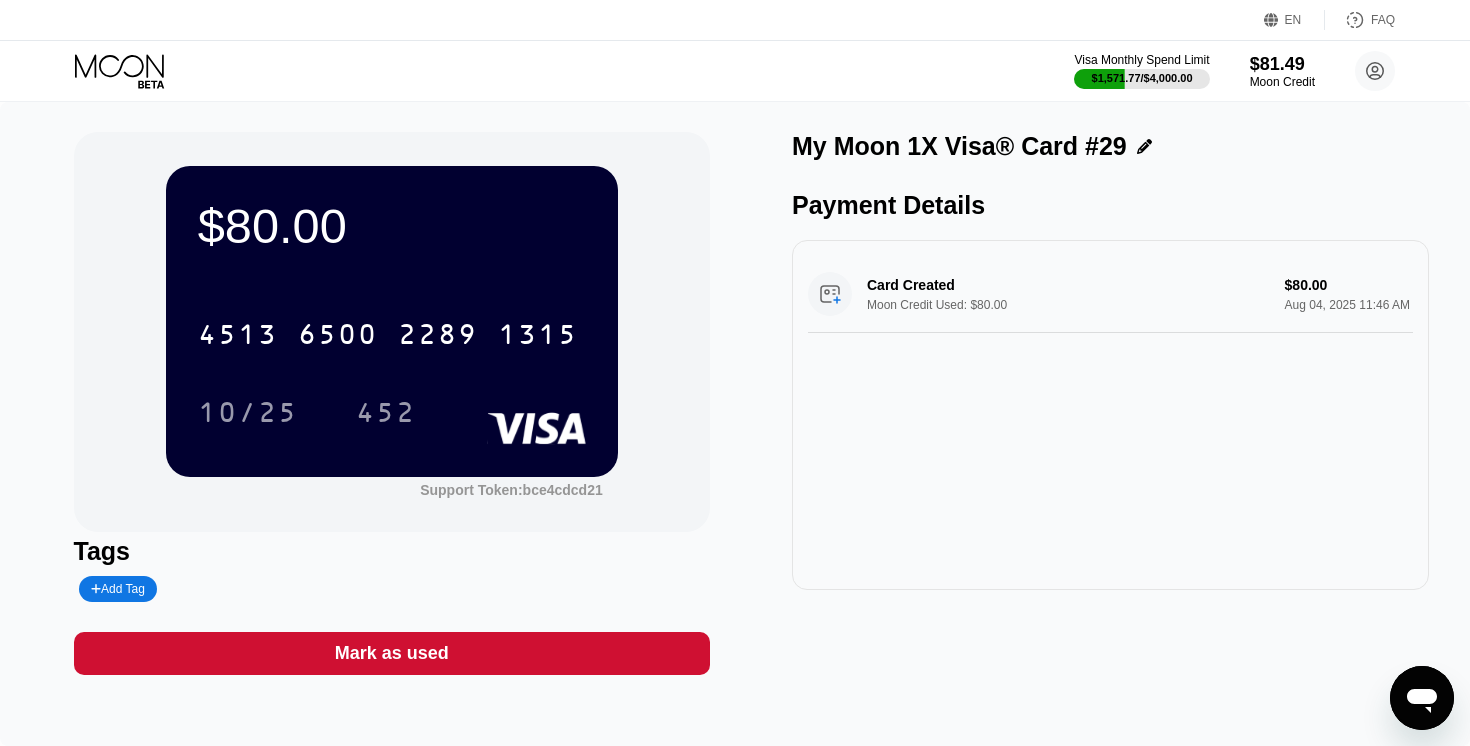 click 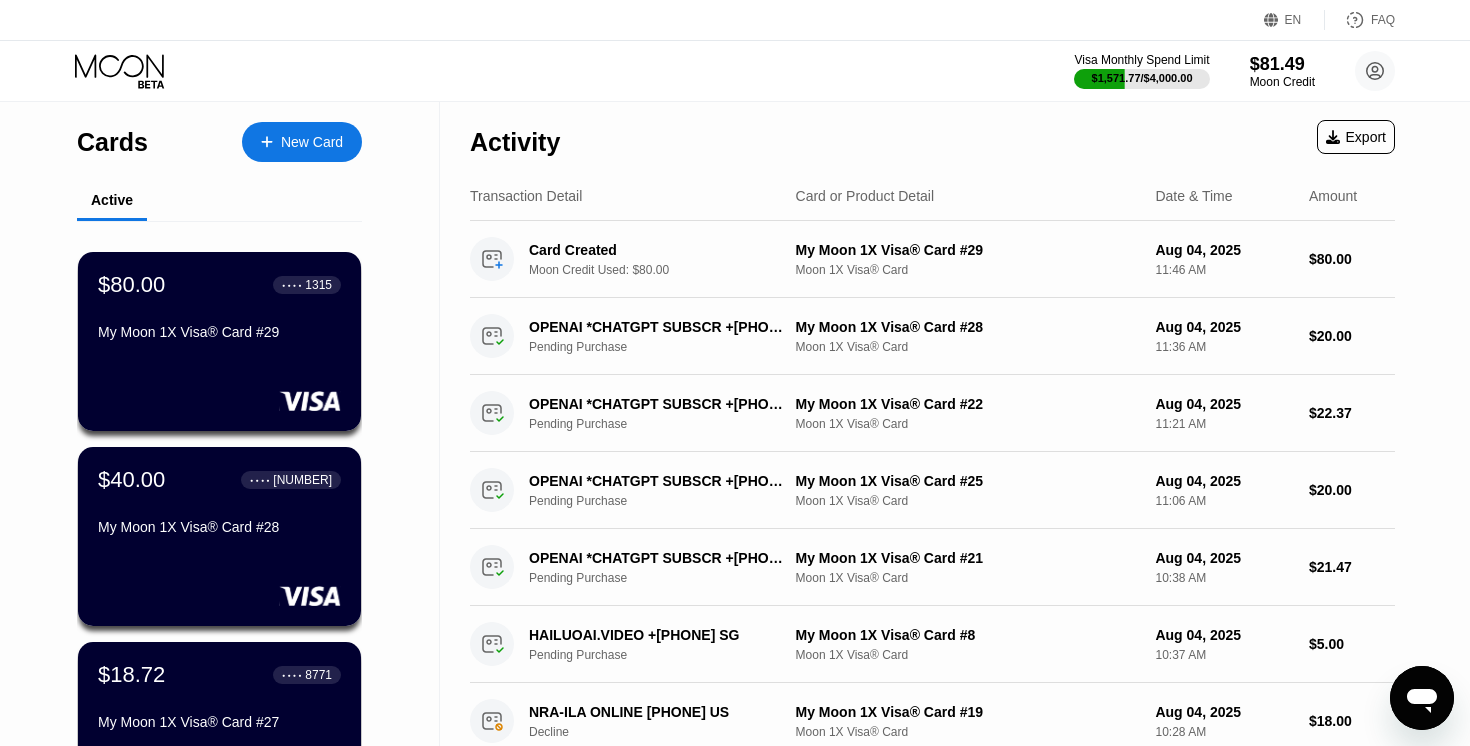 click on "New Card" at bounding box center (312, 142) 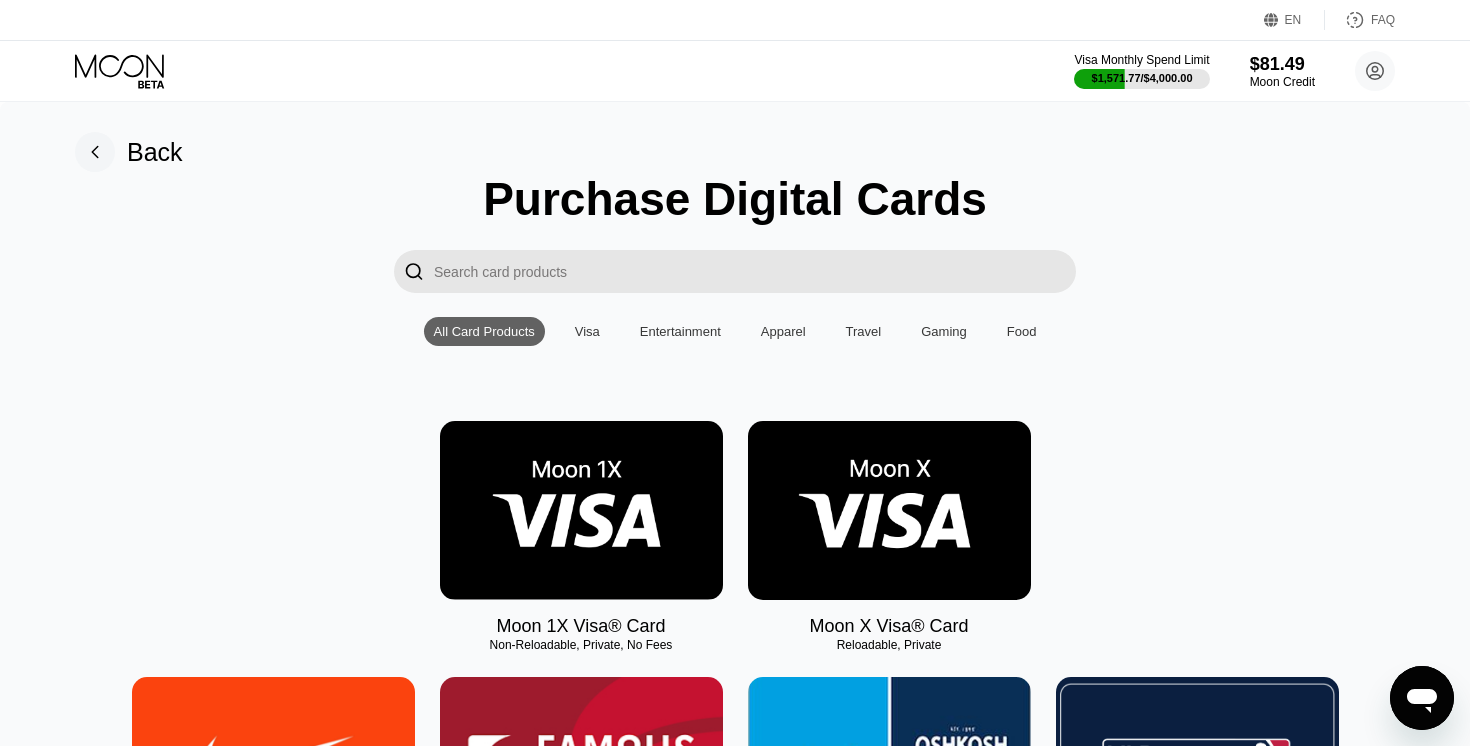 click at bounding box center (581, 510) 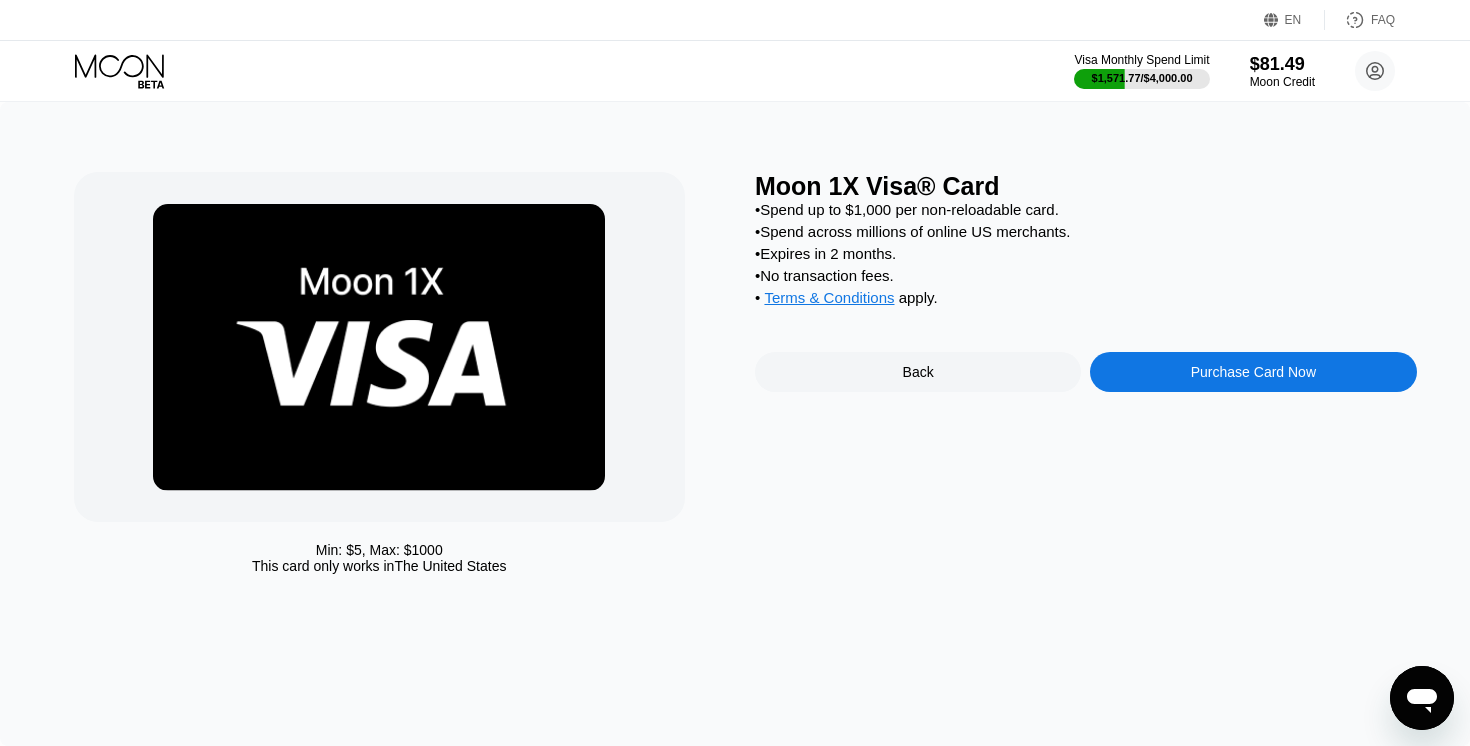 click on "Purchase Card Now" at bounding box center (1253, 372) 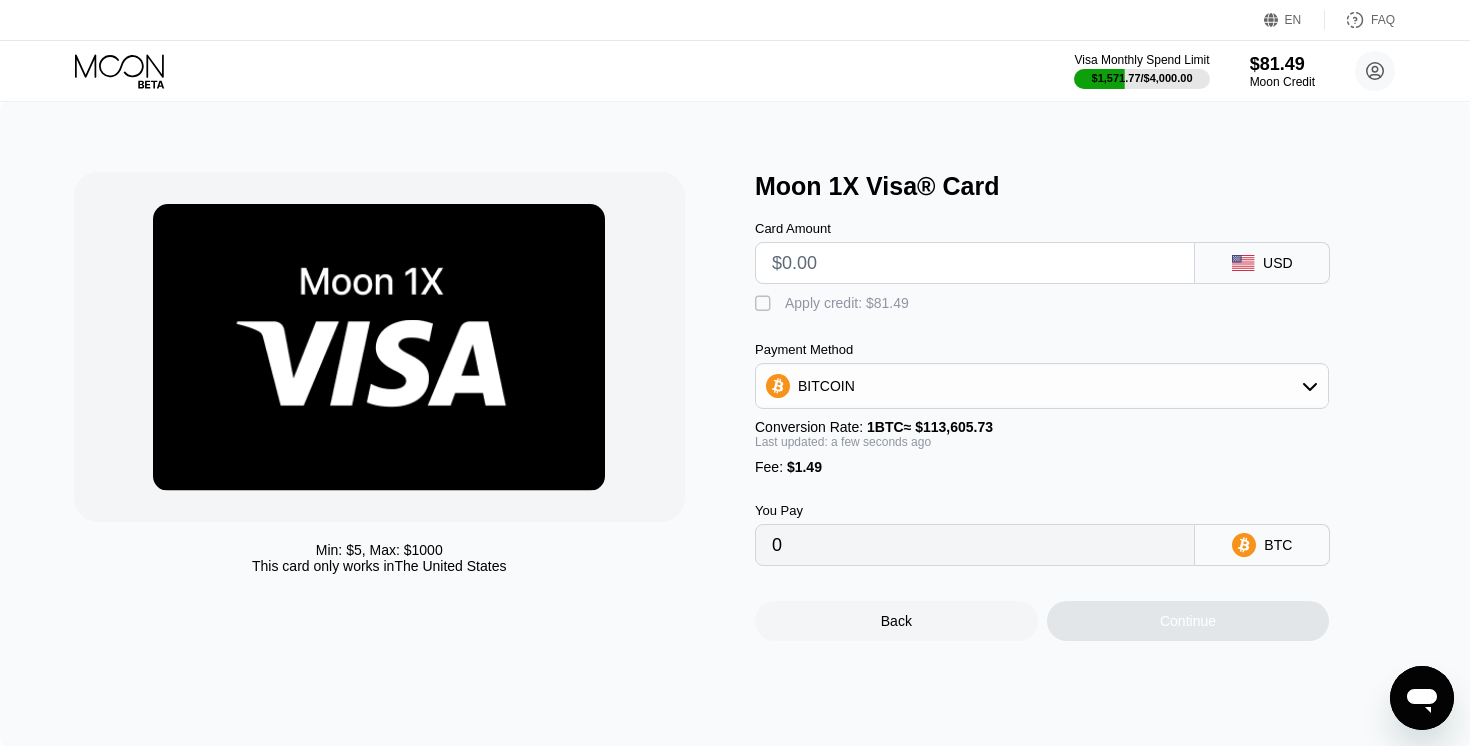 click at bounding box center (975, 263) 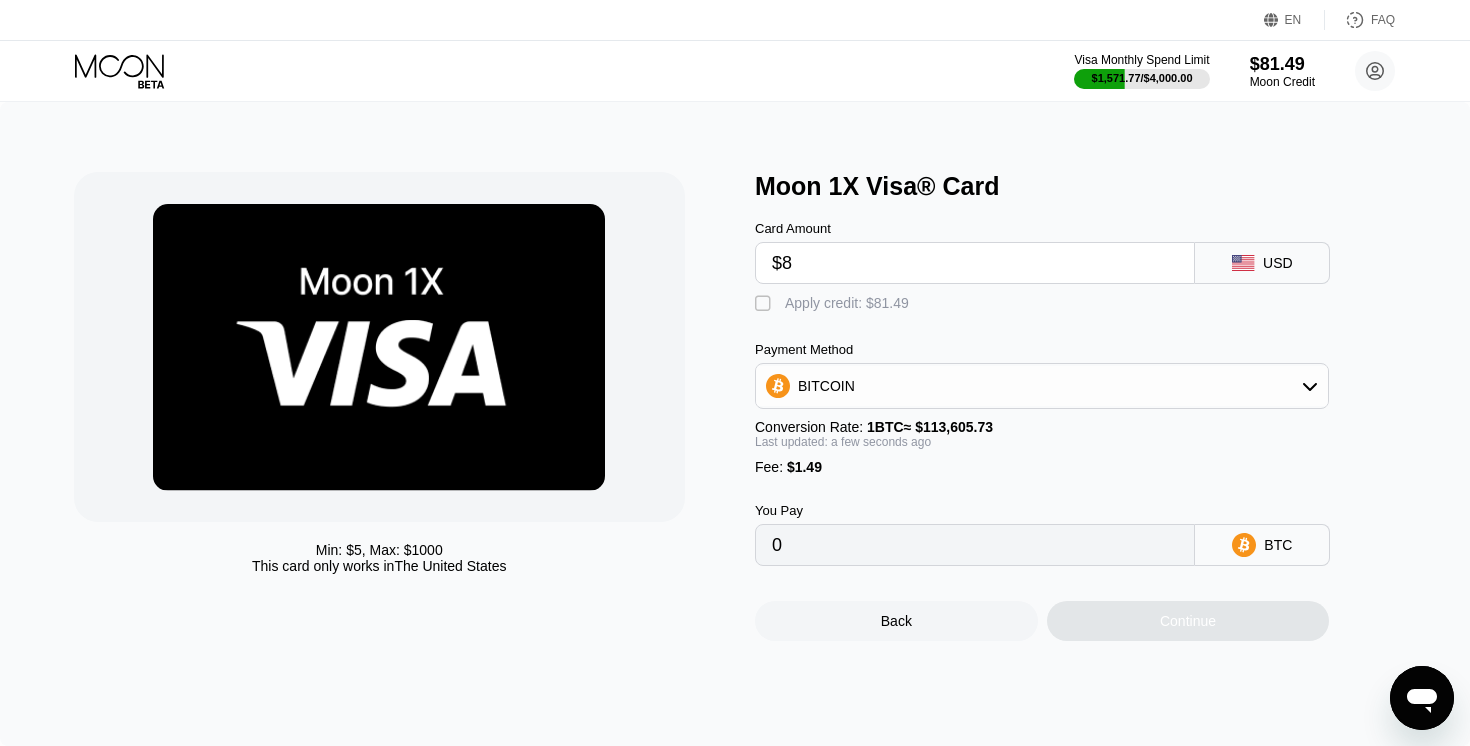type on "0.00008354" 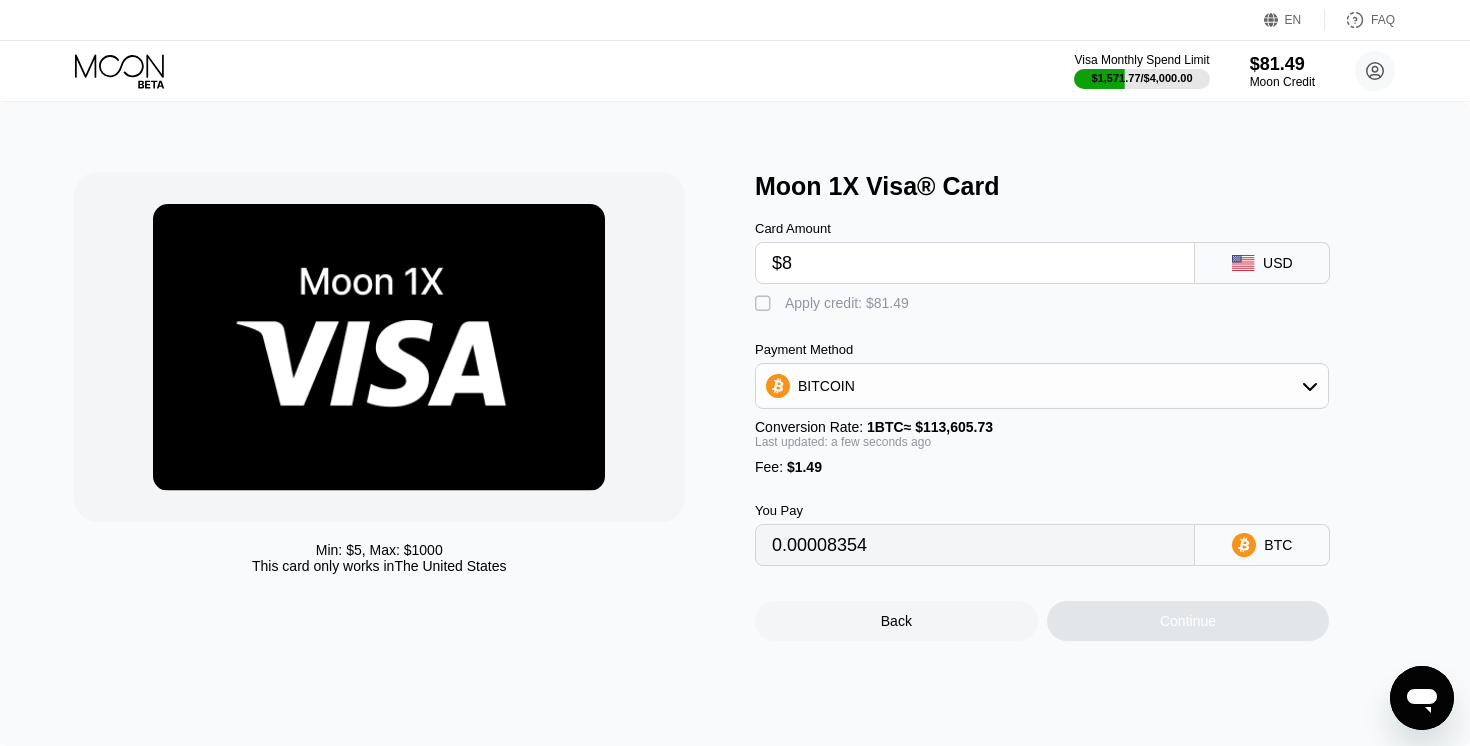 type on "$80" 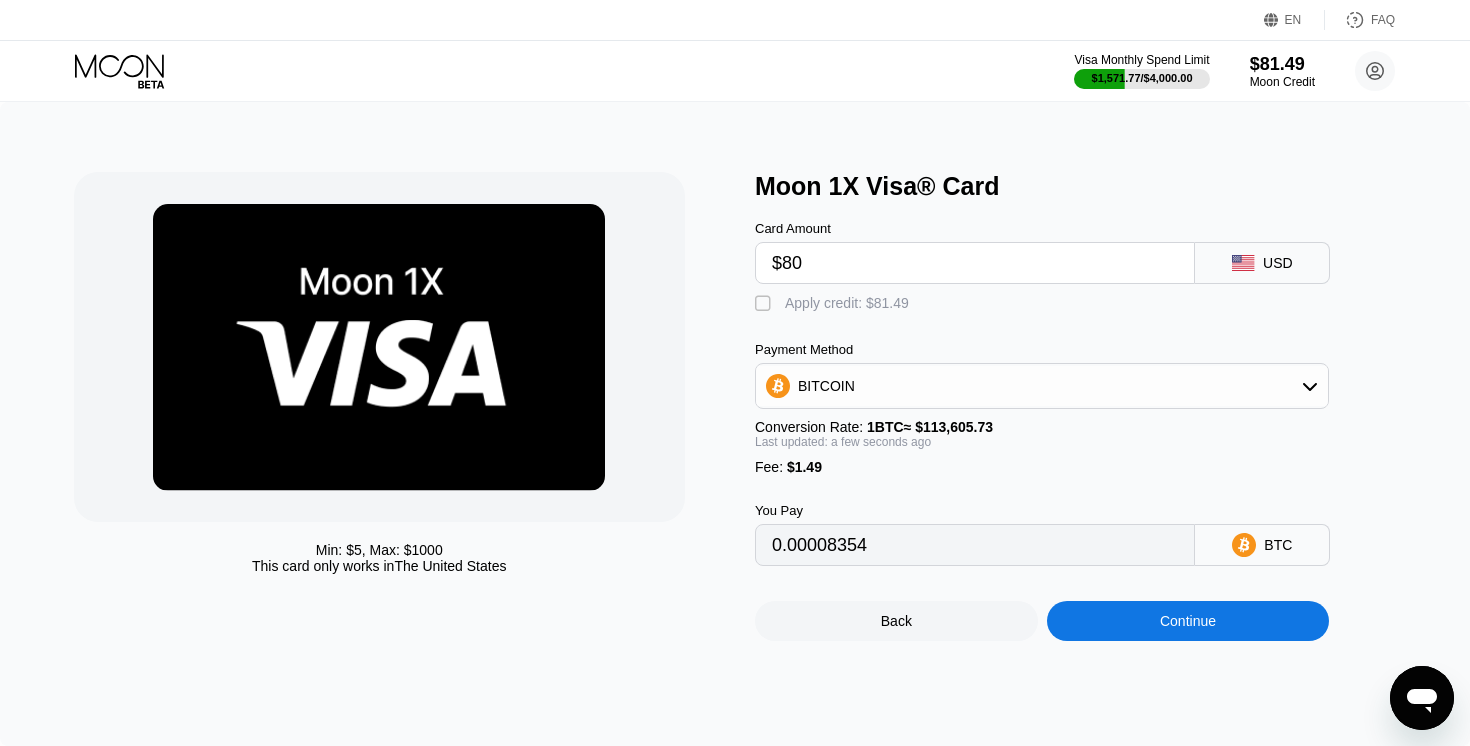 type on "0.00071731" 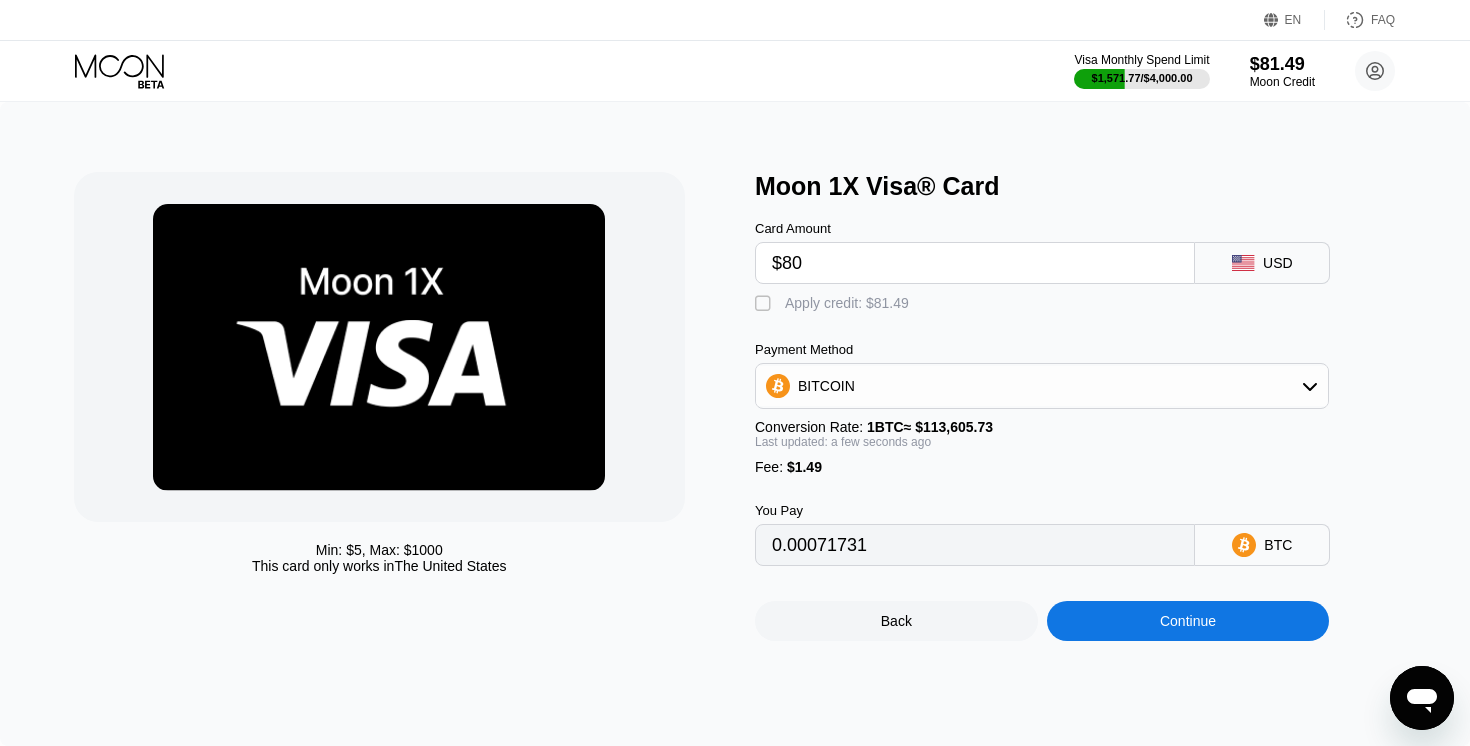 type on "$80" 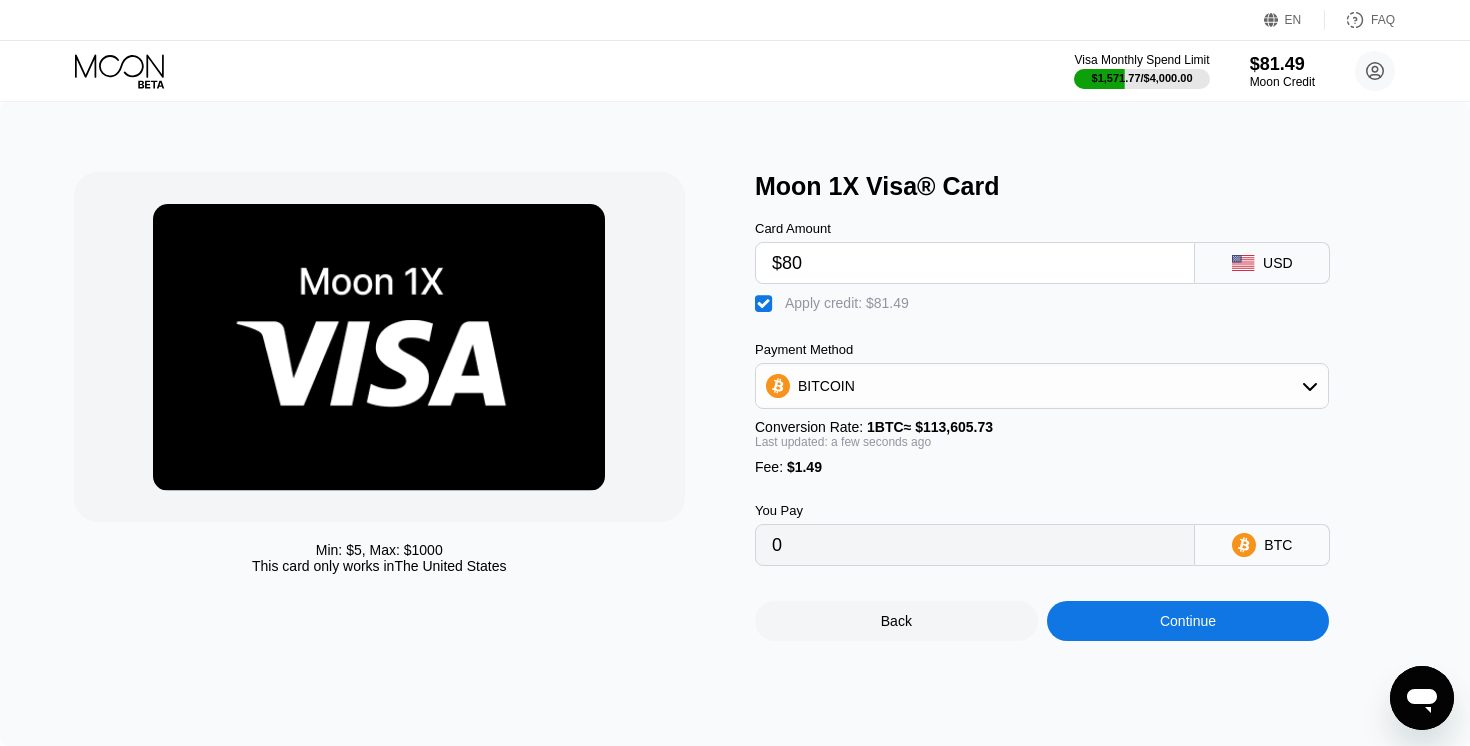 click on "Continue" at bounding box center [1188, 621] 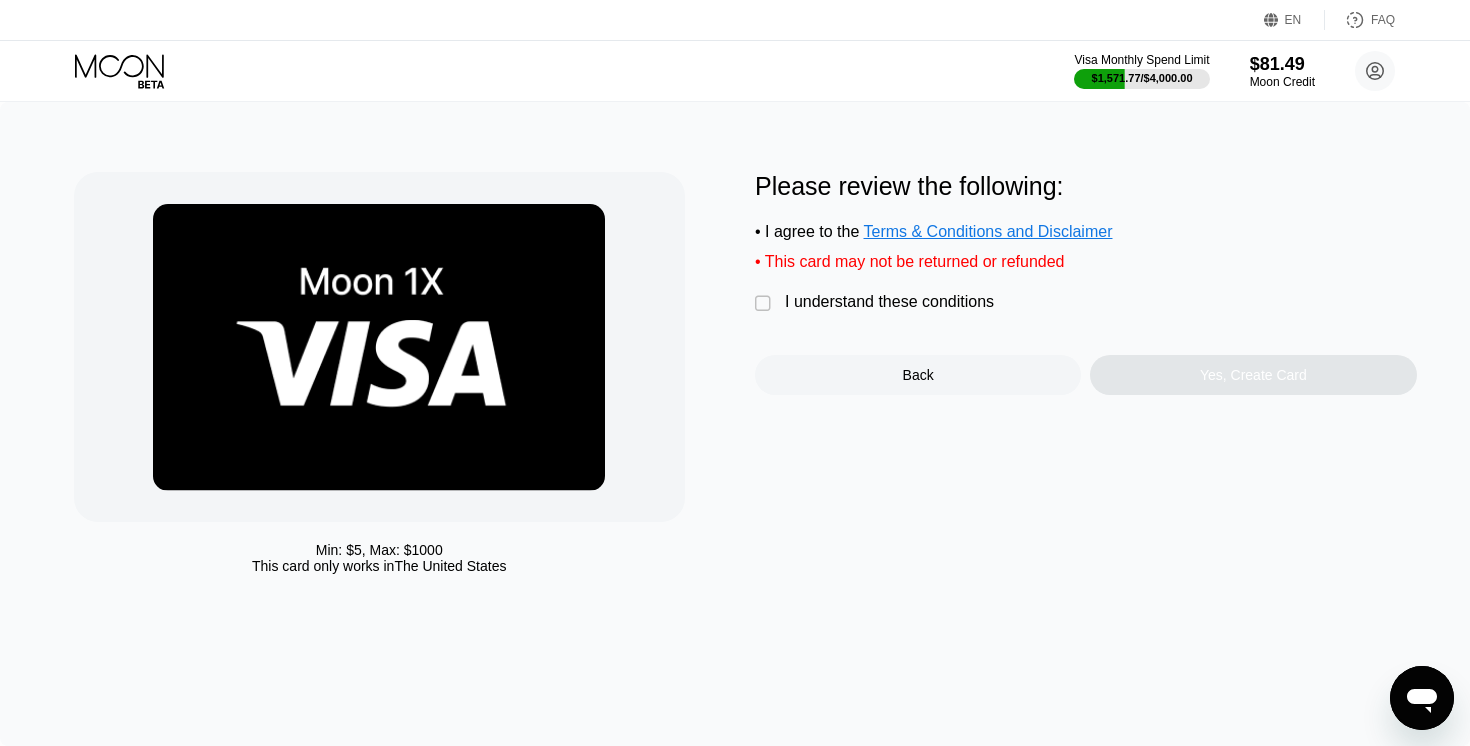 click on "I understand these conditions" at bounding box center [889, 302] 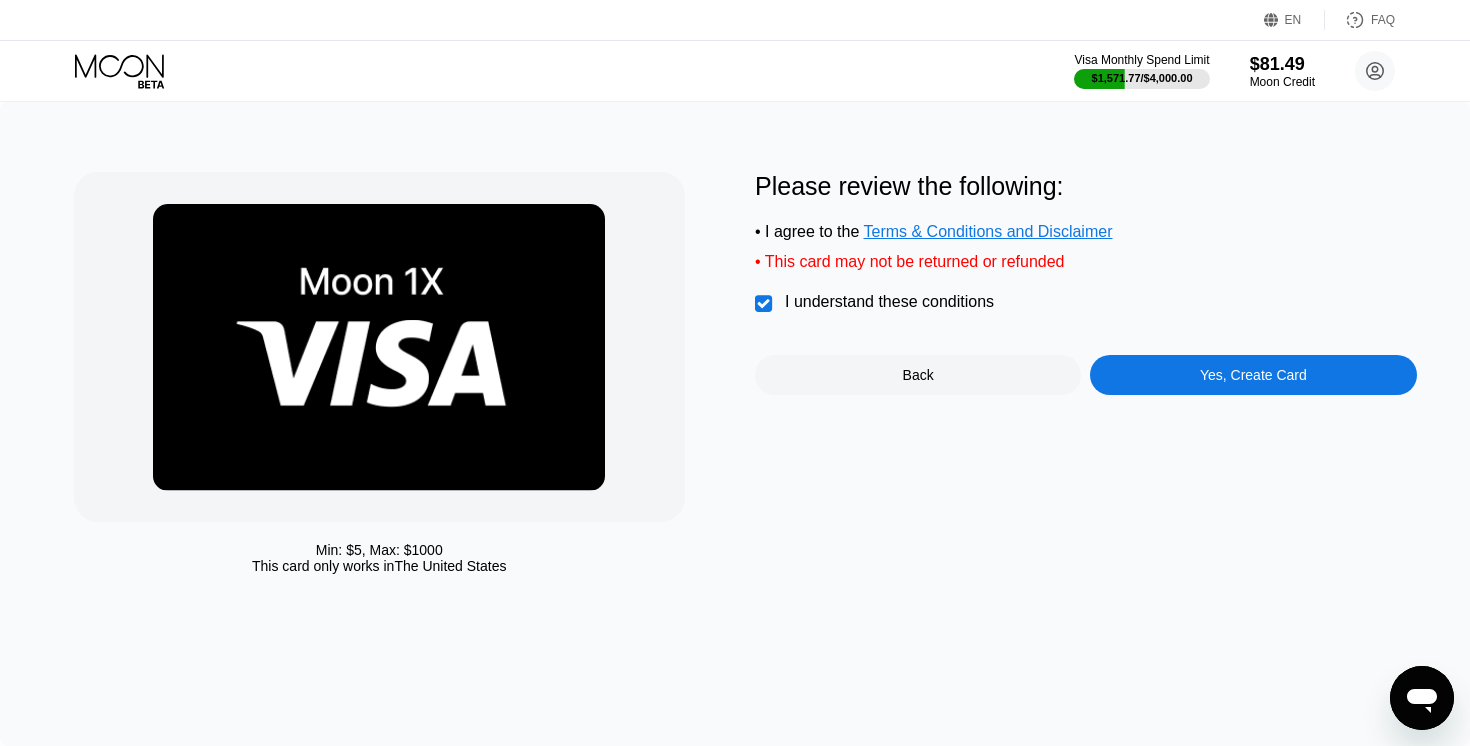 click on "Yes, Create Card" at bounding box center (1253, 375) 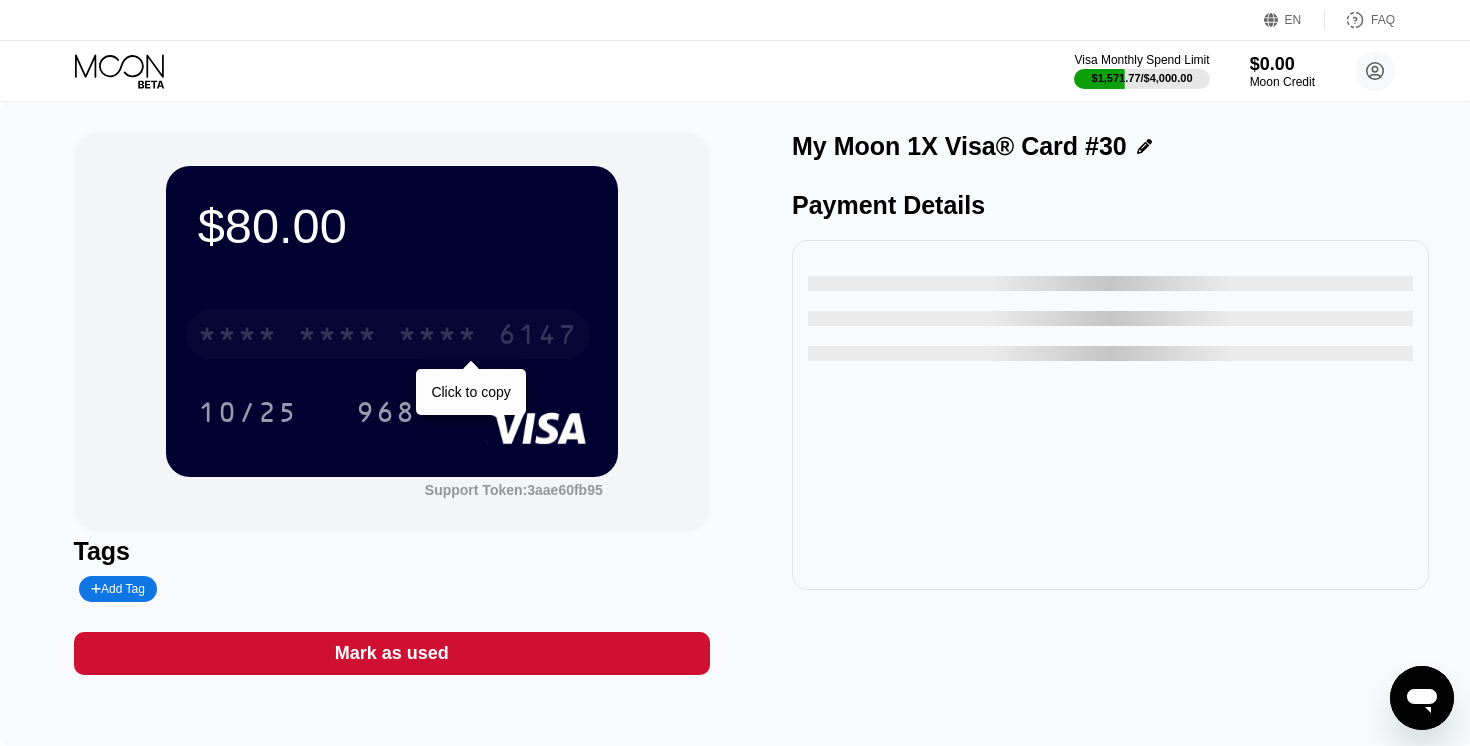 click on "6147" at bounding box center (538, 337) 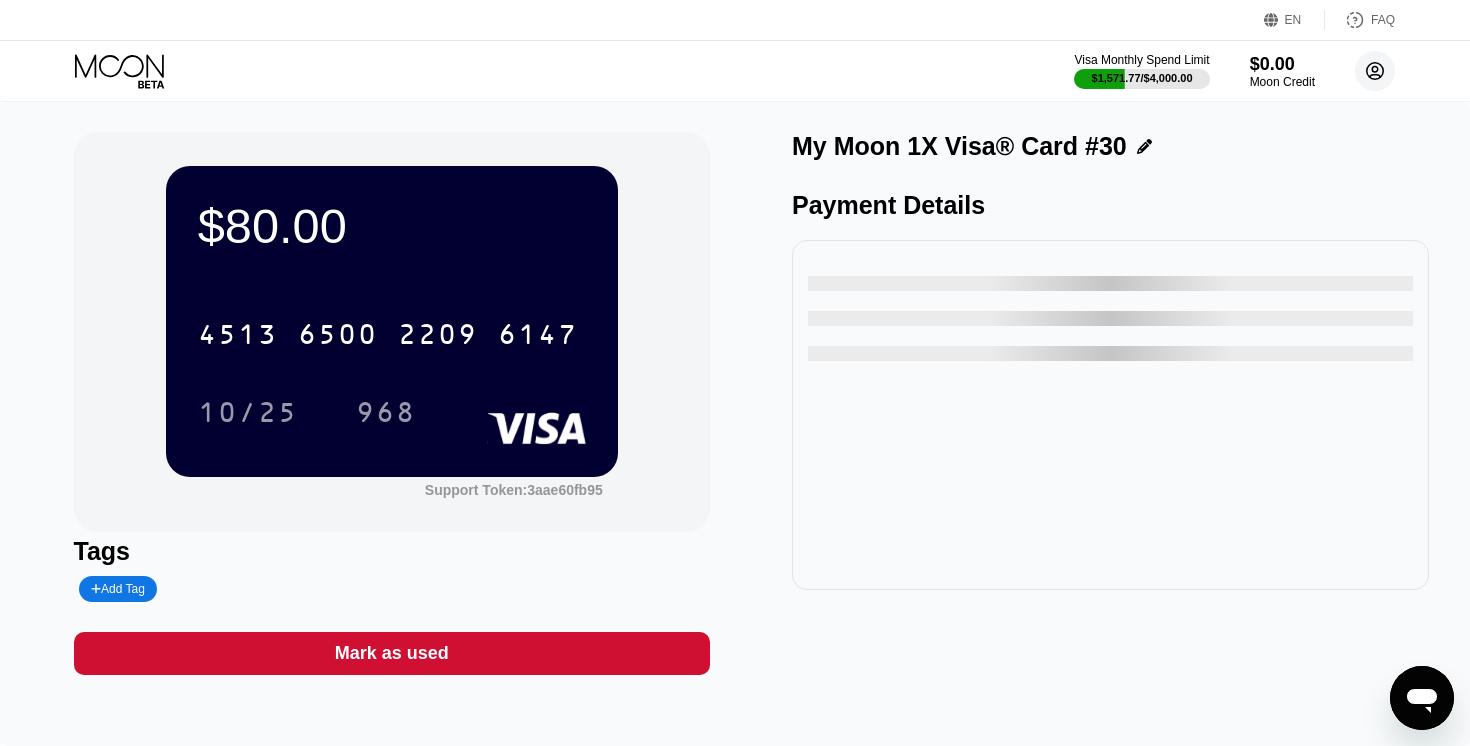 click 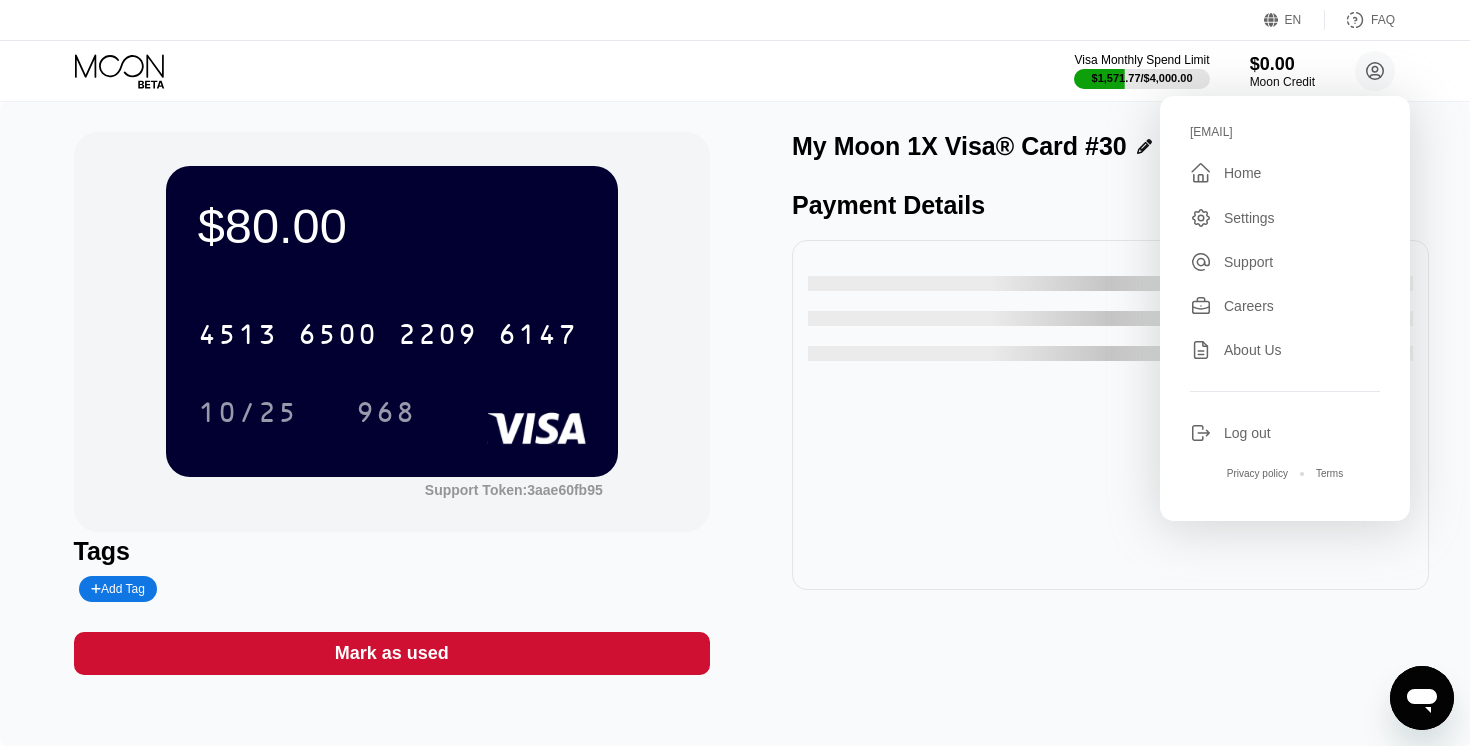 drag, startPoint x: 1303, startPoint y: 132, endPoint x: 1156, endPoint y: 135, distance: 147.03061 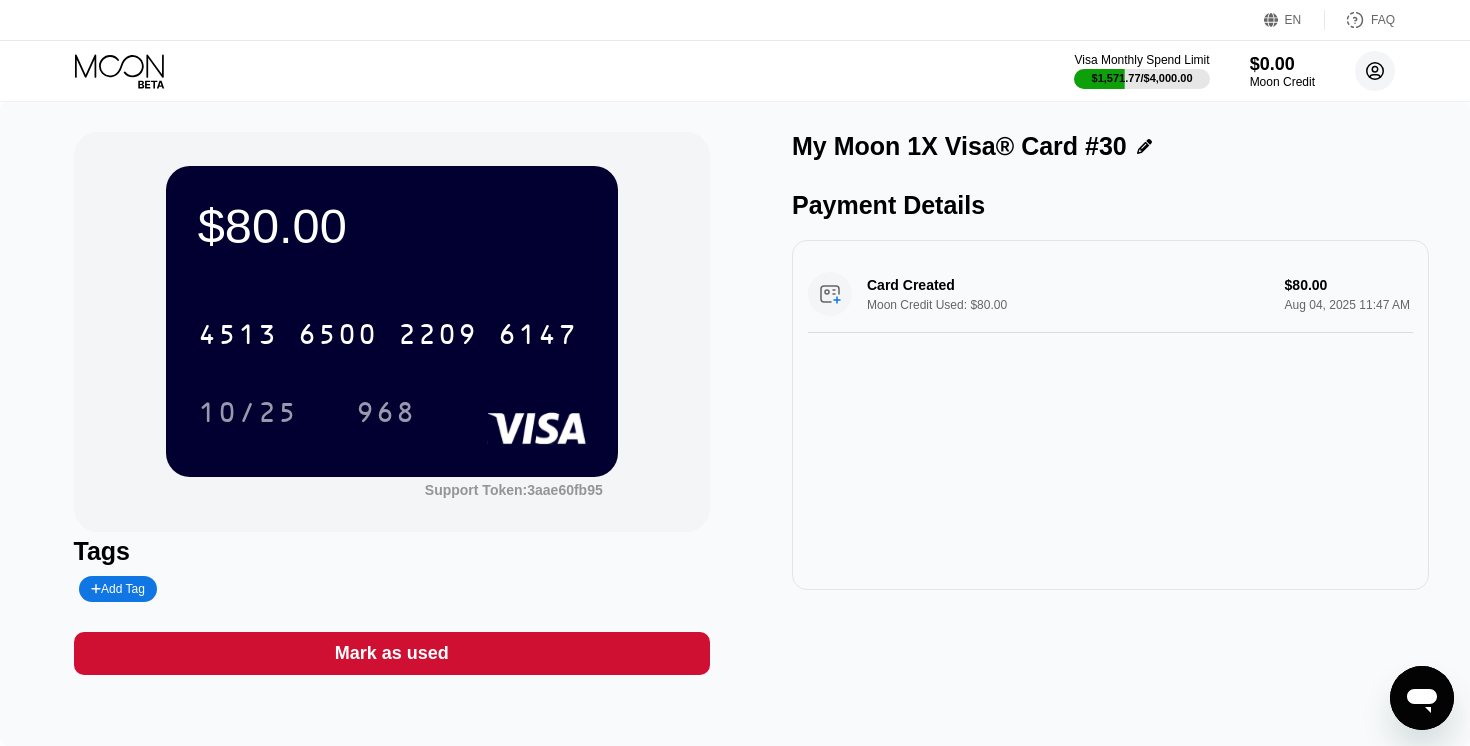 click 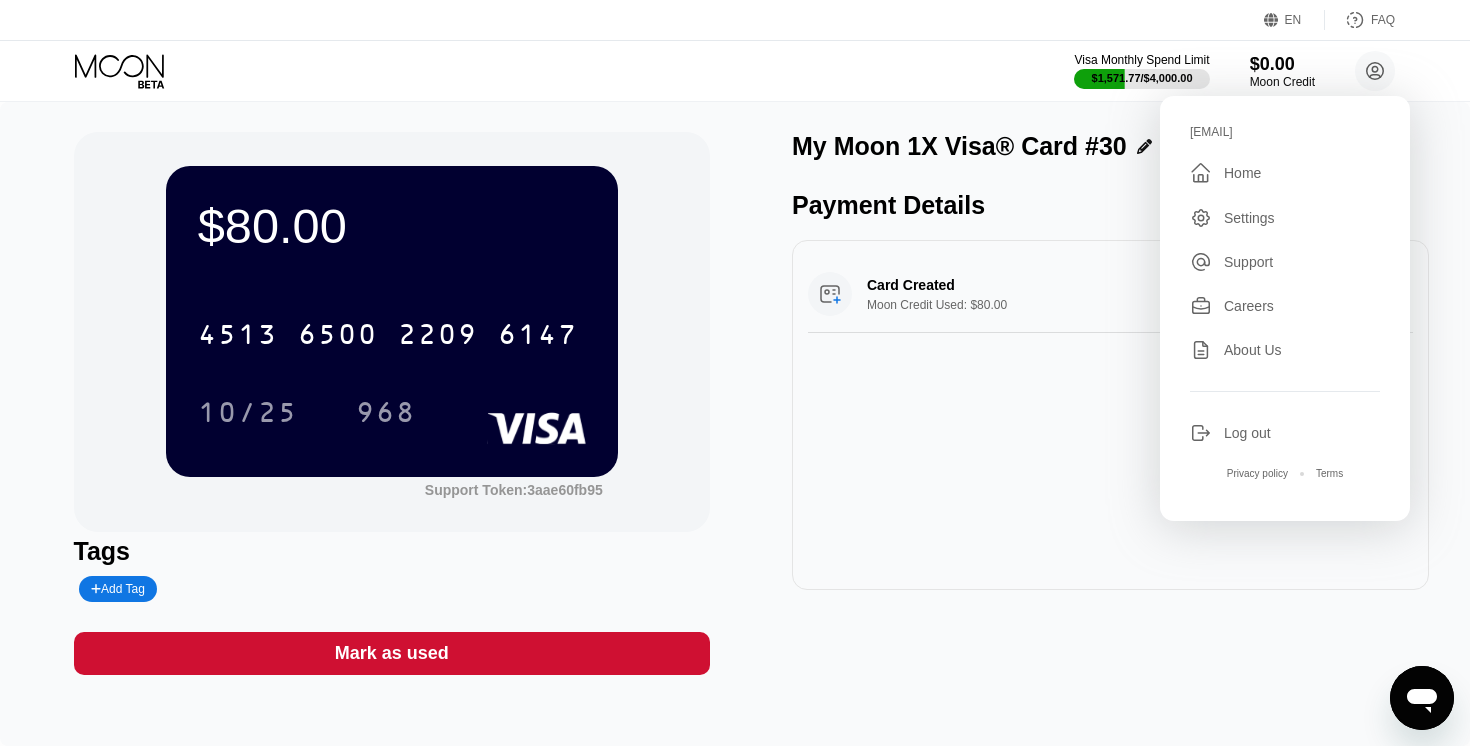 drag, startPoint x: 1303, startPoint y: 134, endPoint x: 1212, endPoint y: 121, distance: 91.92388 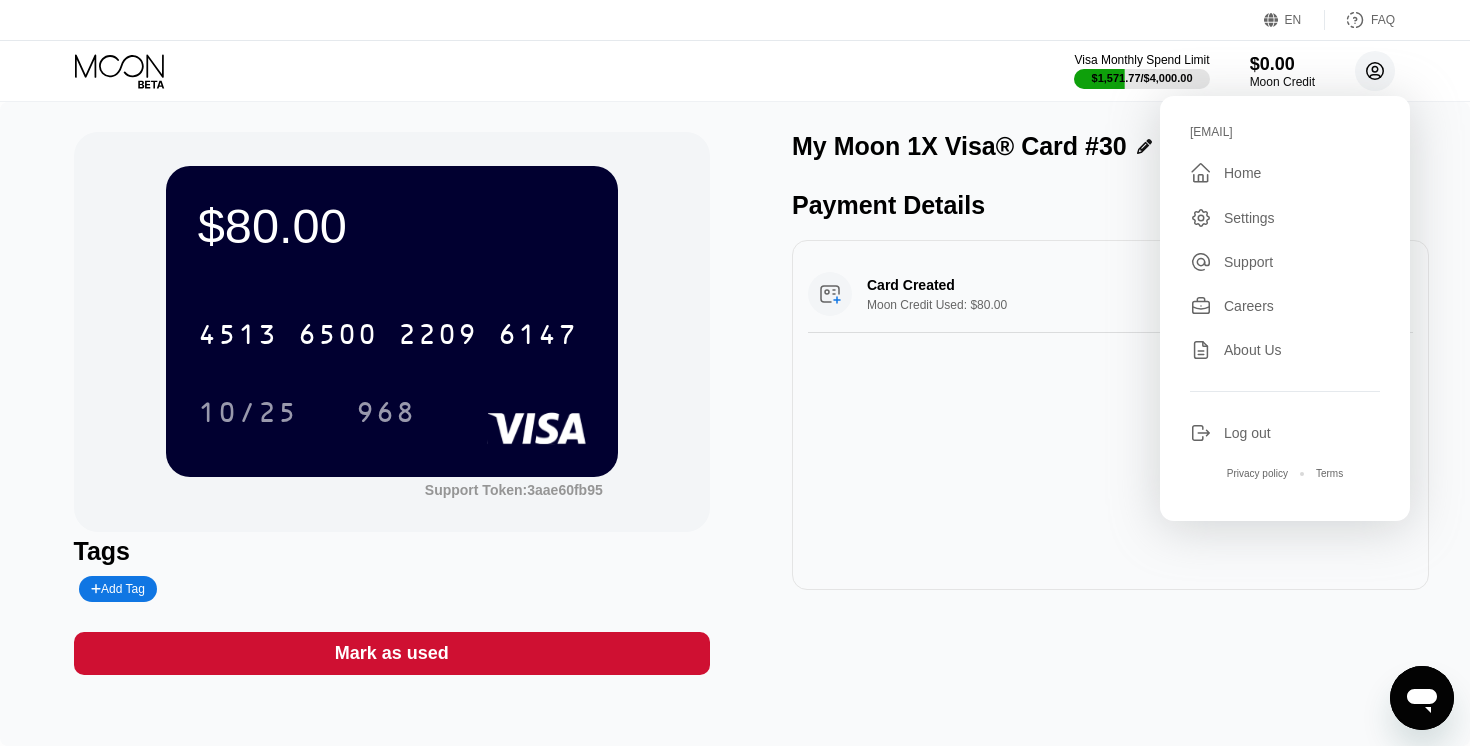 click 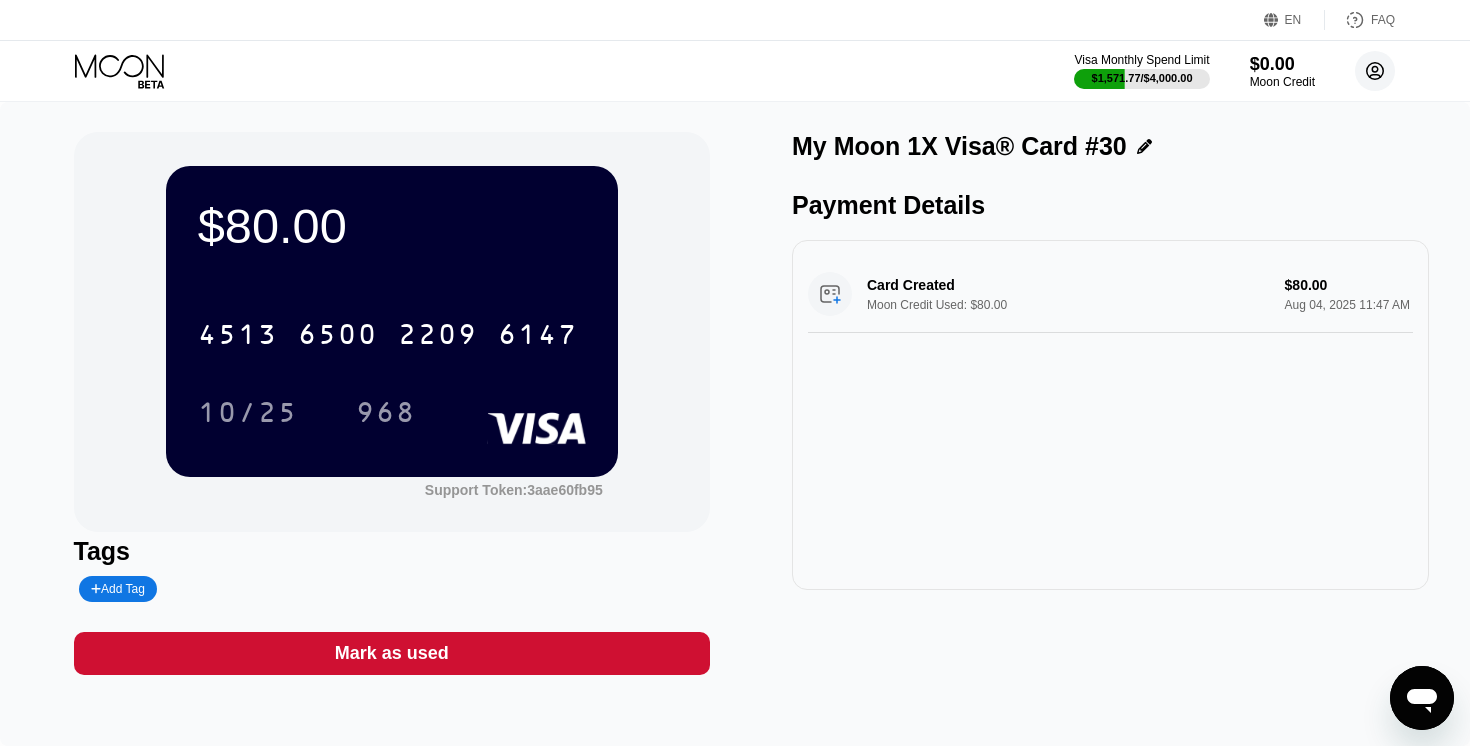 click 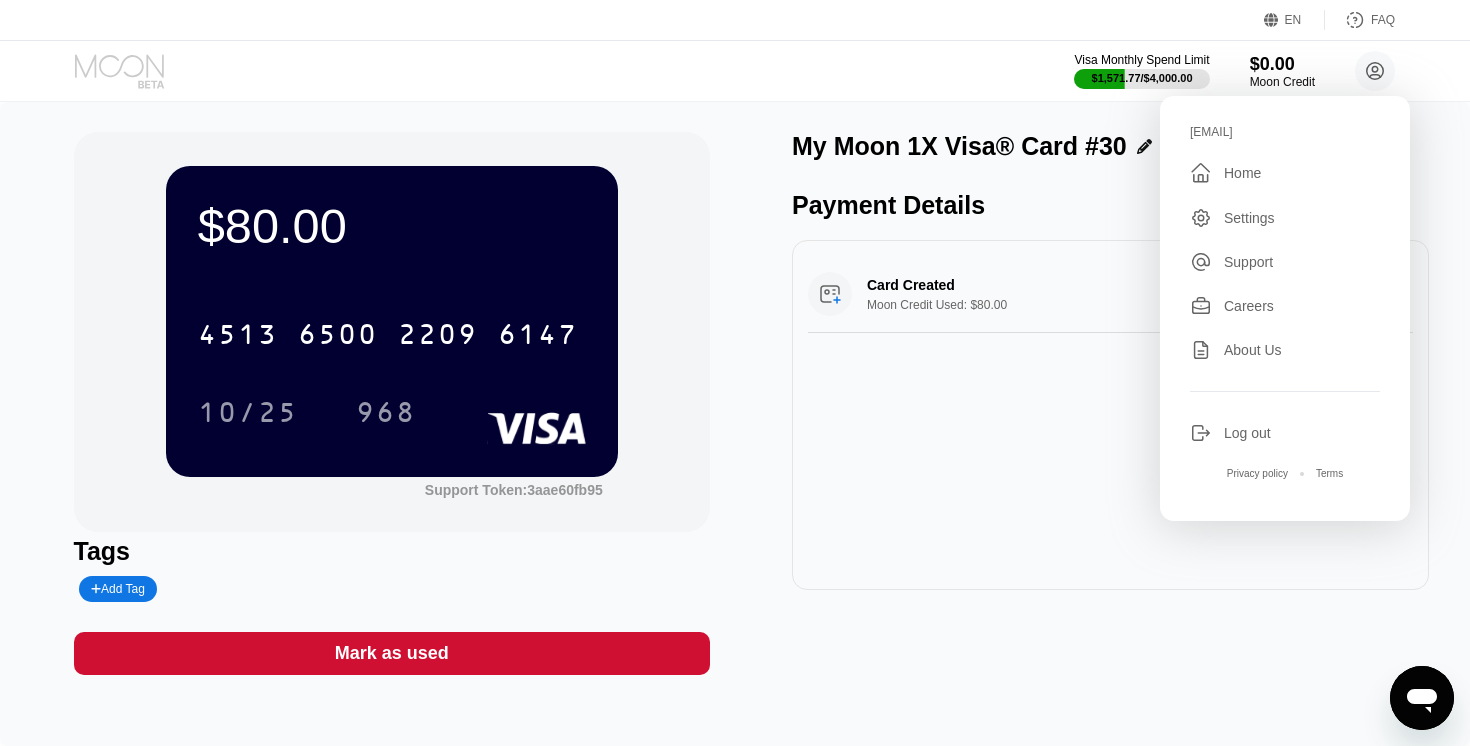 click 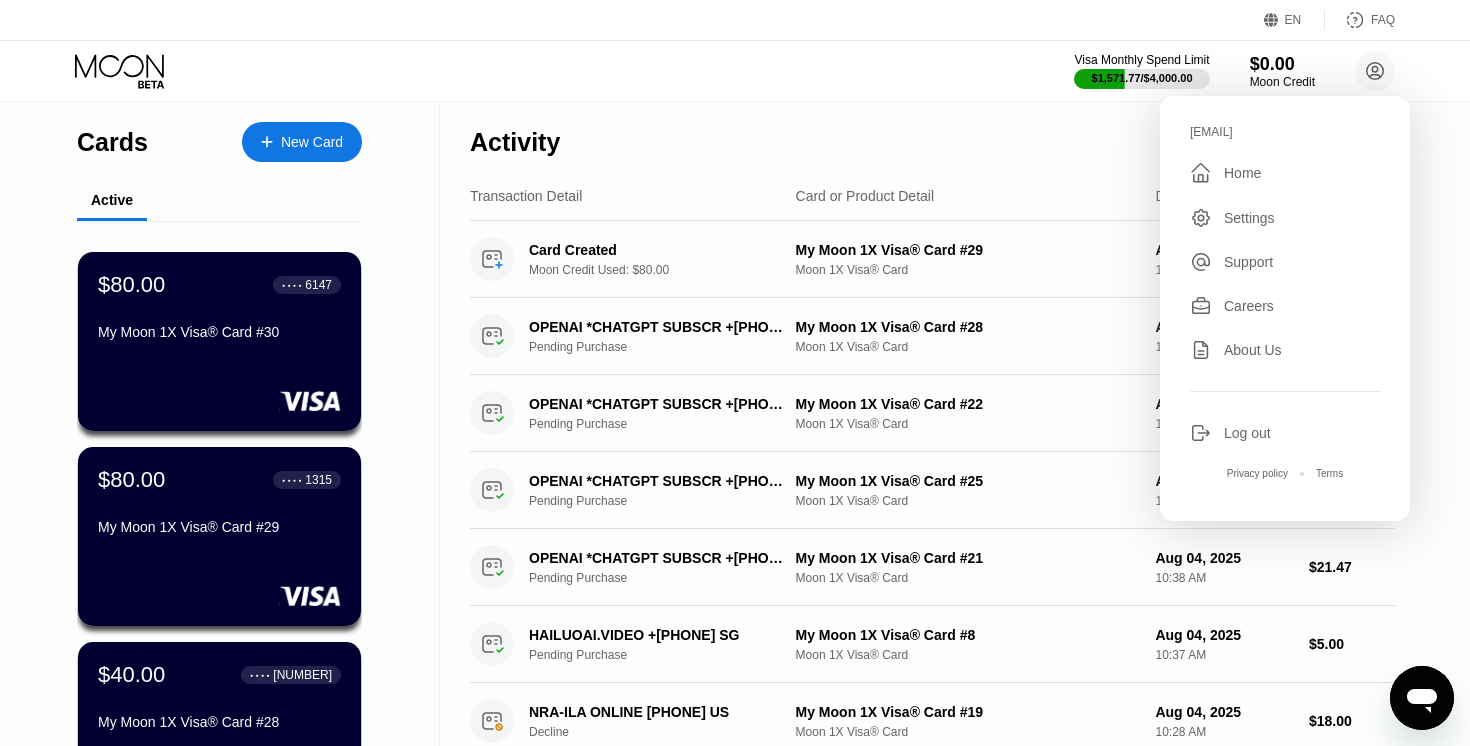 click on "Visa Monthly Spend Limit $1,571.77 / $4,000.00 $0.00 Moon Credit kot-01.08@inbox.lv  Home Settings Support Careers About Us Log out Privacy policy Terms" at bounding box center (735, 71) 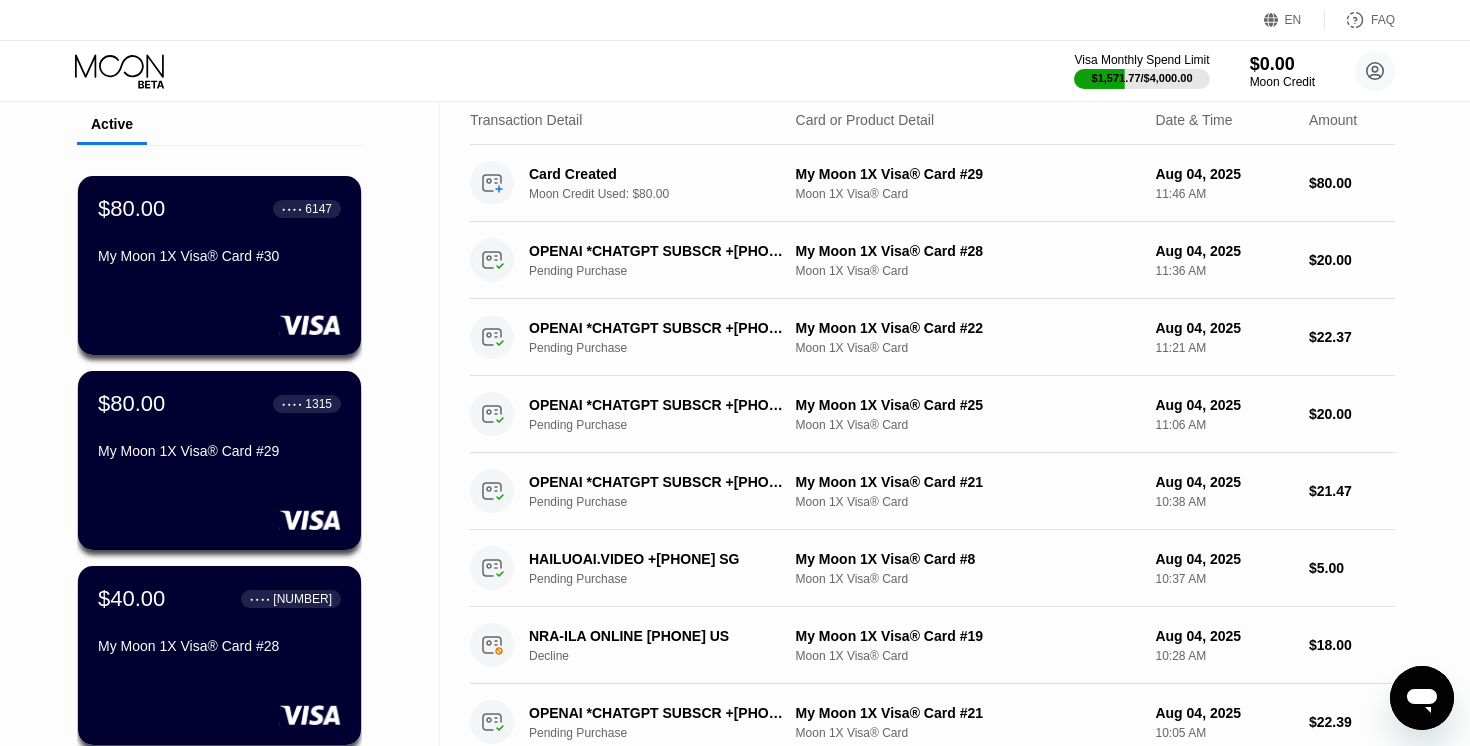 scroll, scrollTop: 0, scrollLeft: 0, axis: both 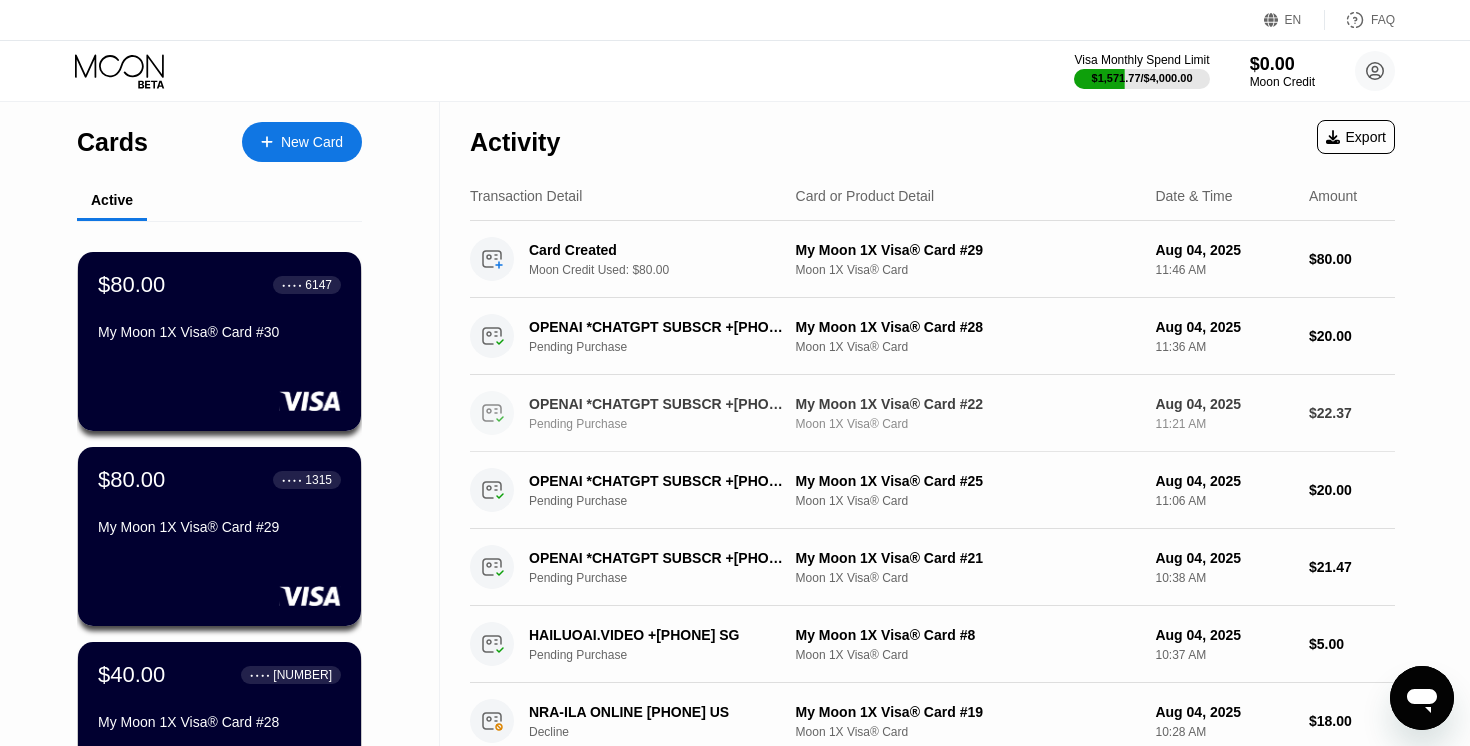 click on "Aug 04, 2025 11:21 AM" at bounding box center [1224, 413] 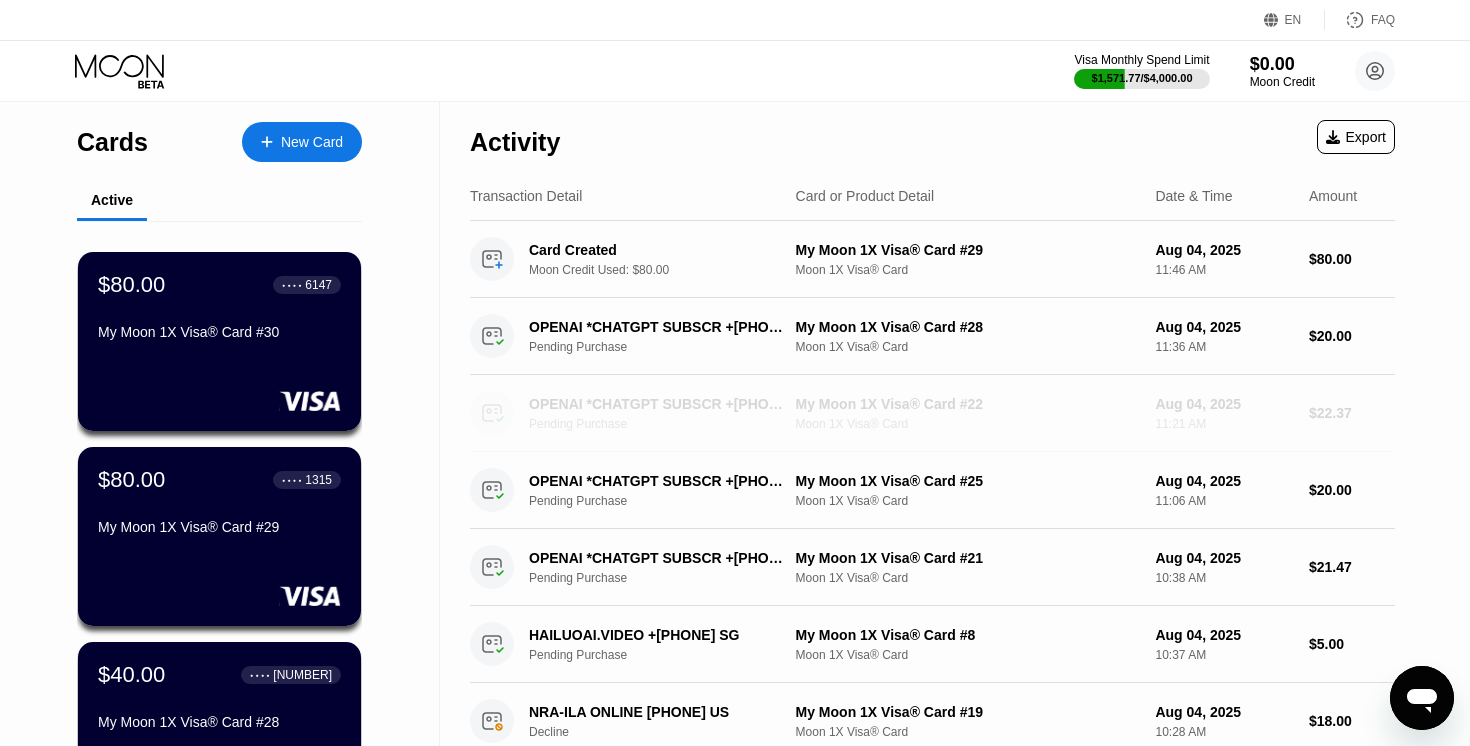 click on "11:21 AM" at bounding box center [1224, 424] 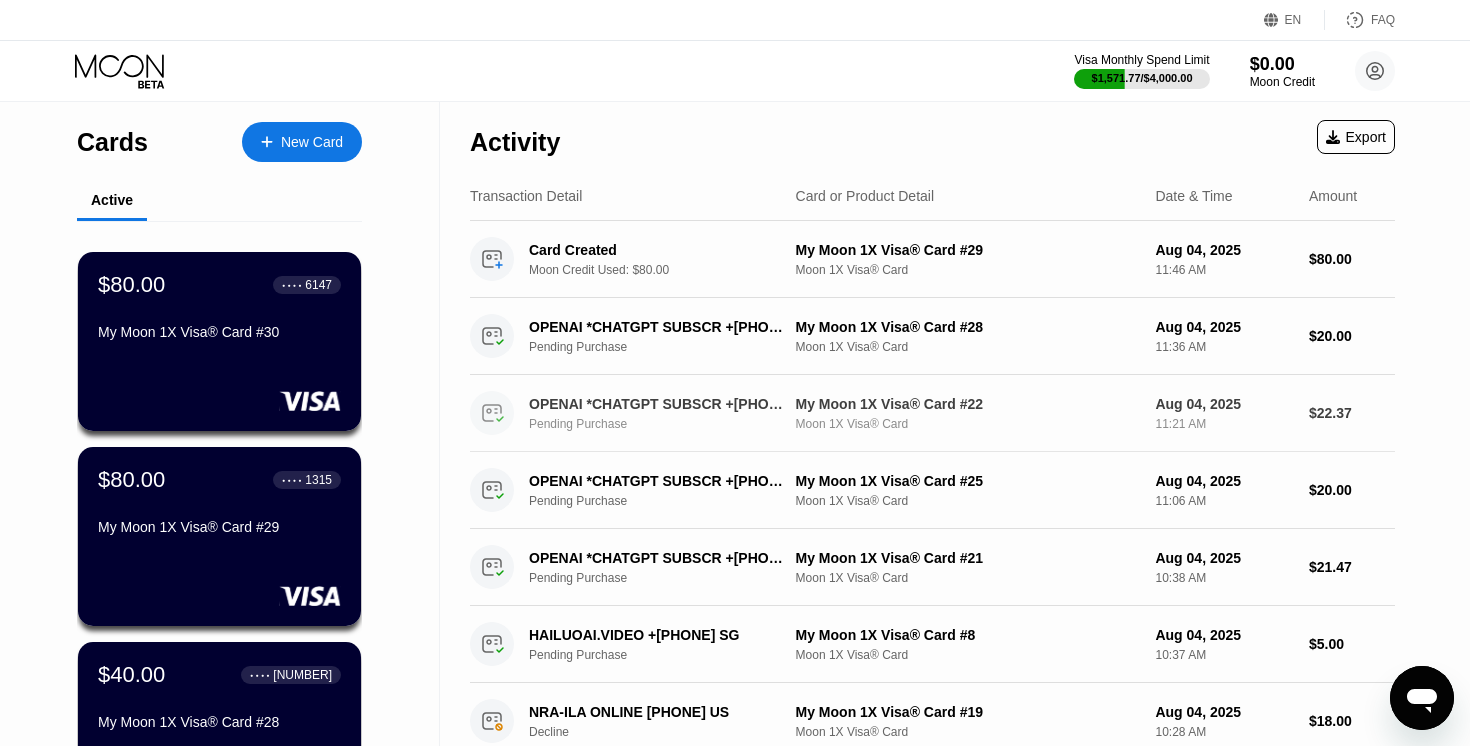 click on "11:21 AM" at bounding box center [1224, 424] 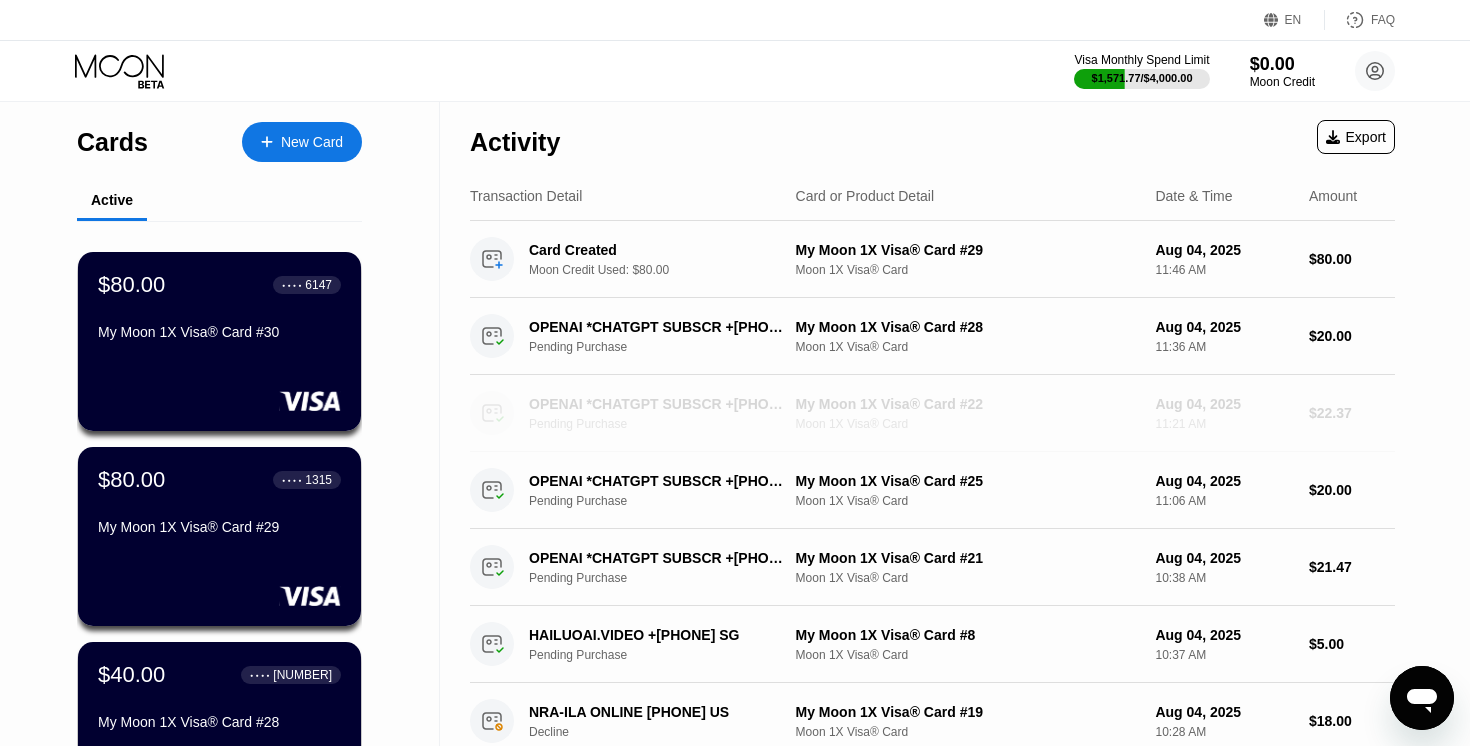 click on "11:21 AM" at bounding box center (1224, 424) 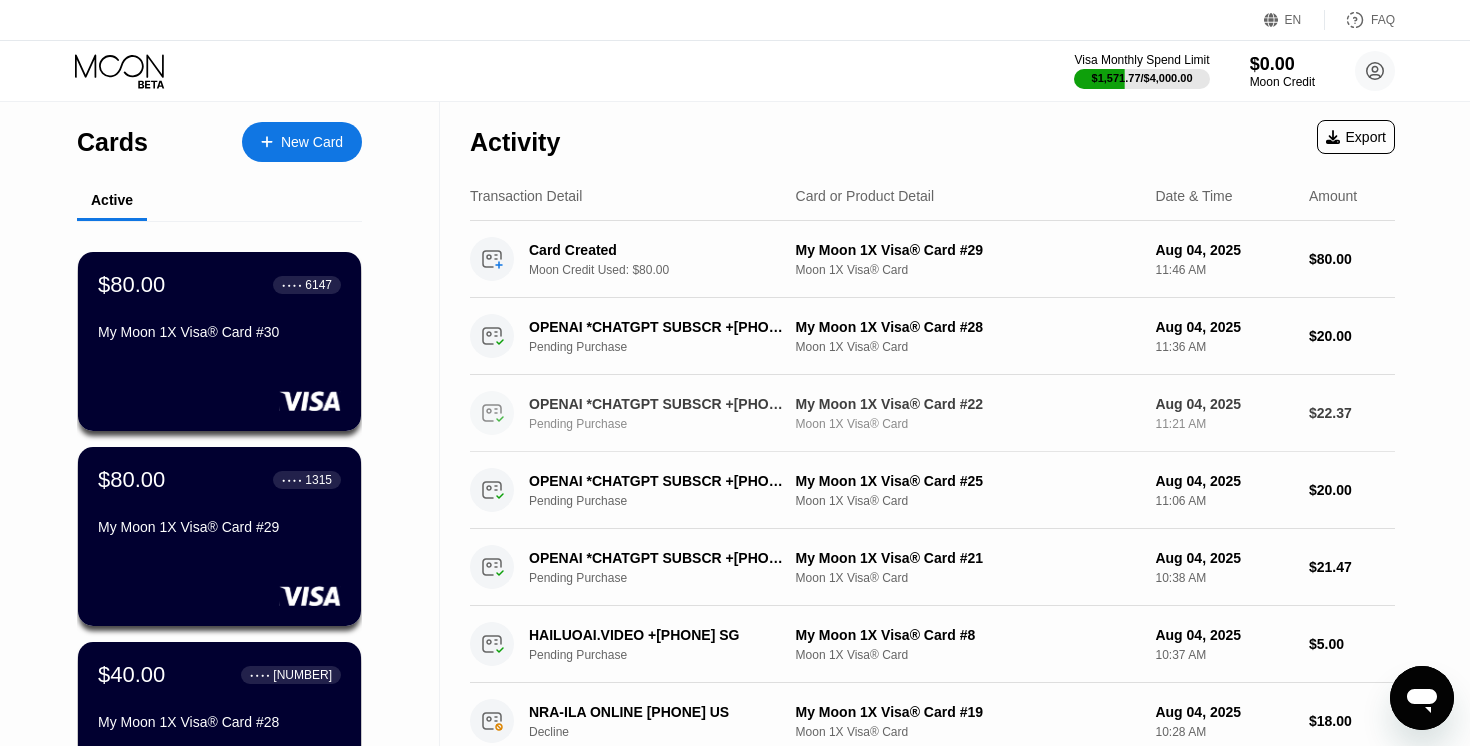 click on "Moon 1X Visa® Card" at bounding box center [968, 424] 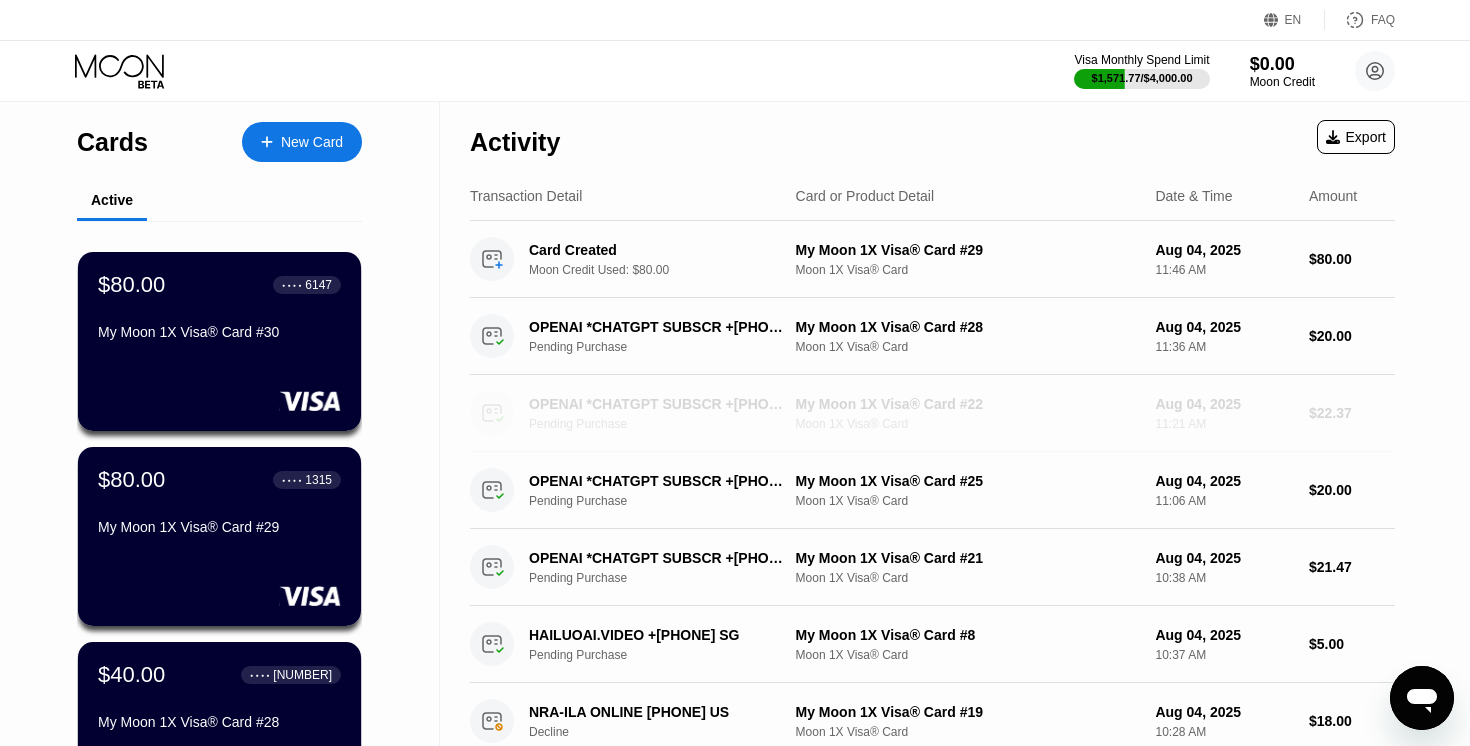 click 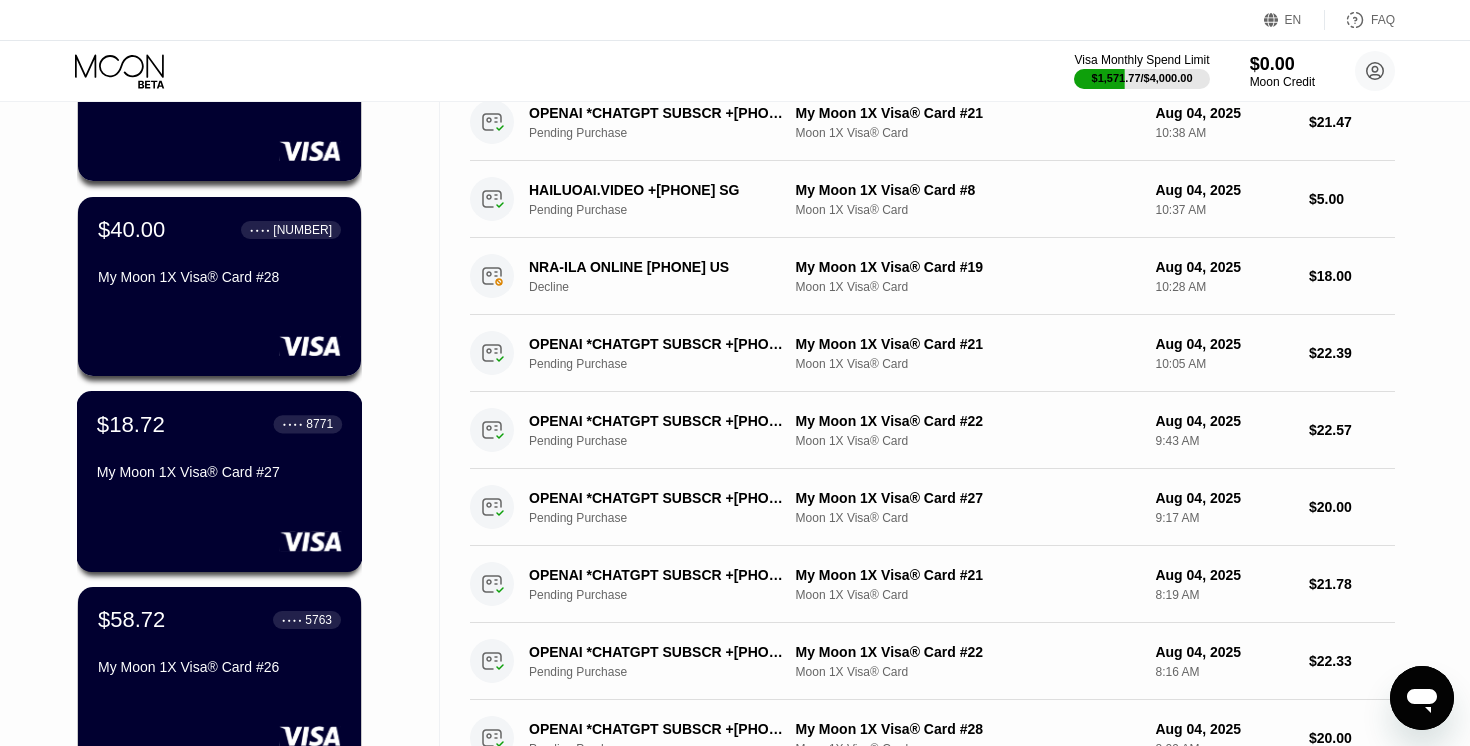 scroll, scrollTop: 449, scrollLeft: 0, axis: vertical 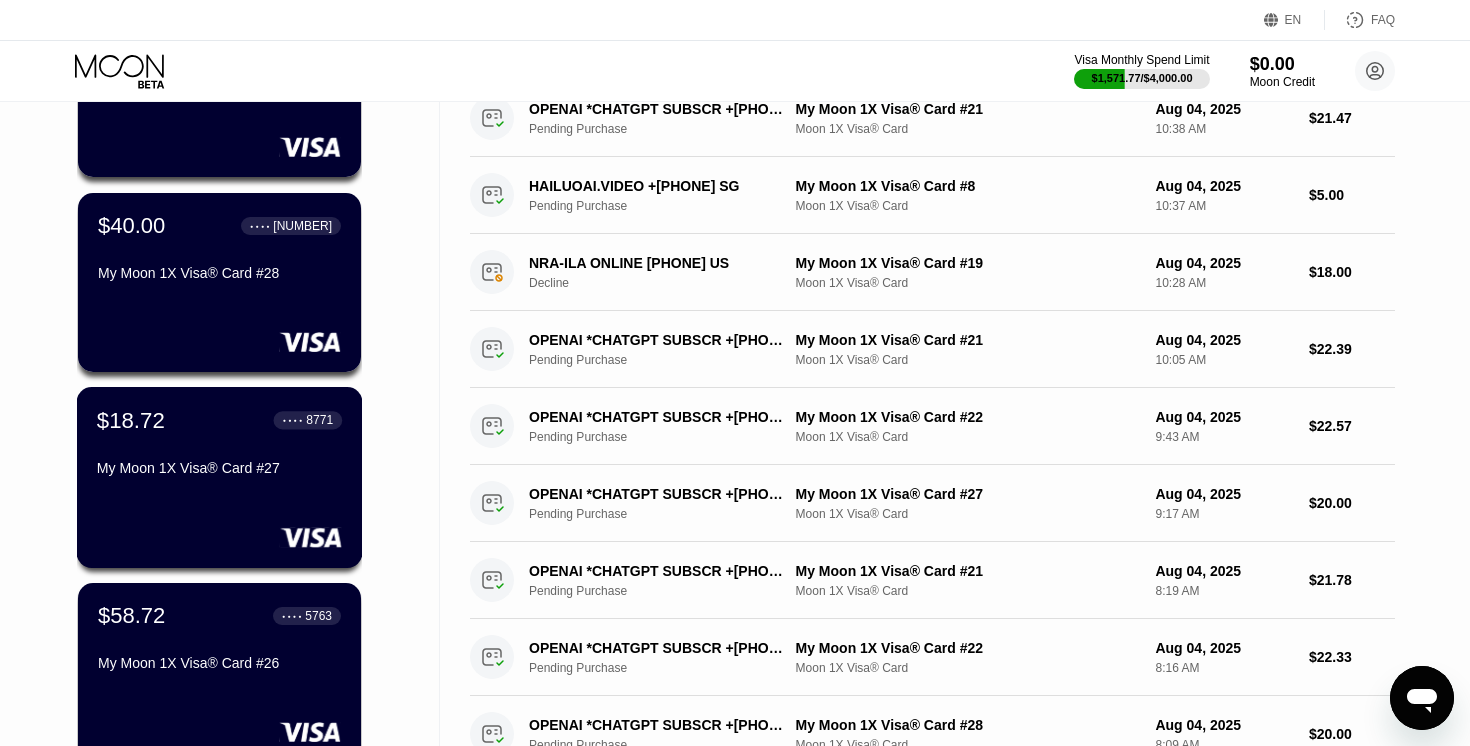 click on "$18.72 ● ● ● ● 8771 My Moon 1X Visa® Card #27" at bounding box center [220, 477] 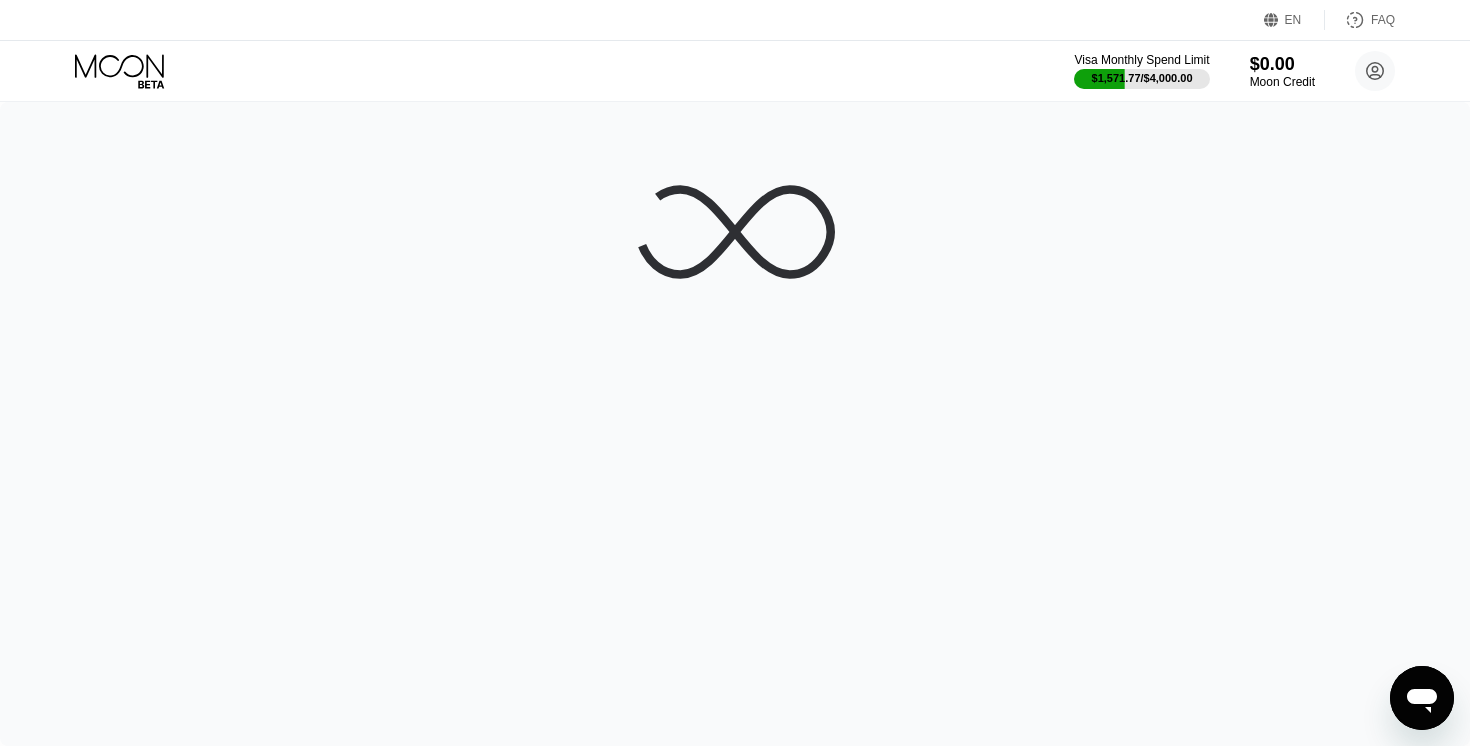 scroll, scrollTop: 0, scrollLeft: 0, axis: both 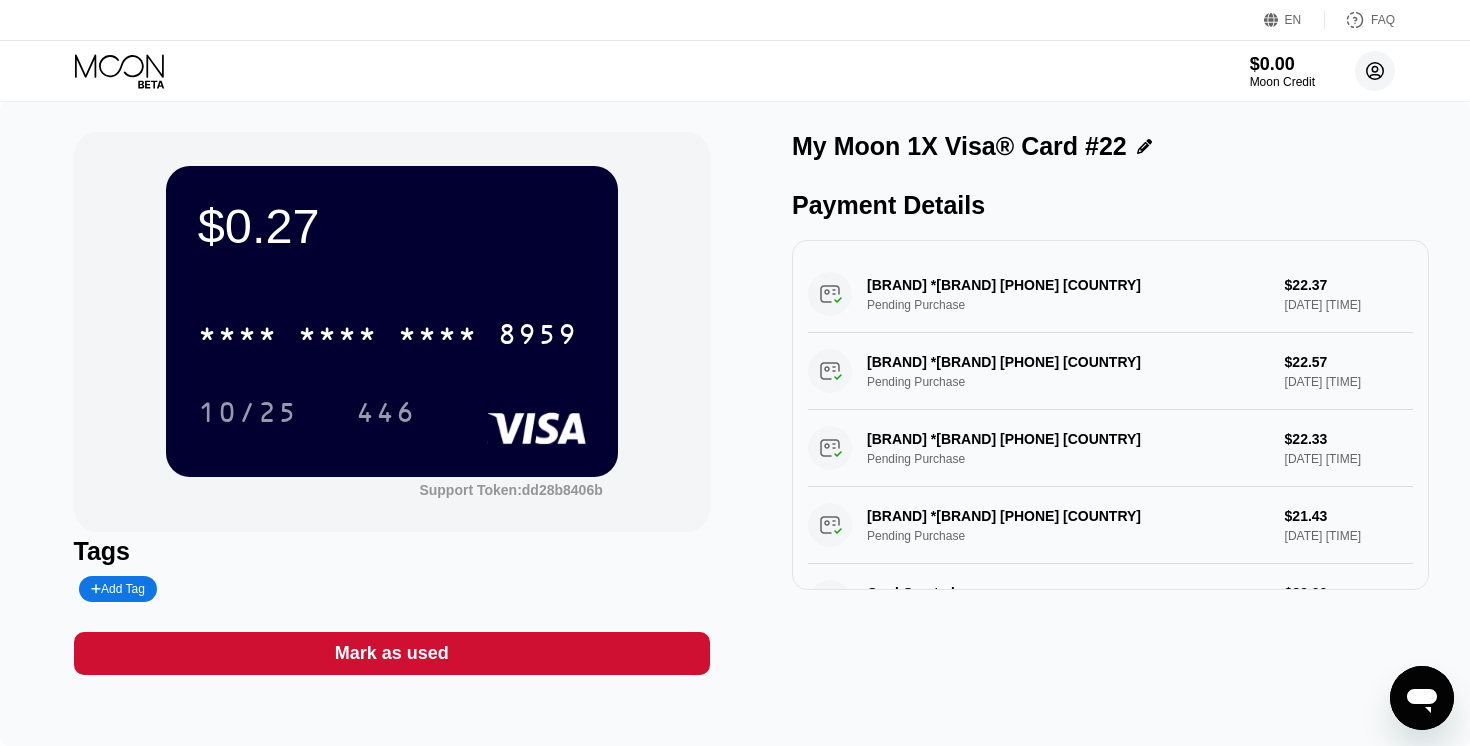 click 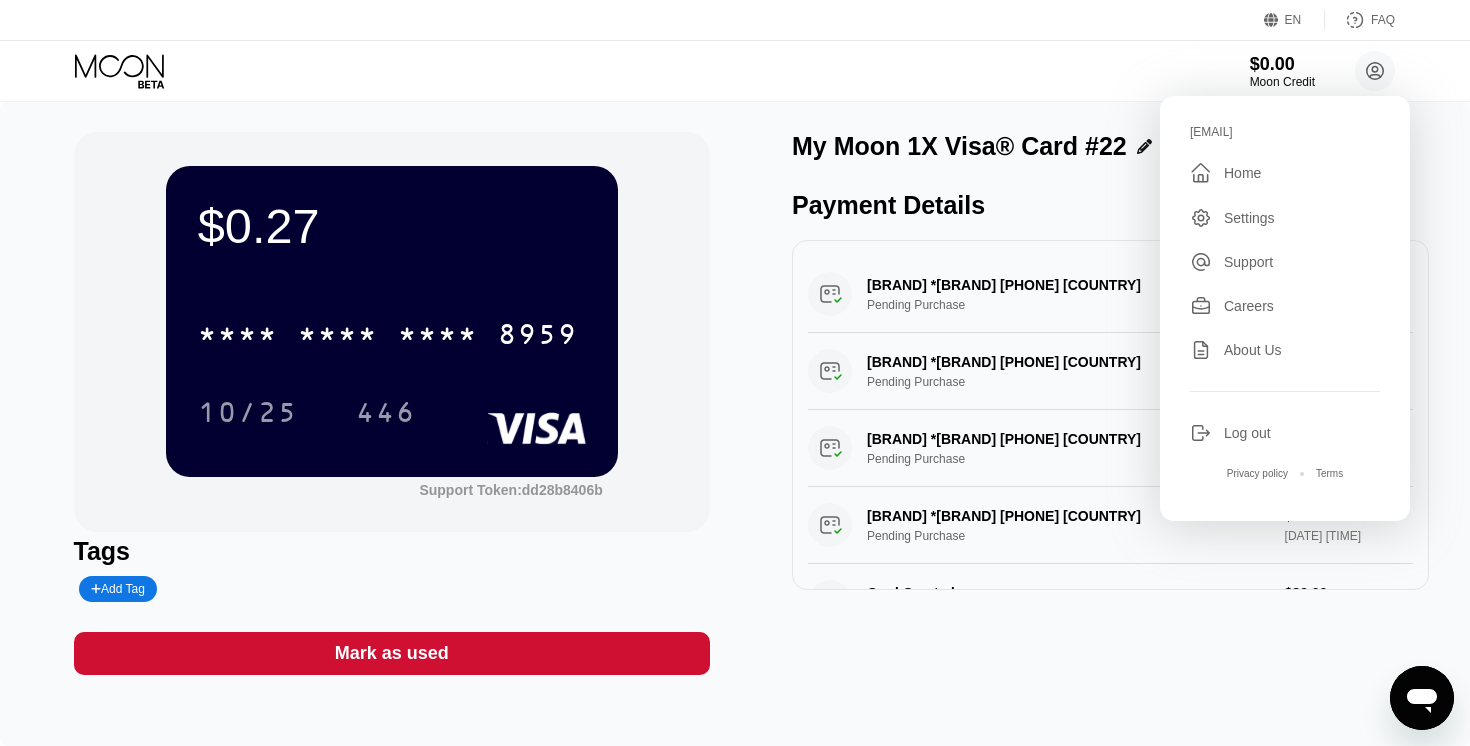 click on "Log out" at bounding box center [1285, 433] 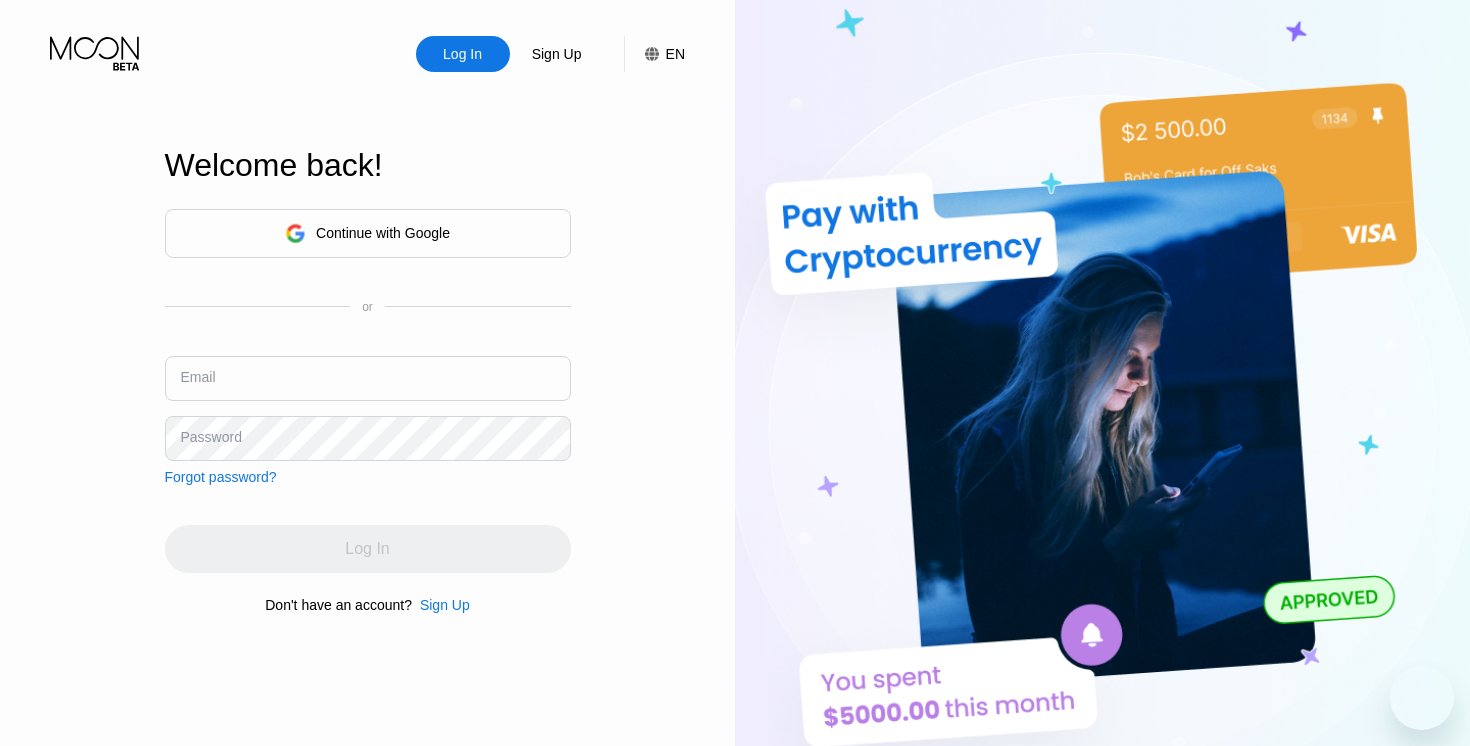 scroll, scrollTop: 0, scrollLeft: 0, axis: both 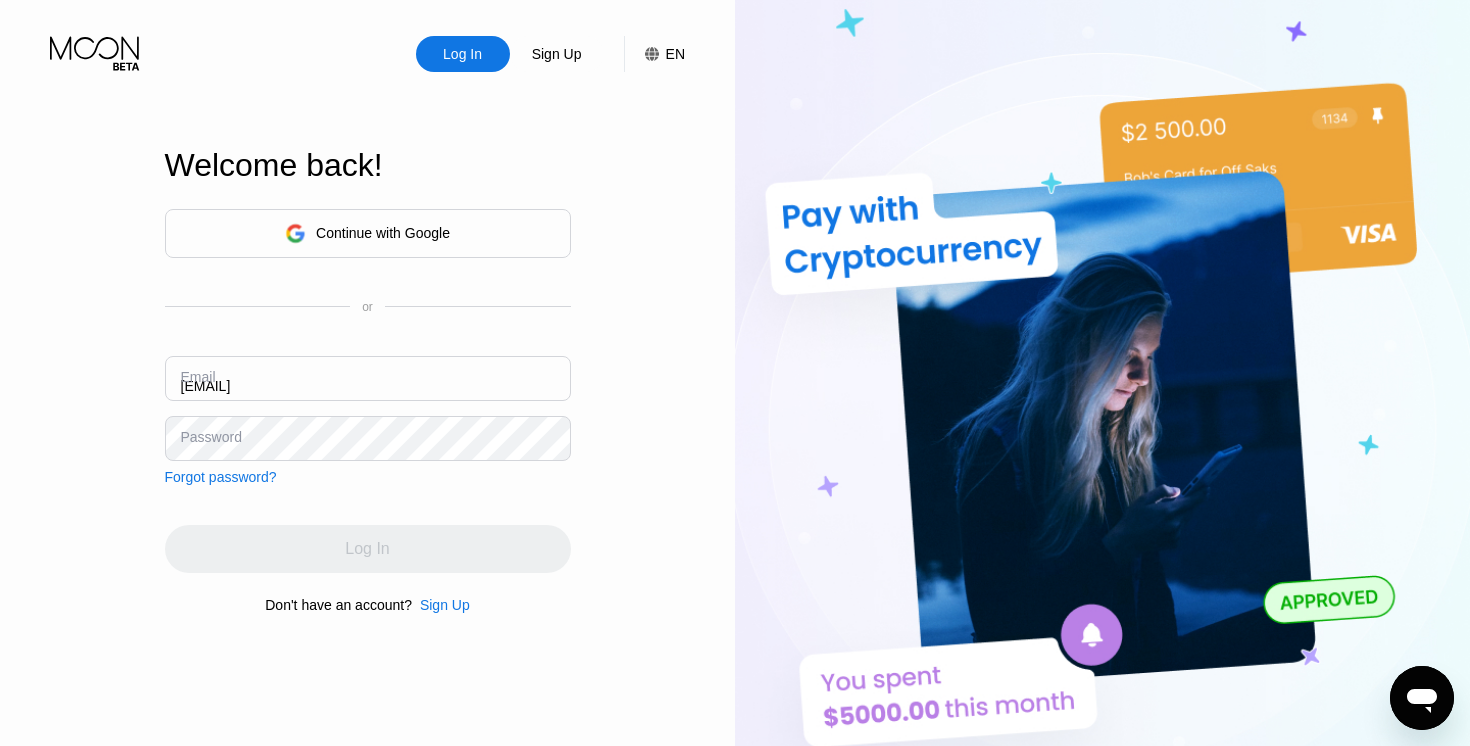 click on "[EMAIL]" at bounding box center [368, 378] 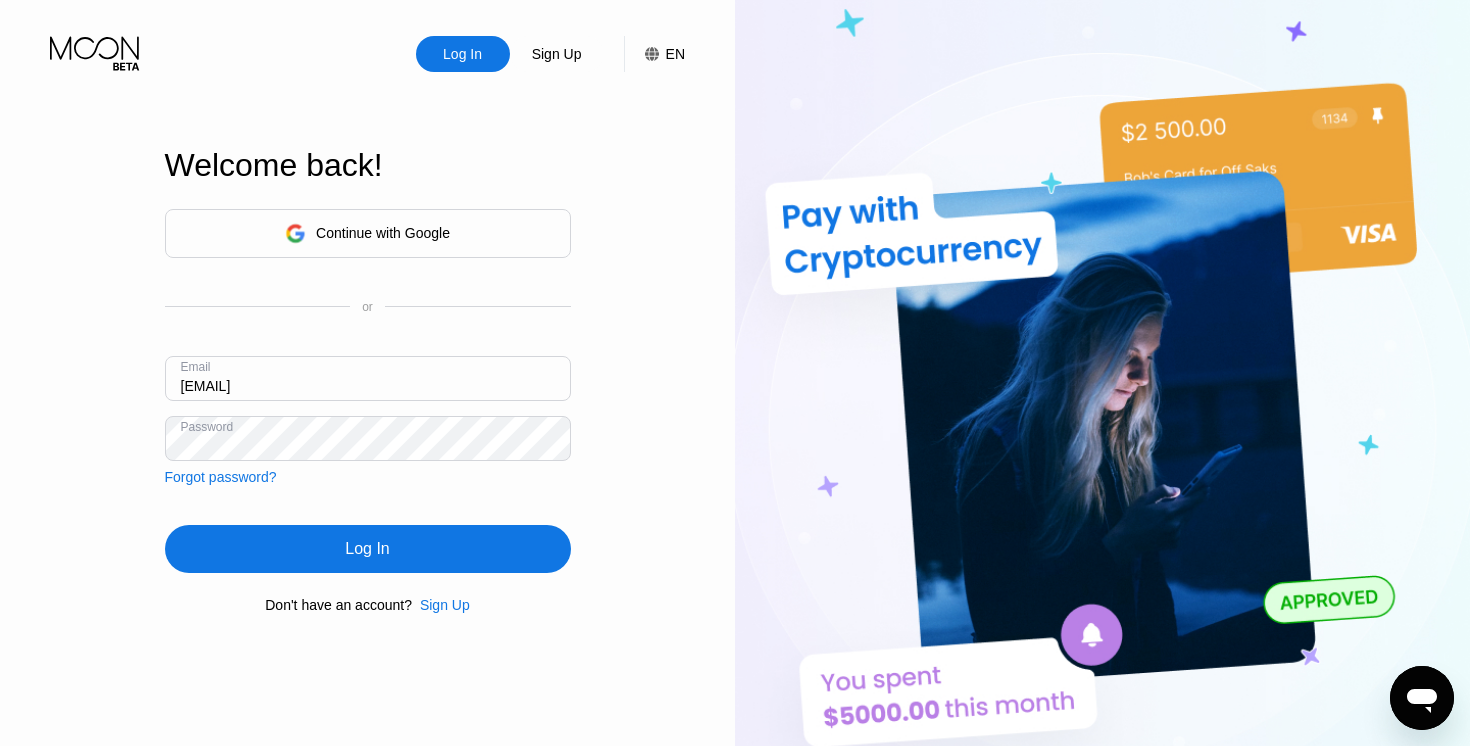 paste on "valeri" 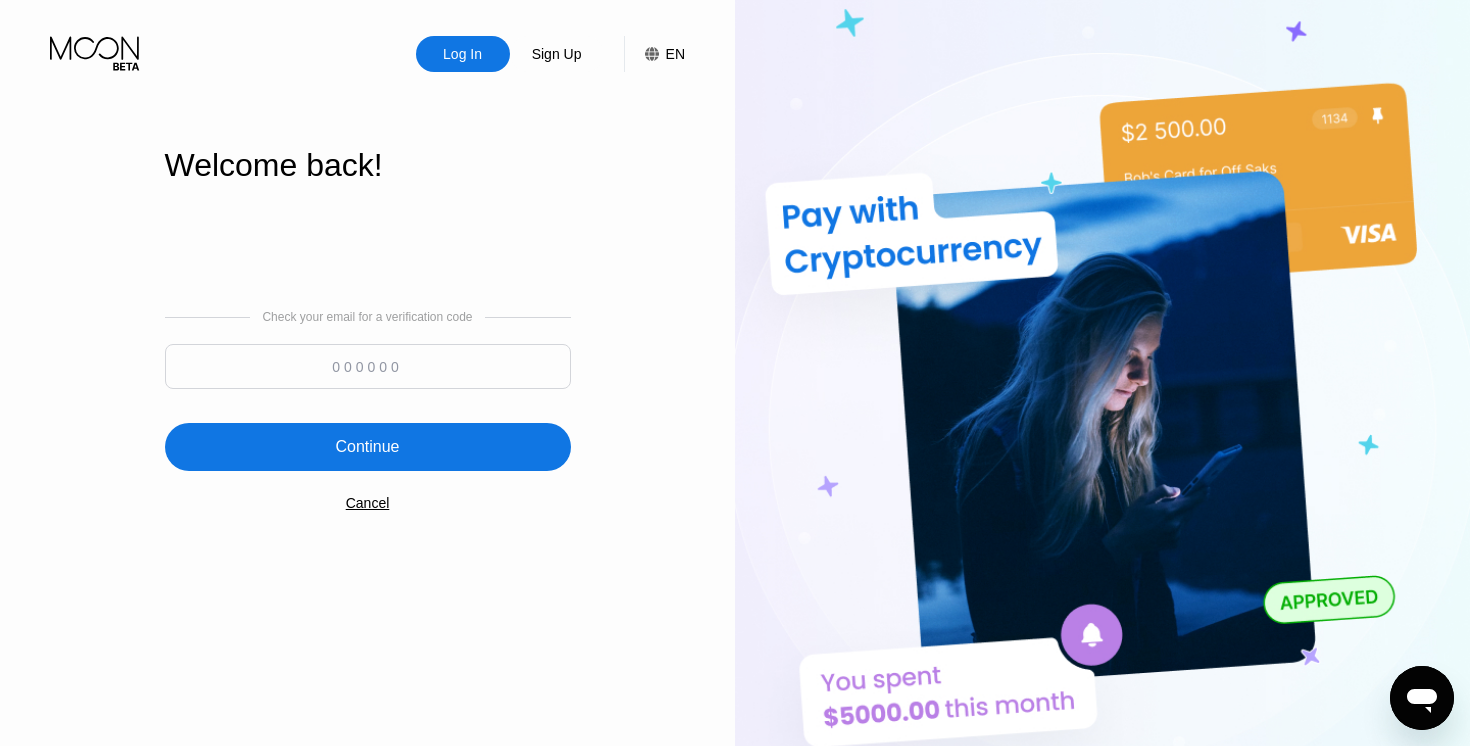 click at bounding box center [368, 366] 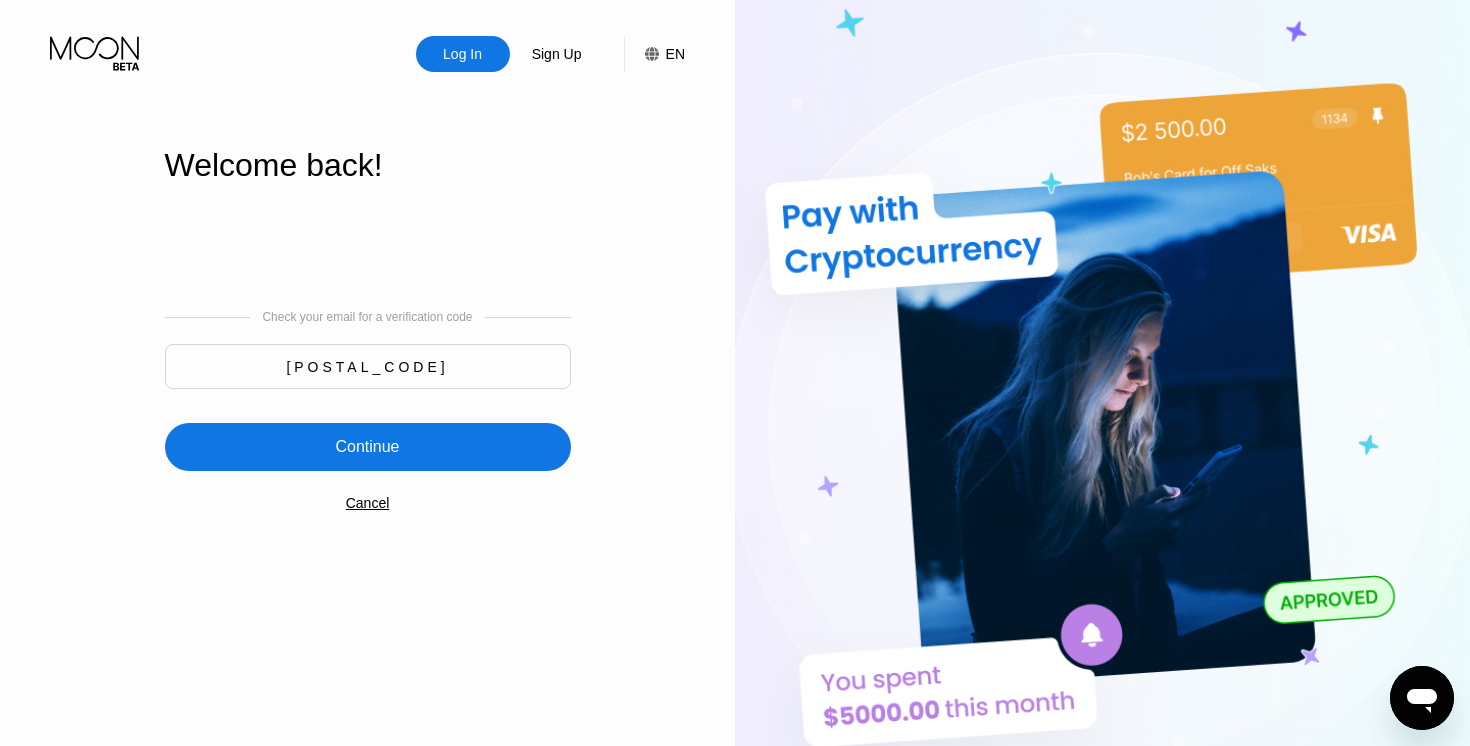 type on "816067" 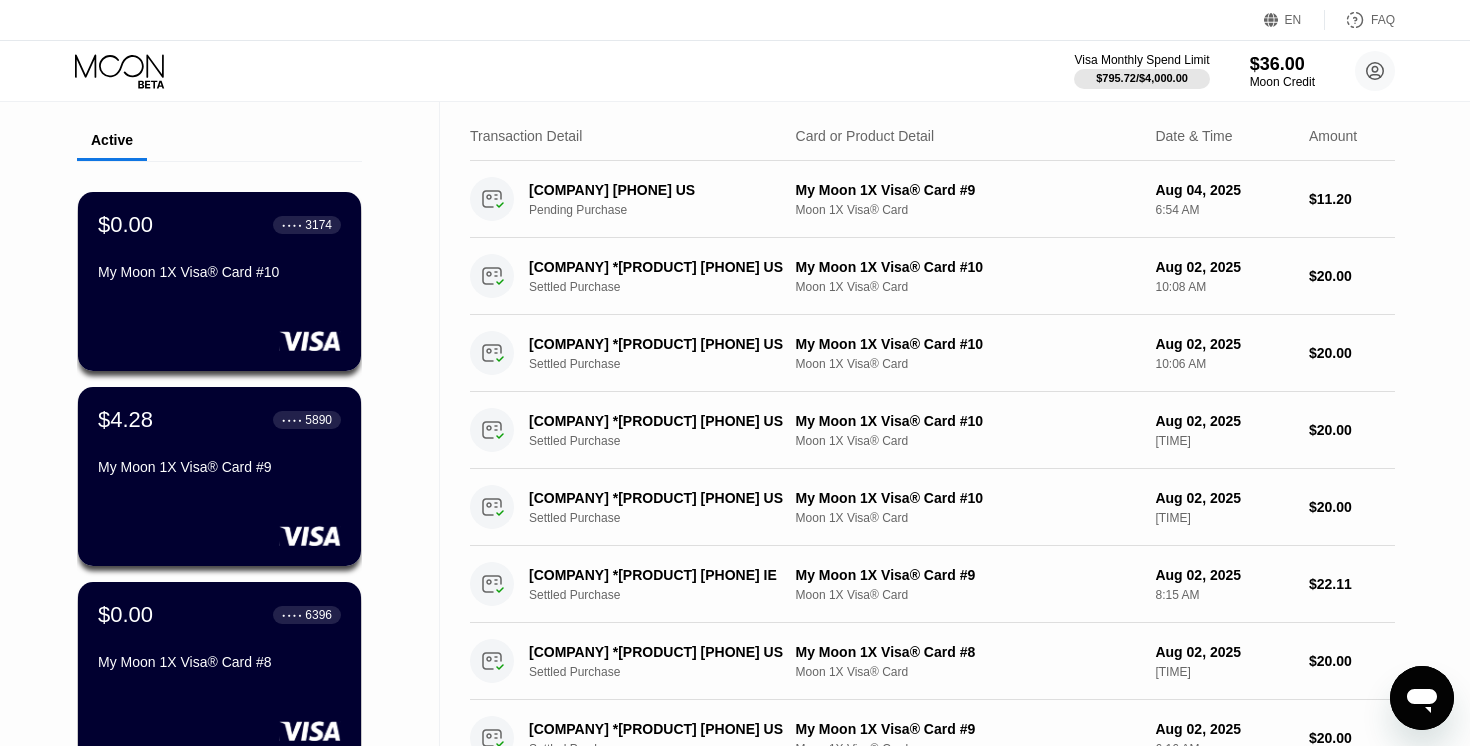 scroll, scrollTop: 0, scrollLeft: 0, axis: both 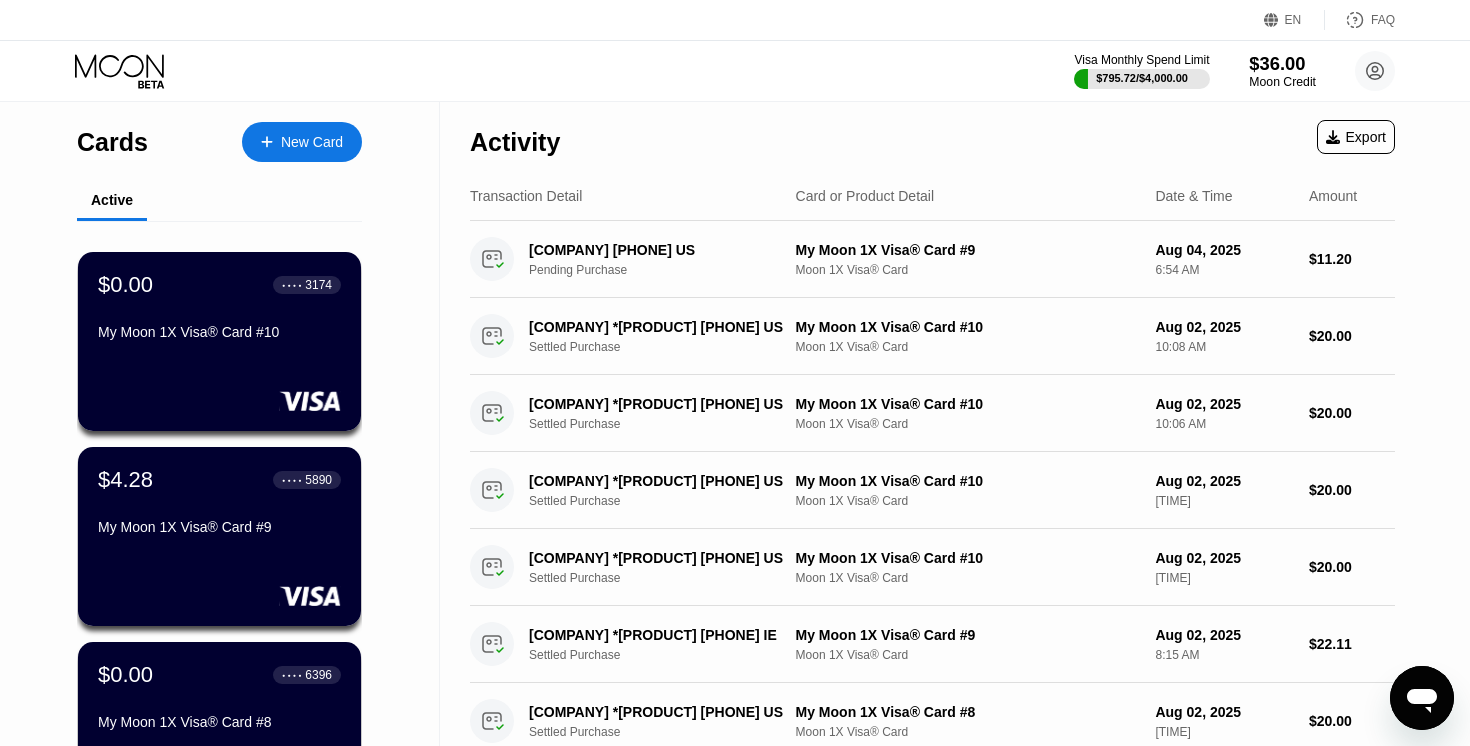 click on "$36.00" at bounding box center [1282, 63] 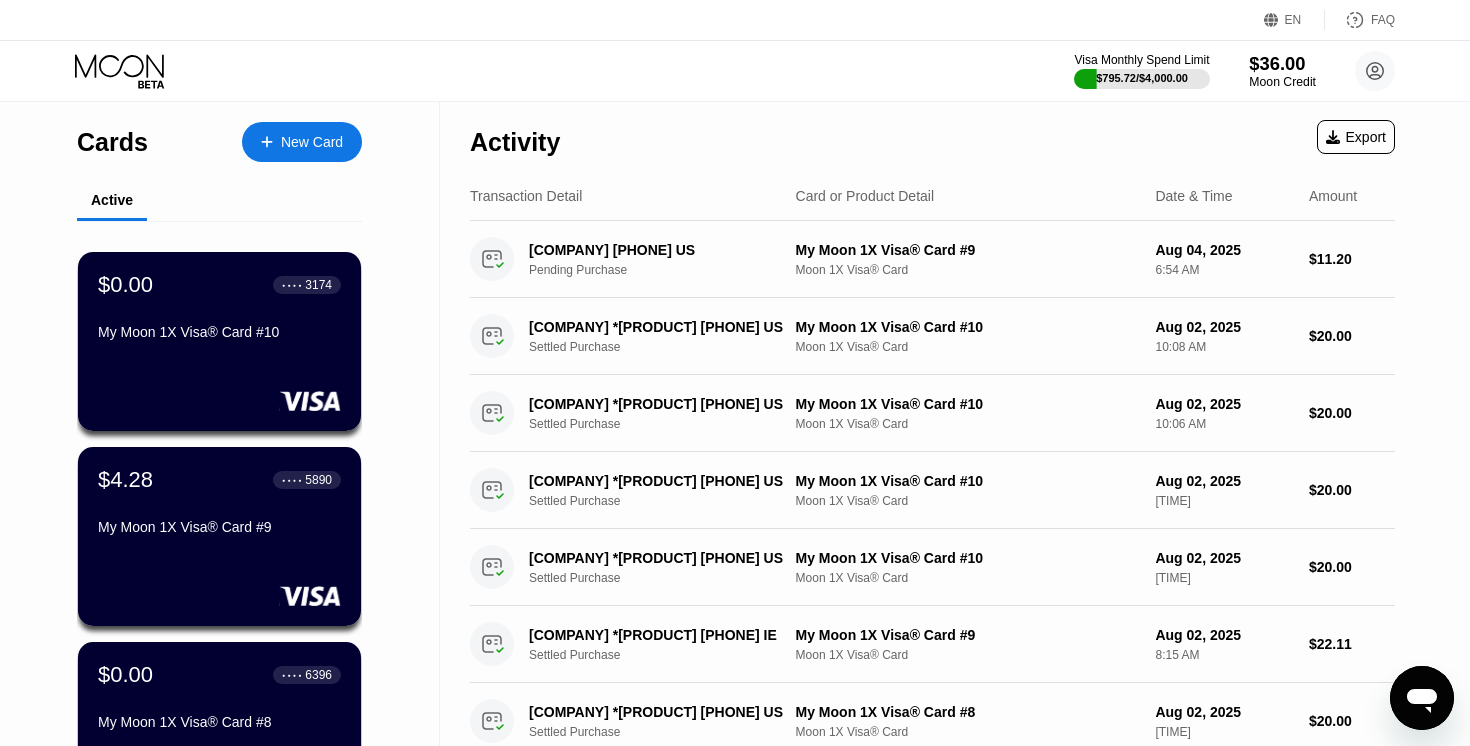 click on "$36.00" at bounding box center (1282, 63) 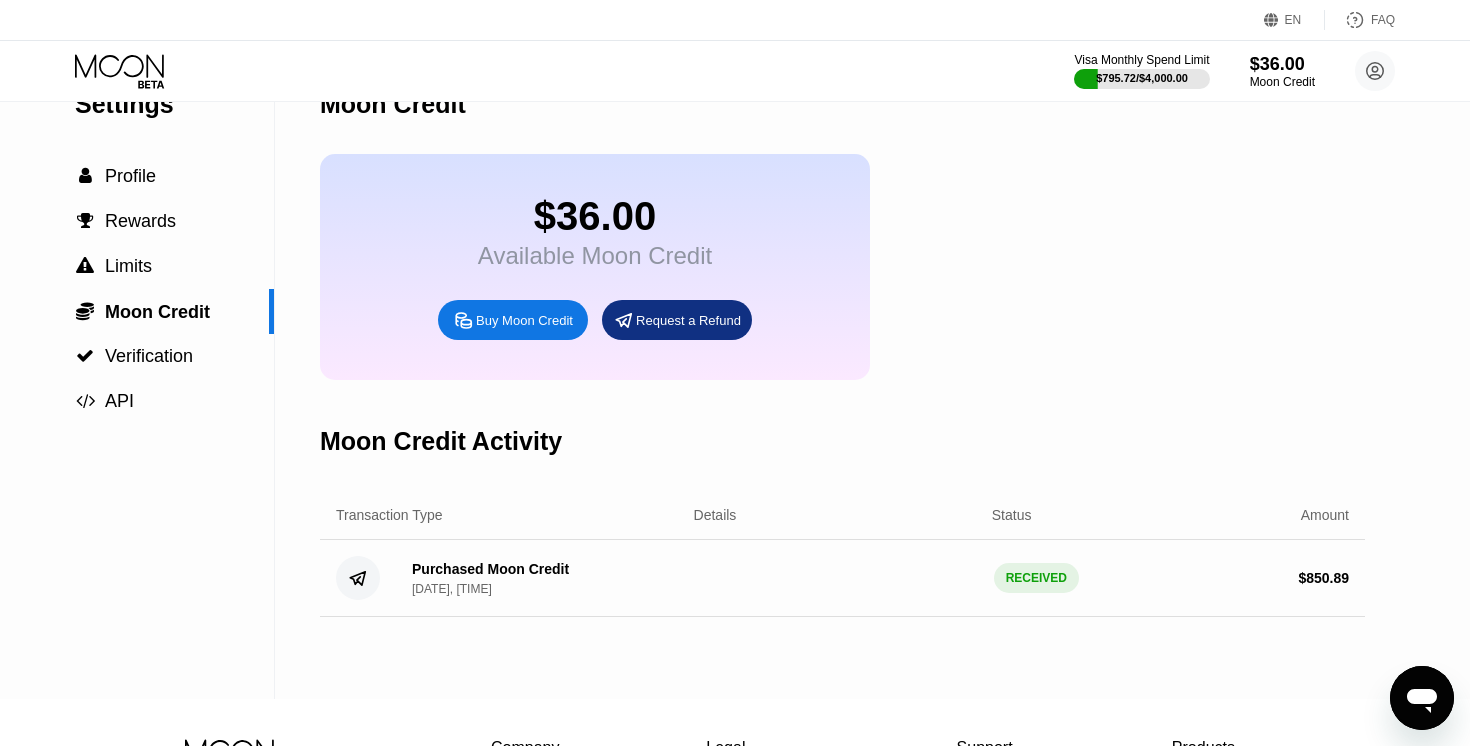 scroll, scrollTop: 0, scrollLeft: 0, axis: both 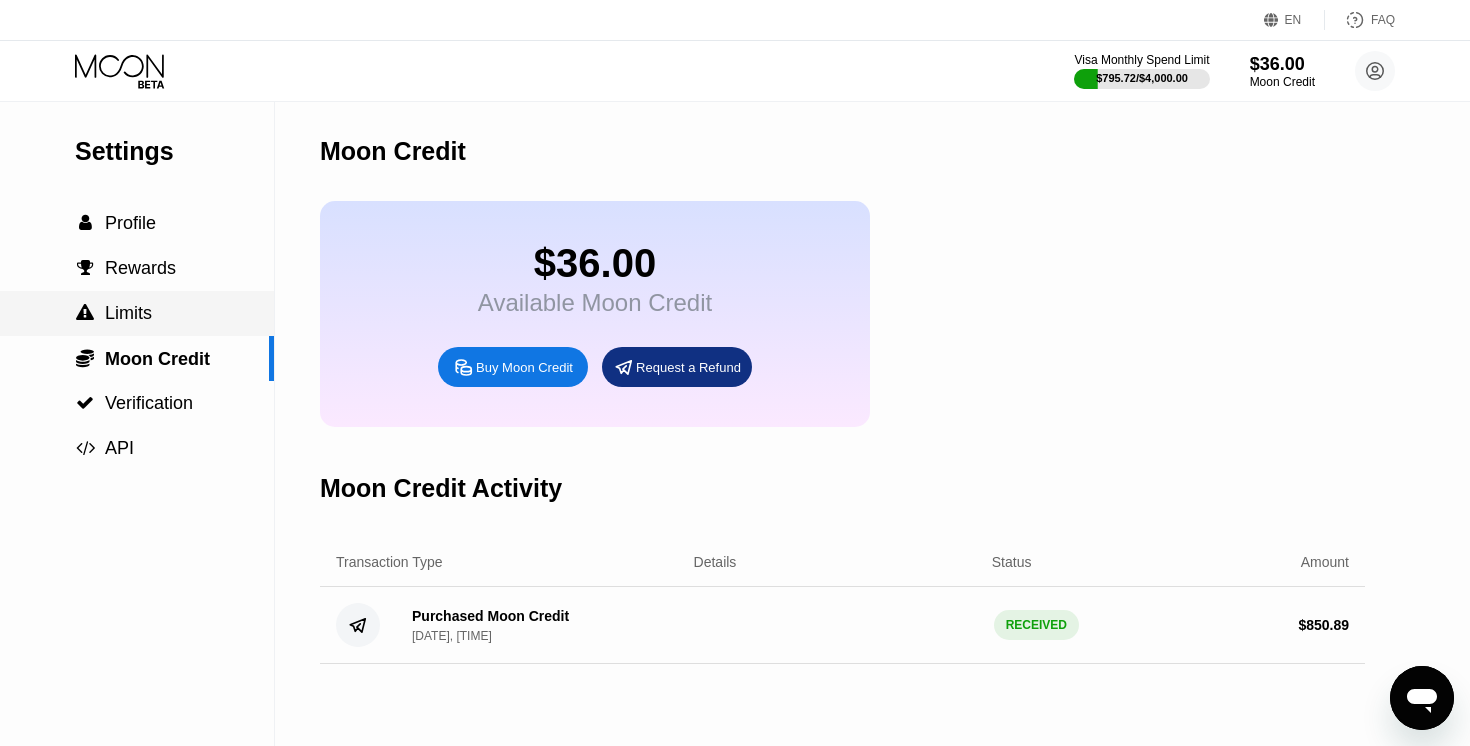 click on " Limits" at bounding box center [113, 313] 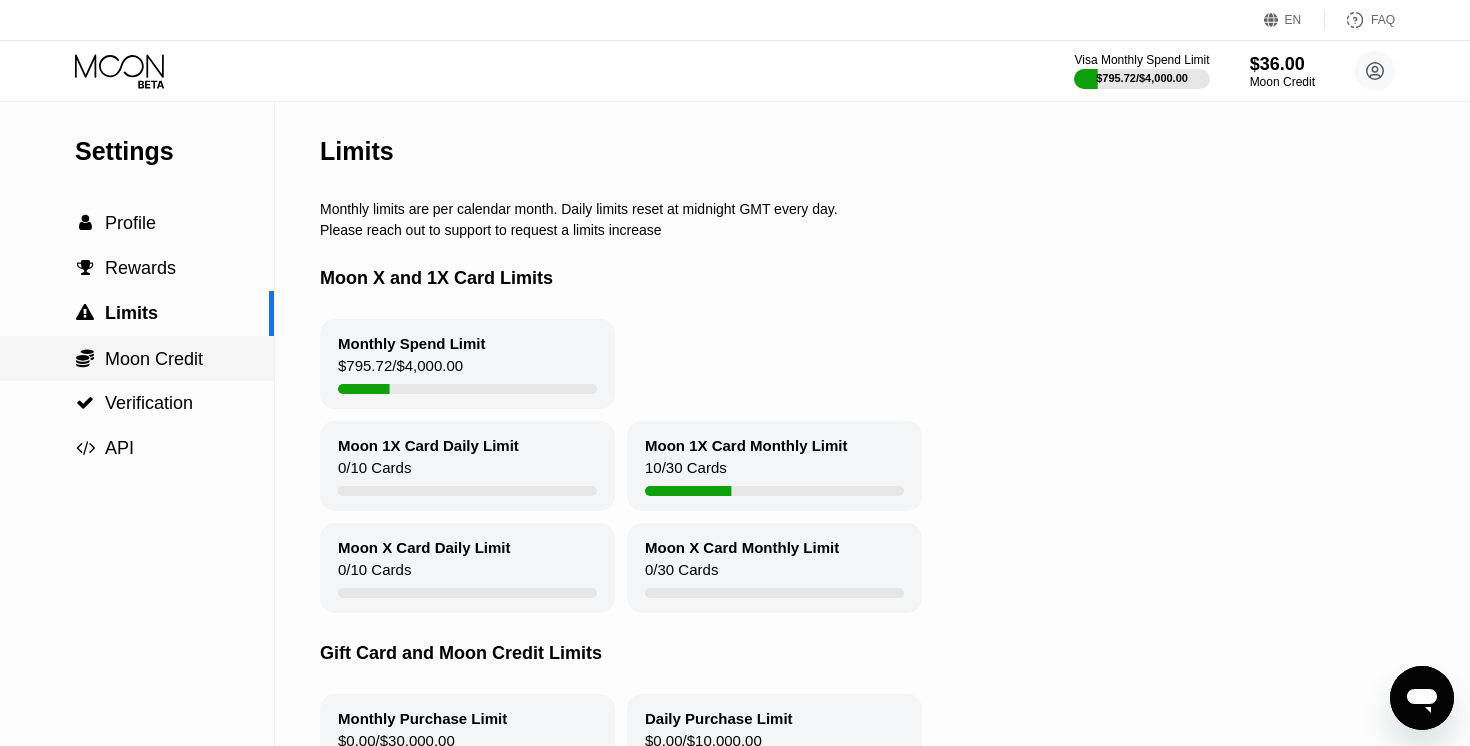 click on "Moon Credit" at bounding box center [154, 359] 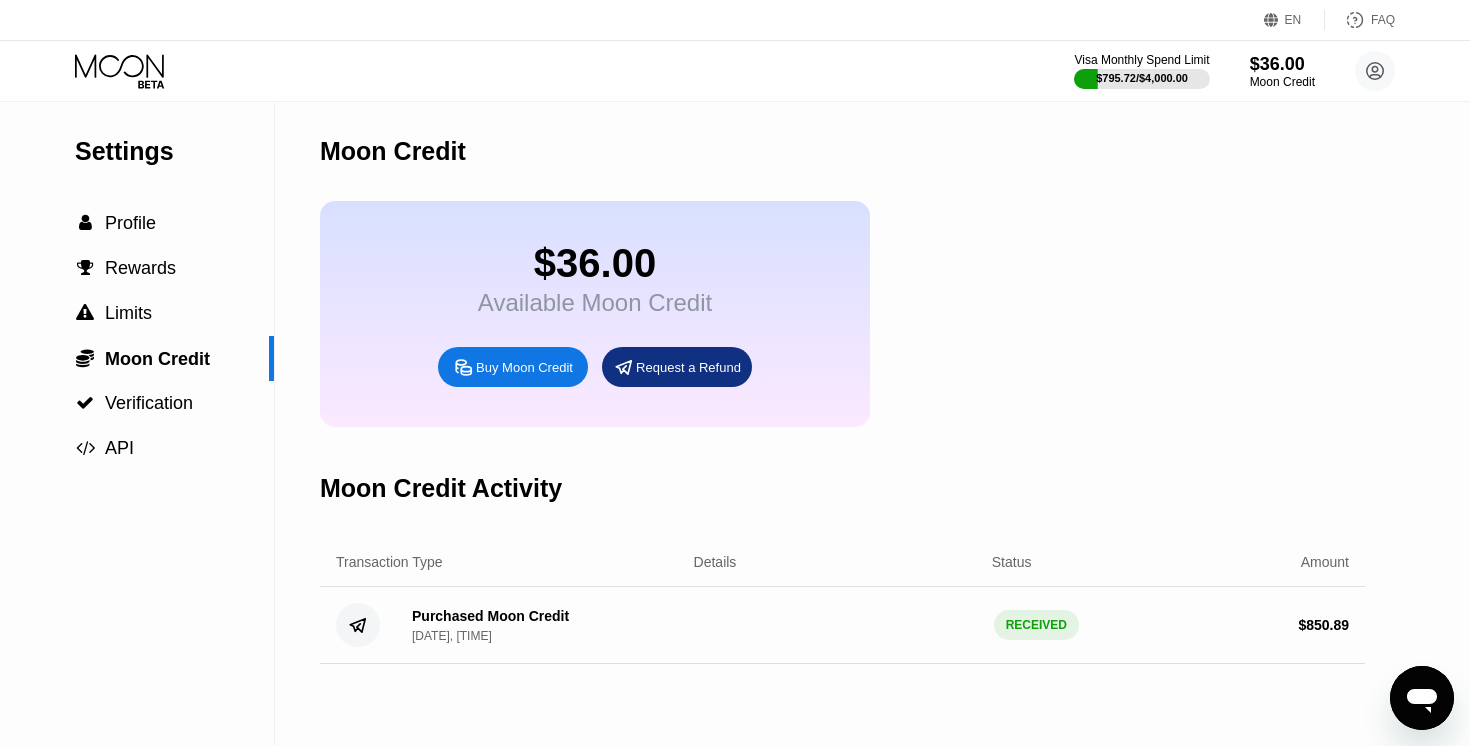 click on "Buy Moon Credit" at bounding box center (513, 367) 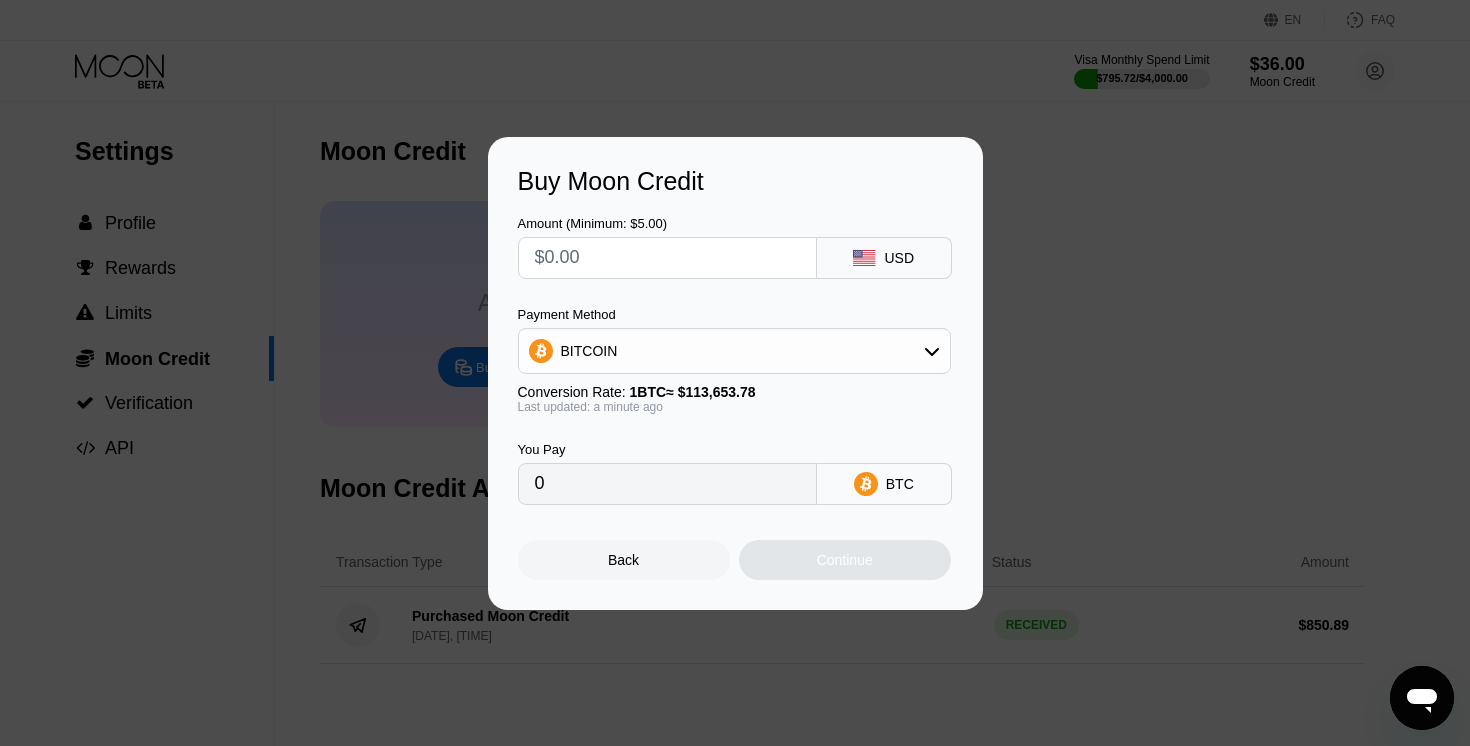 click at bounding box center (667, 258) 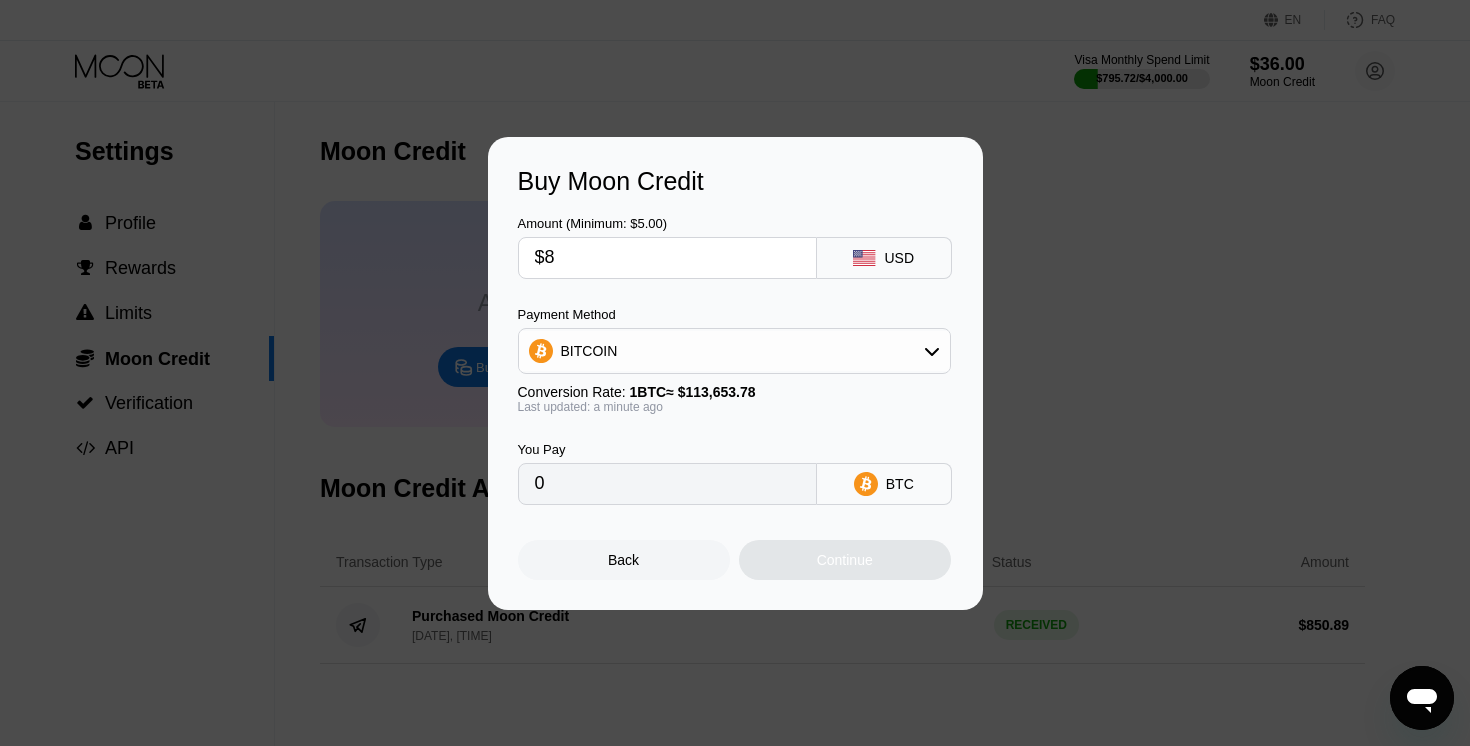 type on "0.00007039" 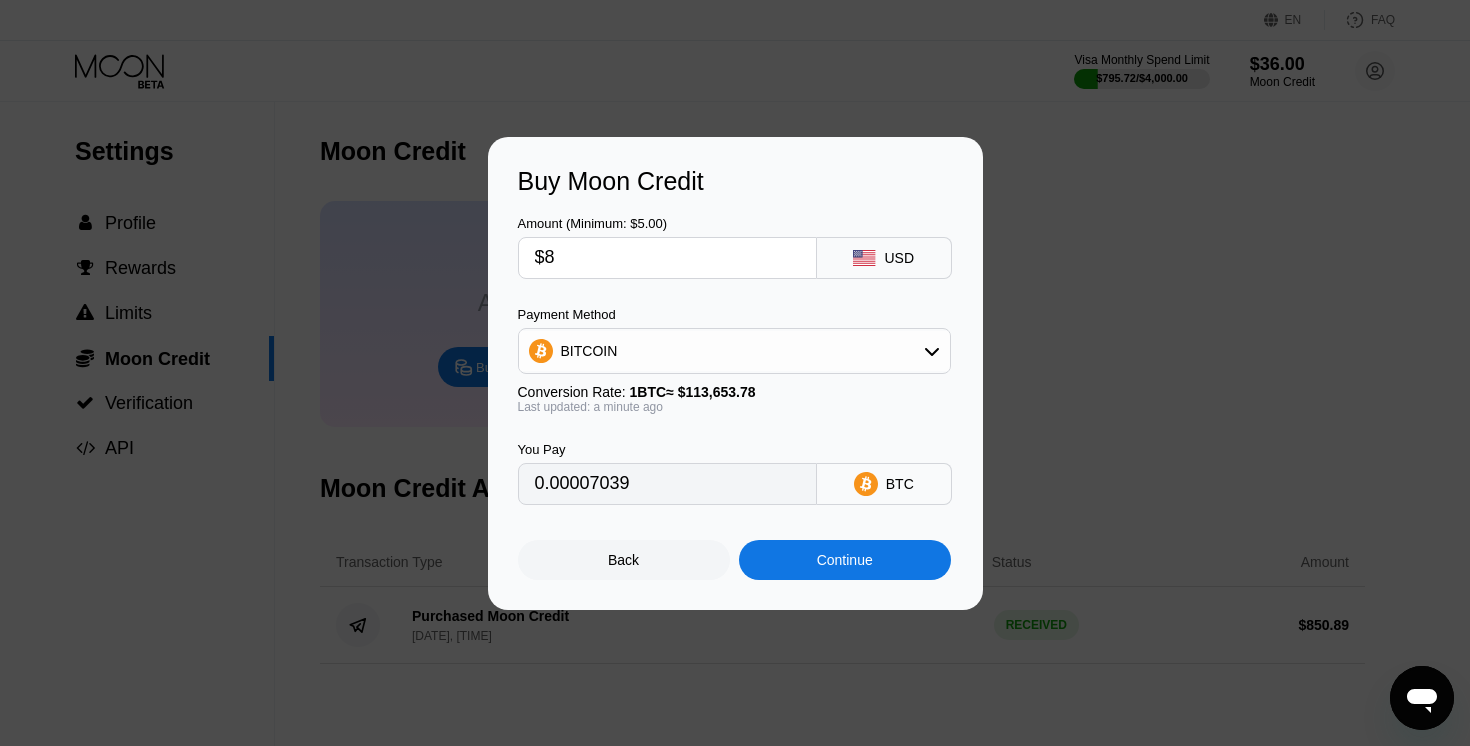 type on "$82" 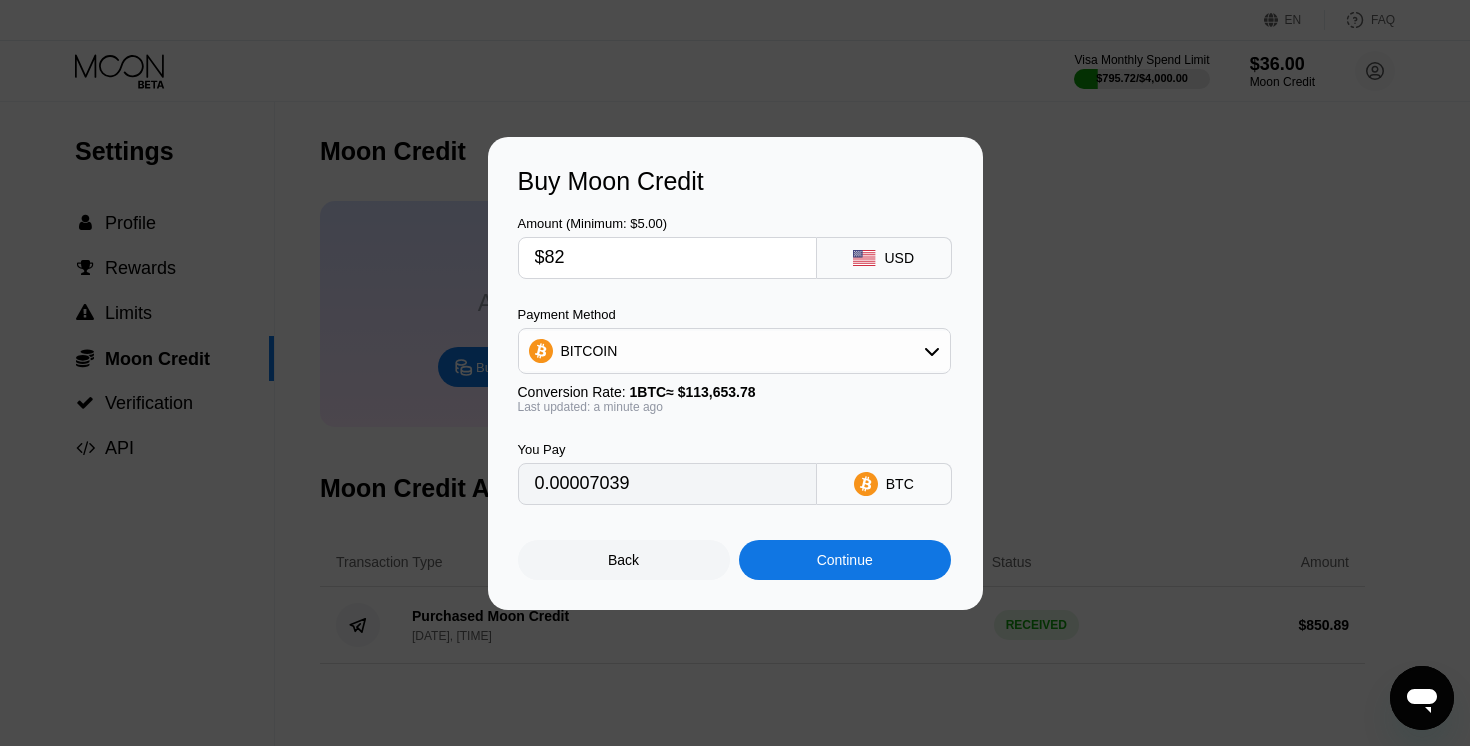 type on "0.00072149" 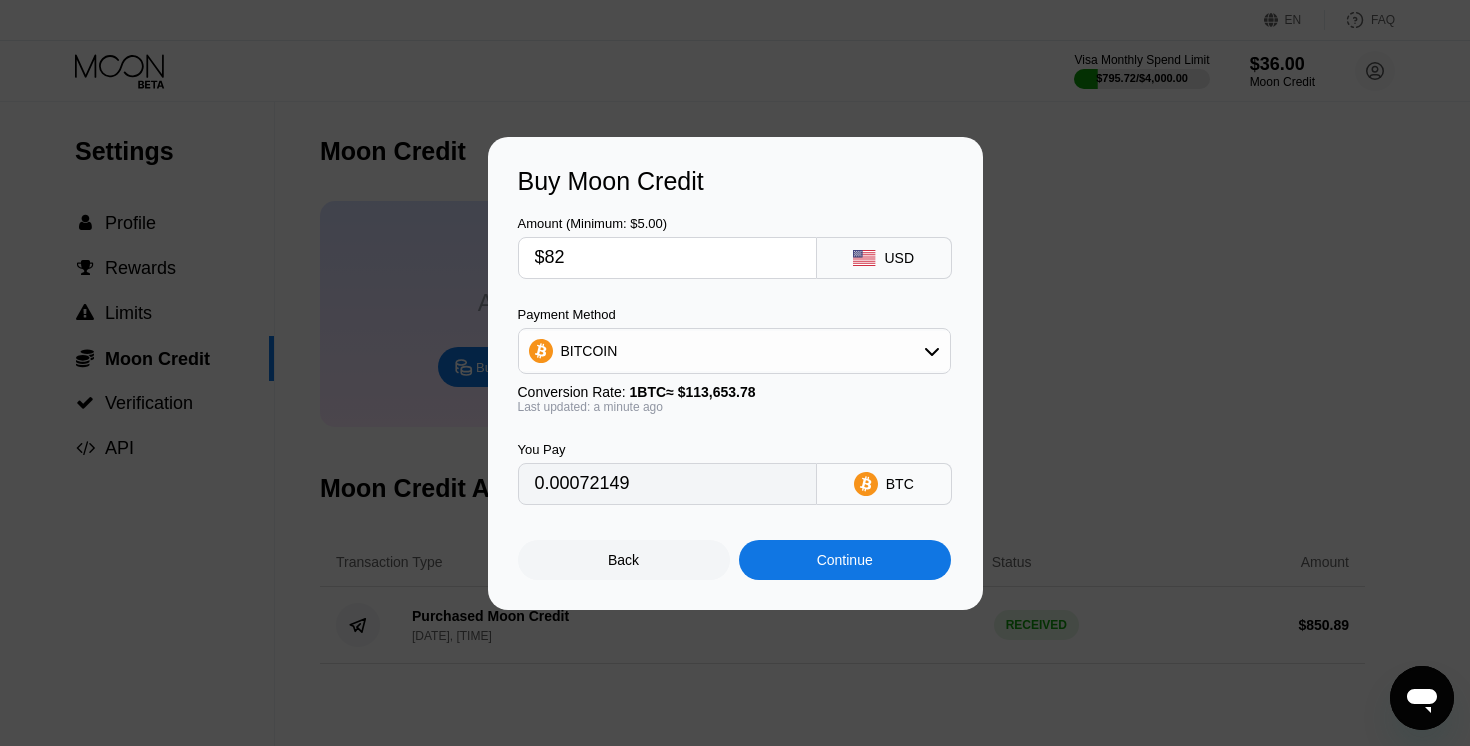 type on "$823" 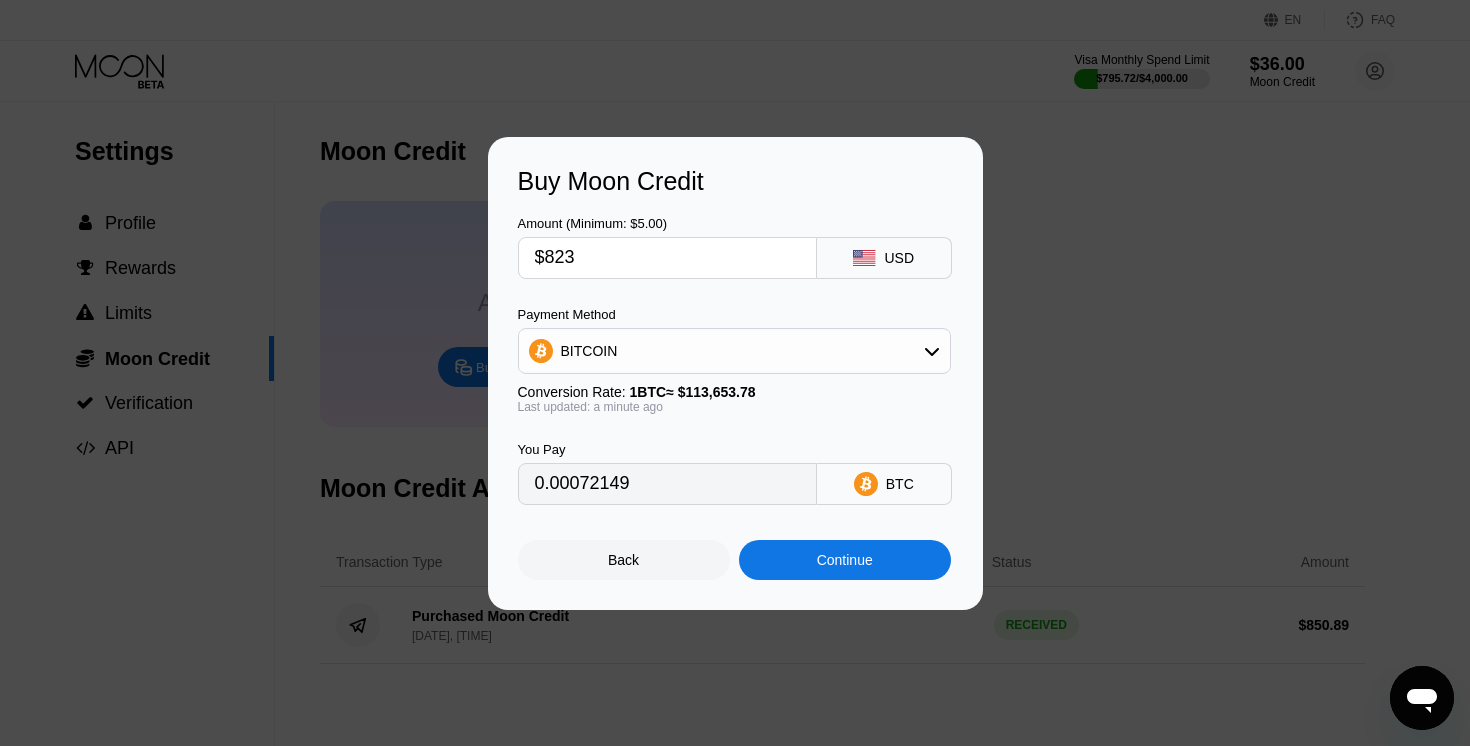 type on "0.00724130" 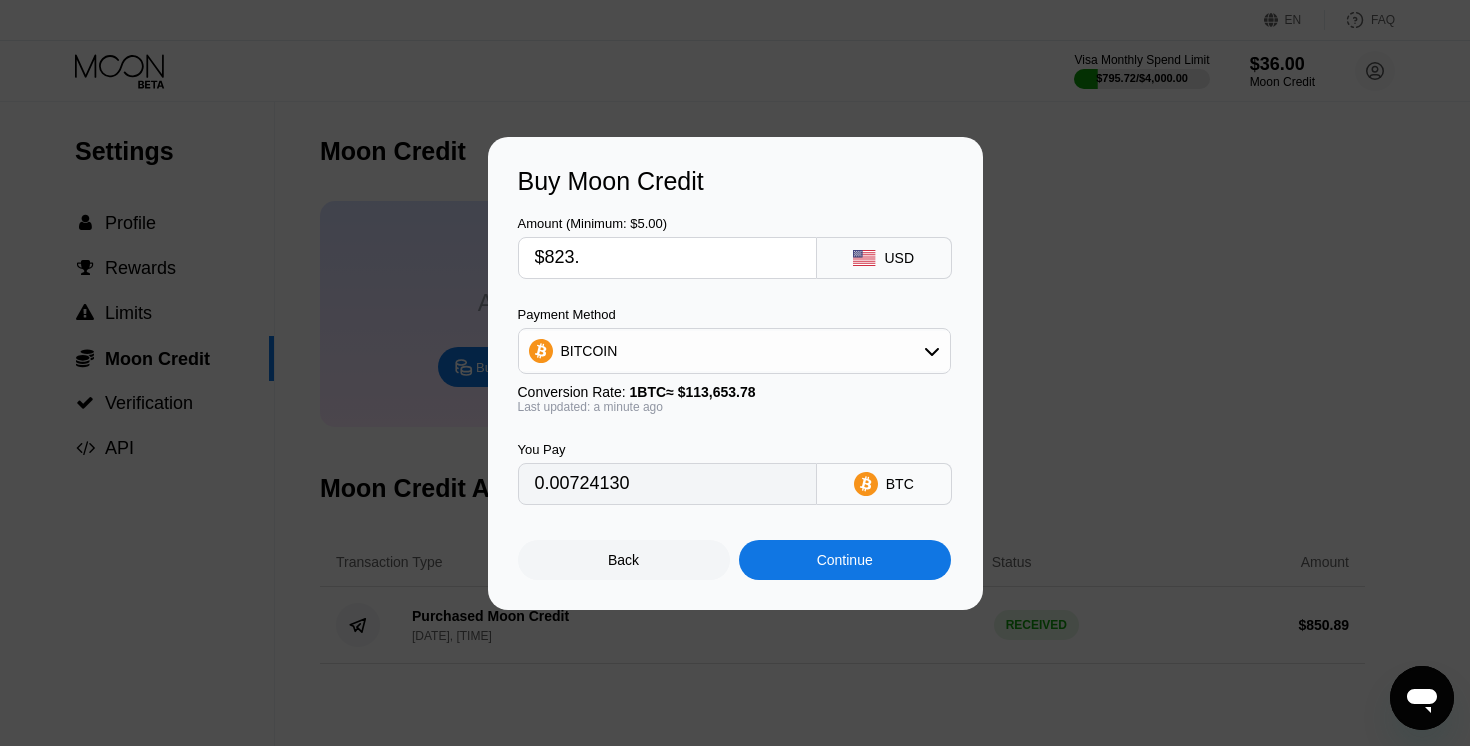 type on "$823.8" 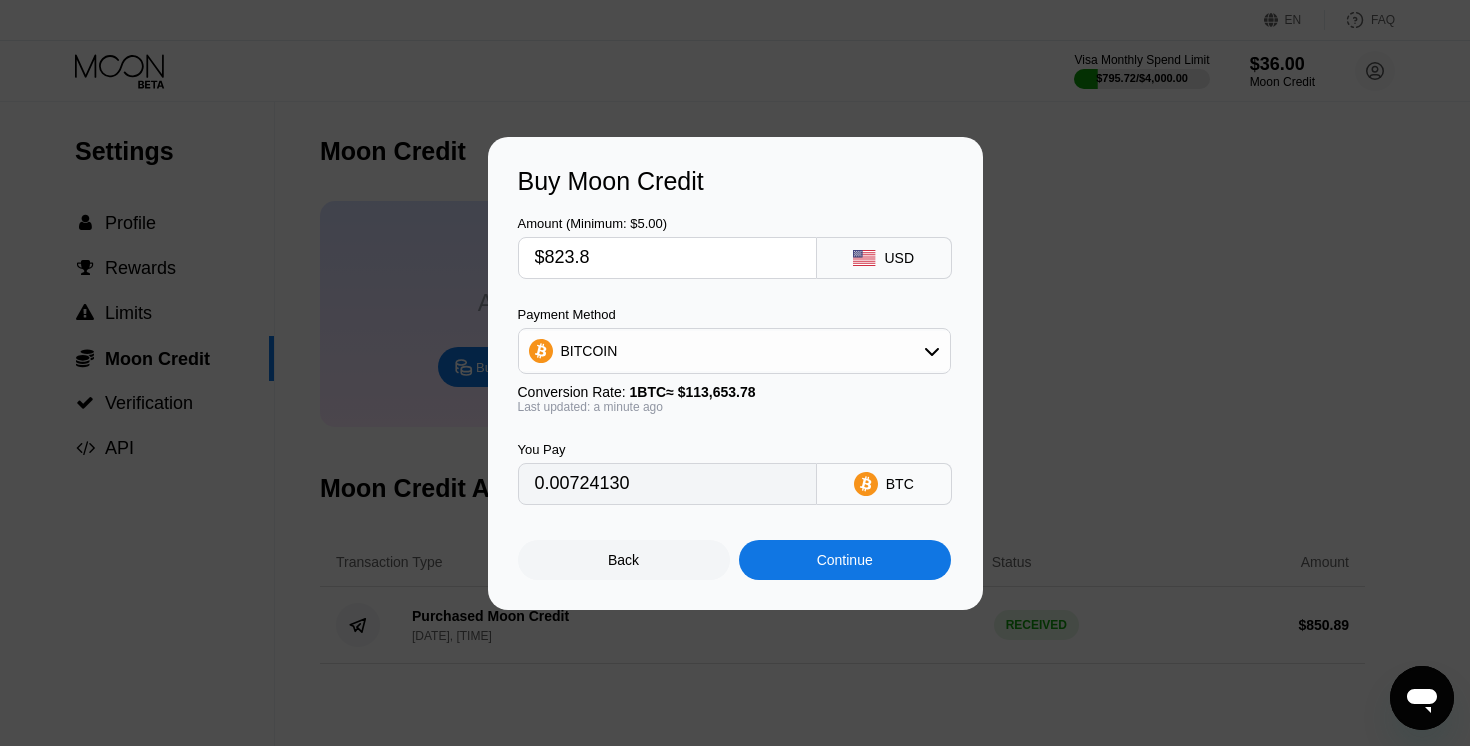 type on "0.00724833" 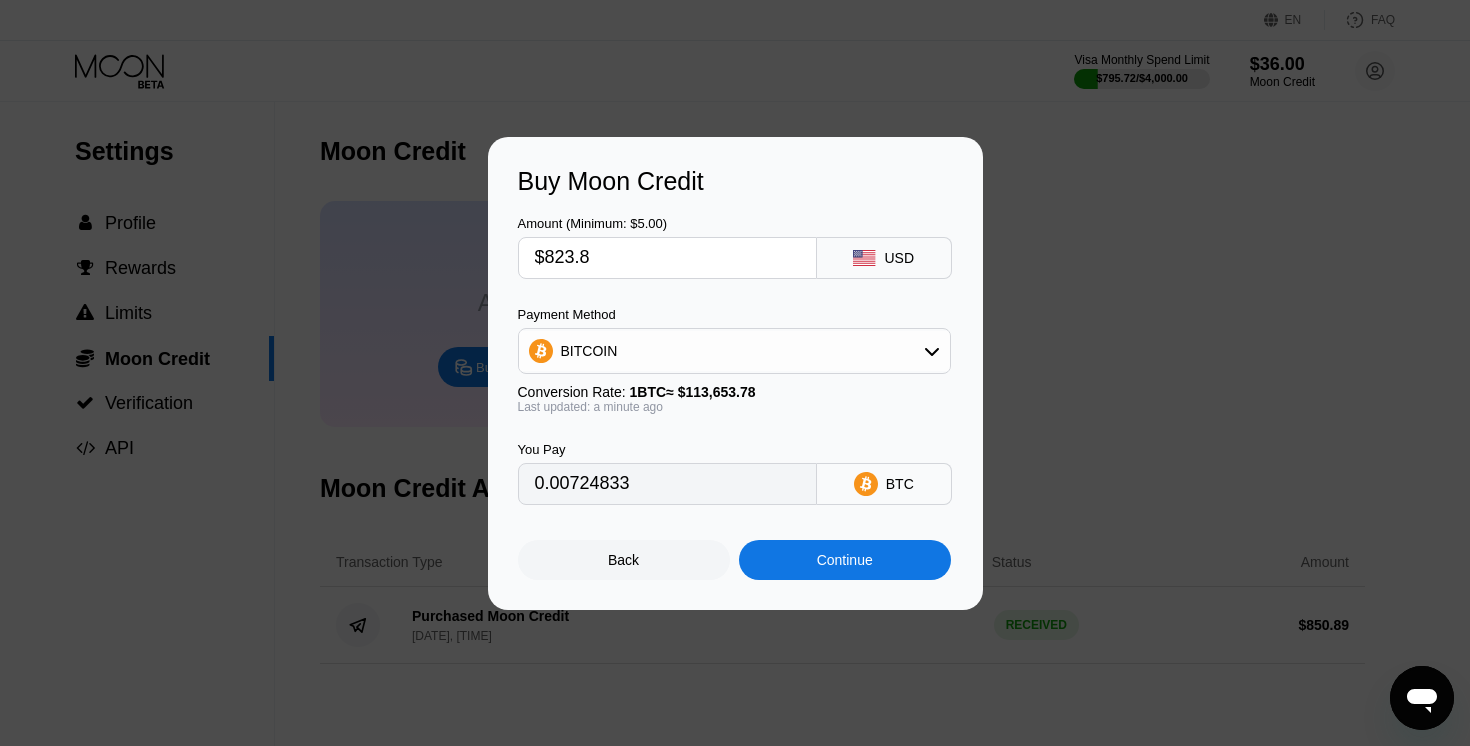 type on "$823.89" 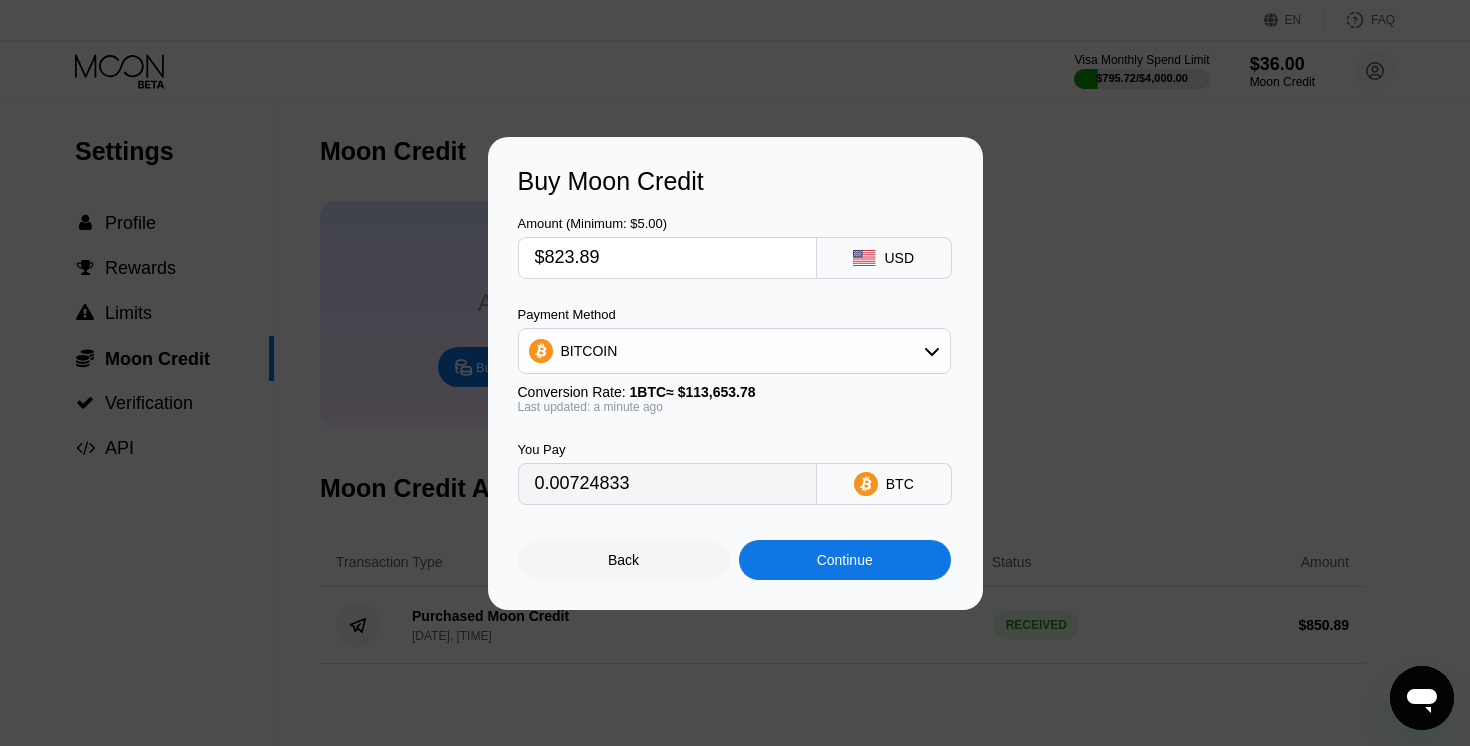 type on "0.00724913" 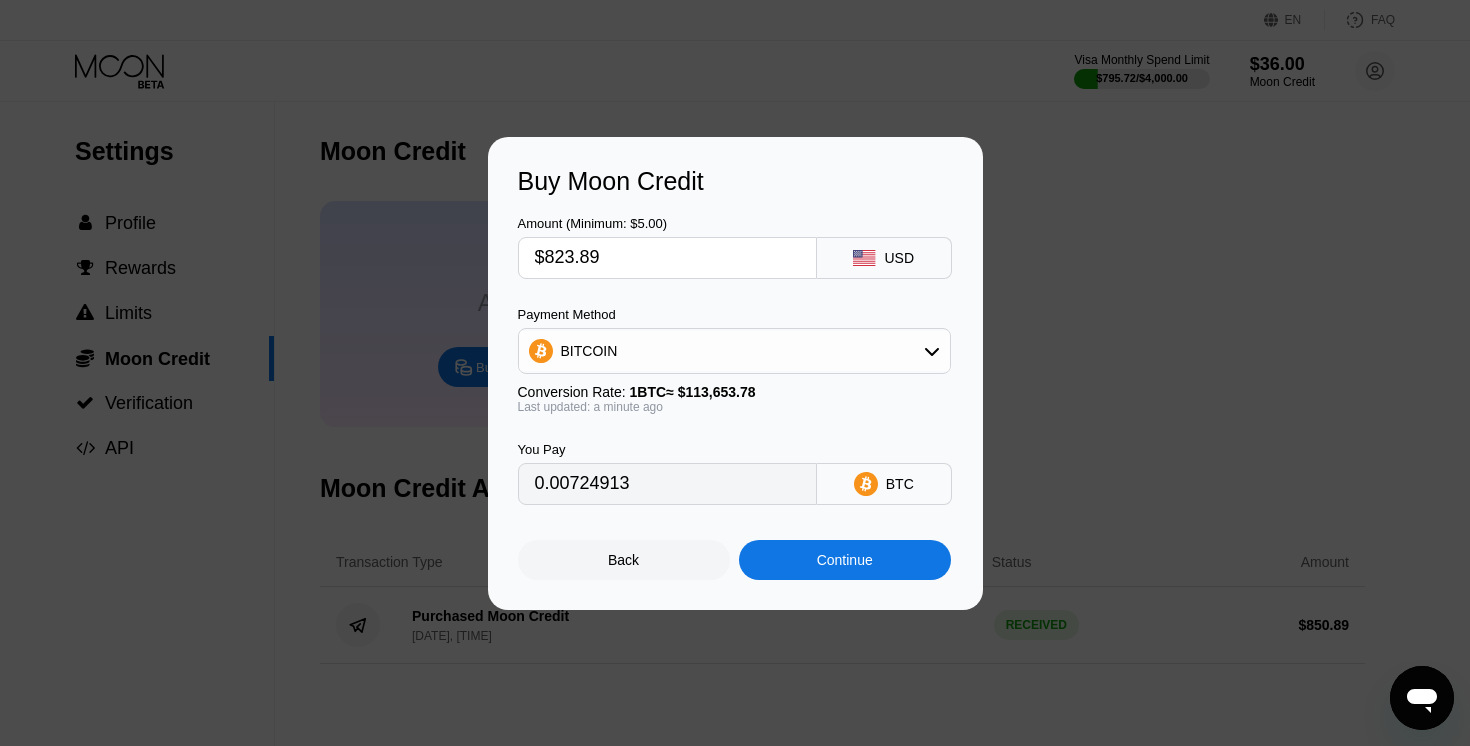 type on "$823.89" 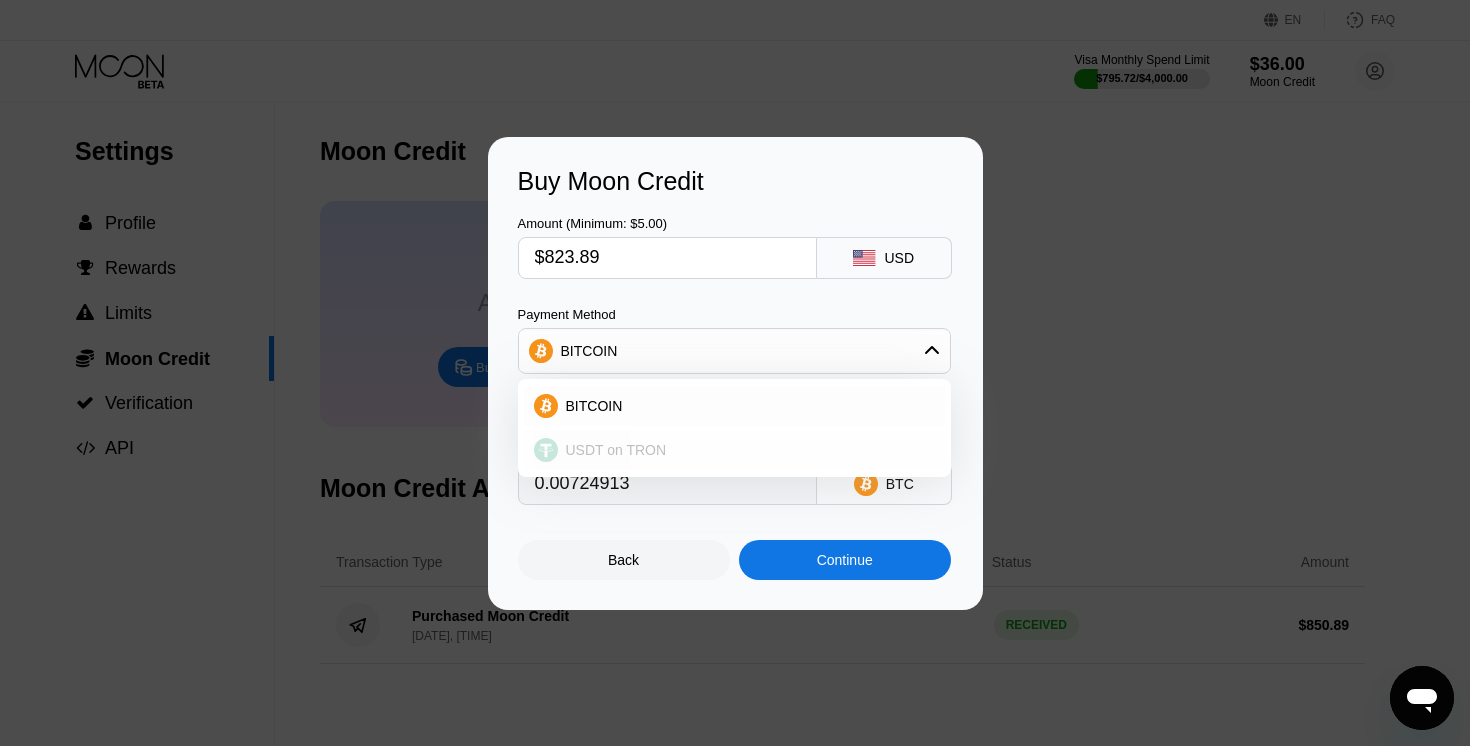 click on "USDT on TRON" at bounding box center [616, 450] 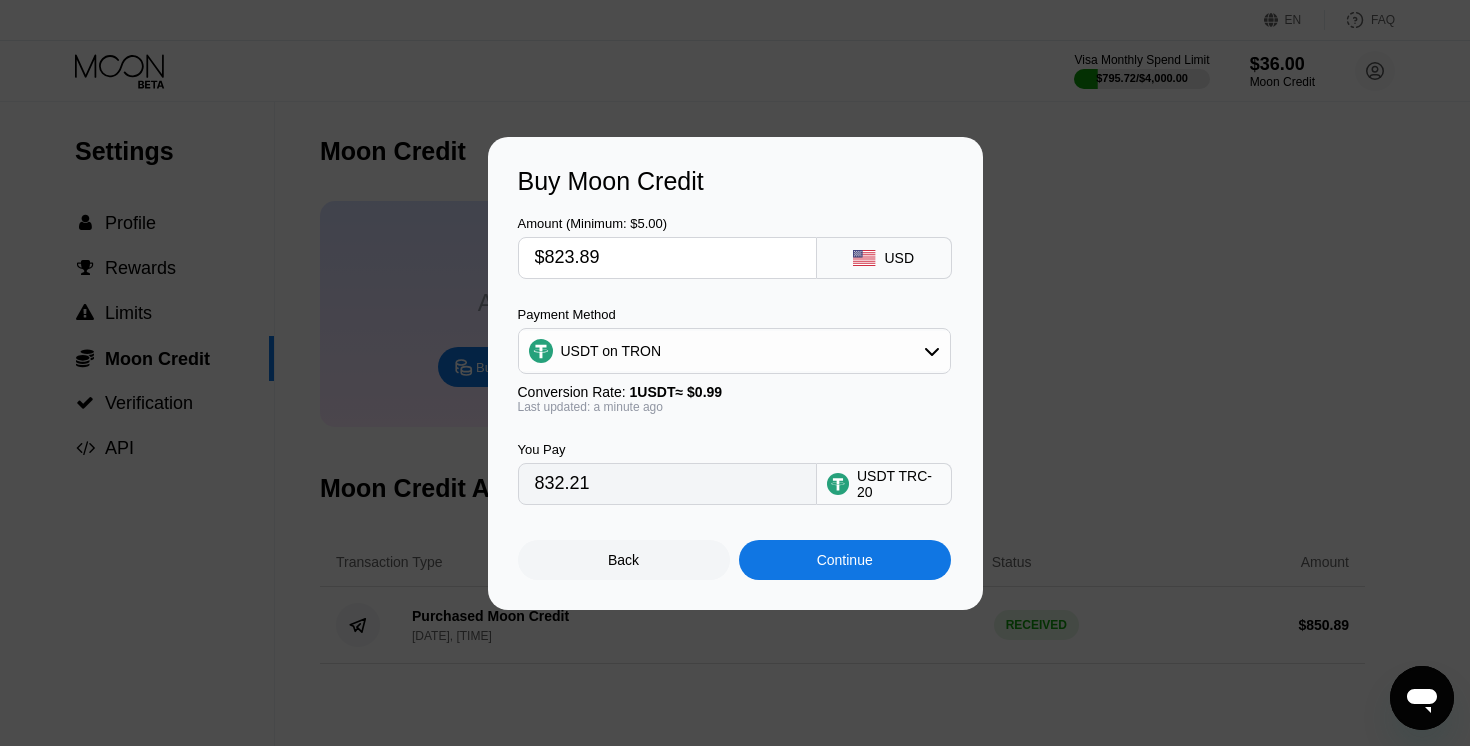 click on "Continue" at bounding box center (845, 560) 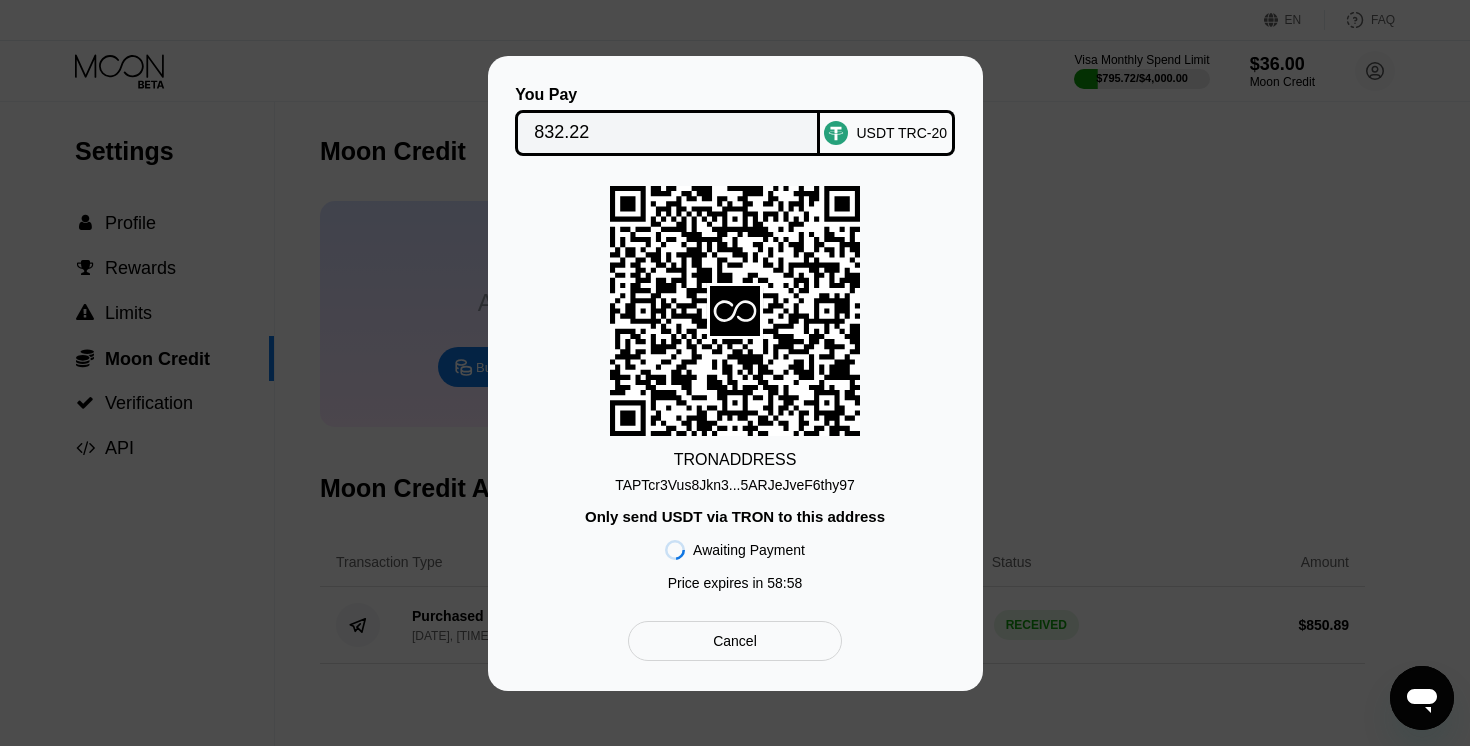 click on "832.22" at bounding box center [667, 133] 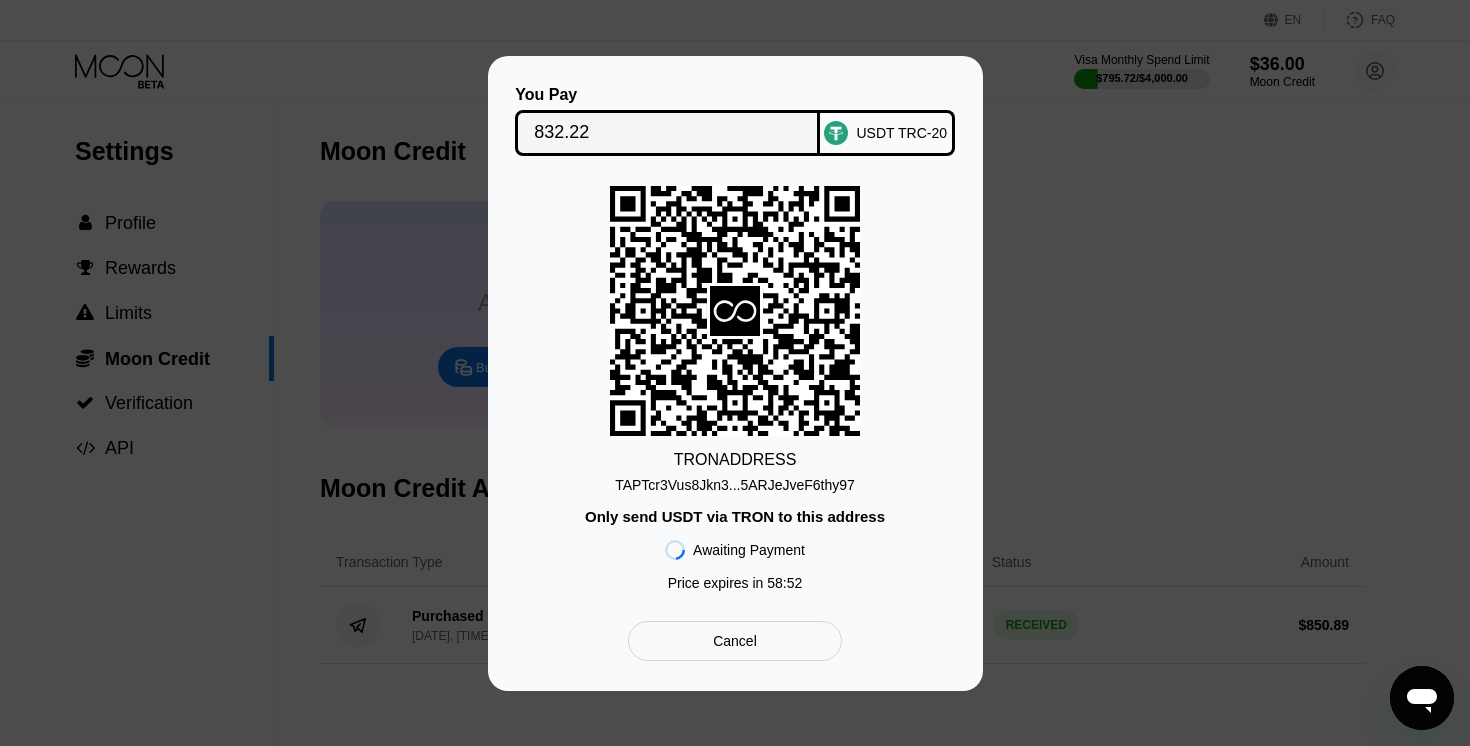 click on "TAPTcr3Vus8Jkn3...5ARJeJveF6thy97" at bounding box center (735, 485) 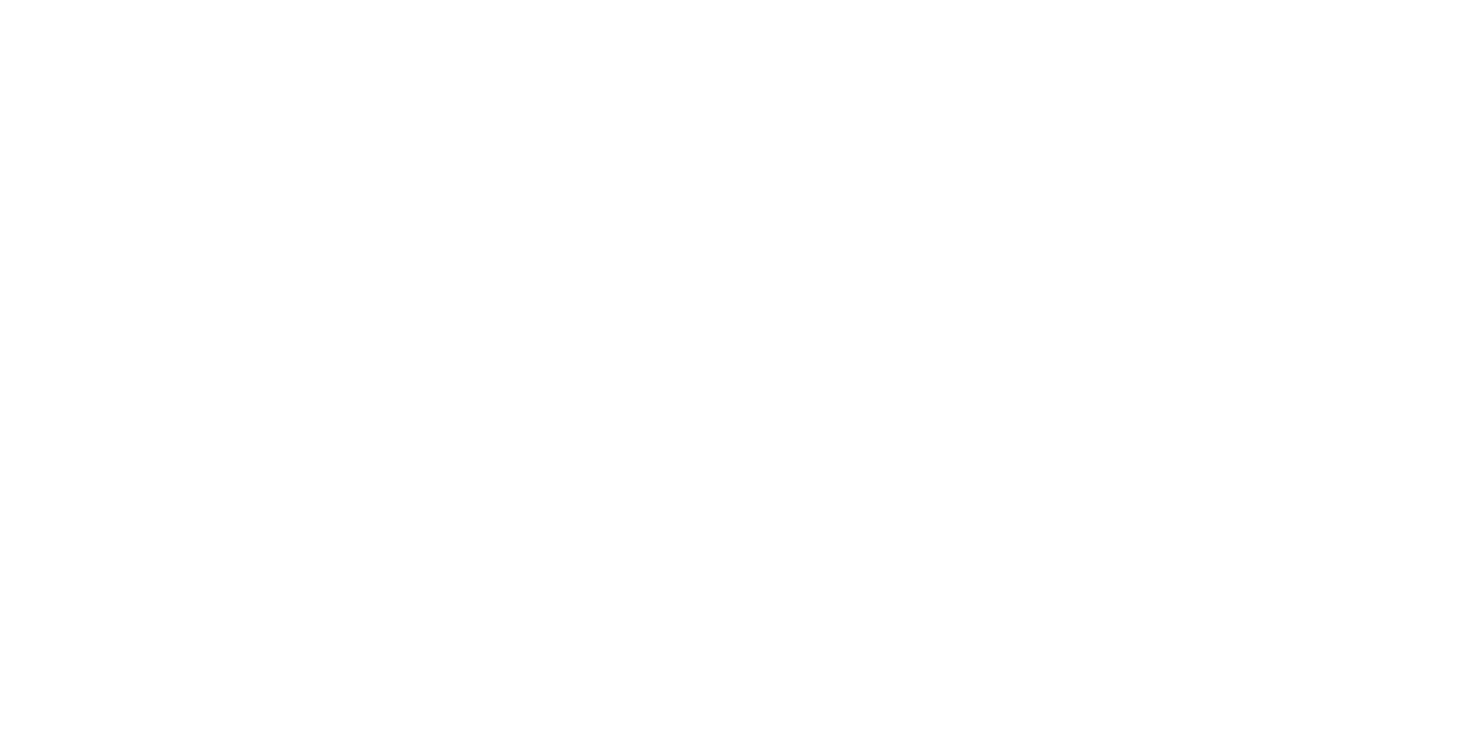 scroll, scrollTop: 0, scrollLeft: 0, axis: both 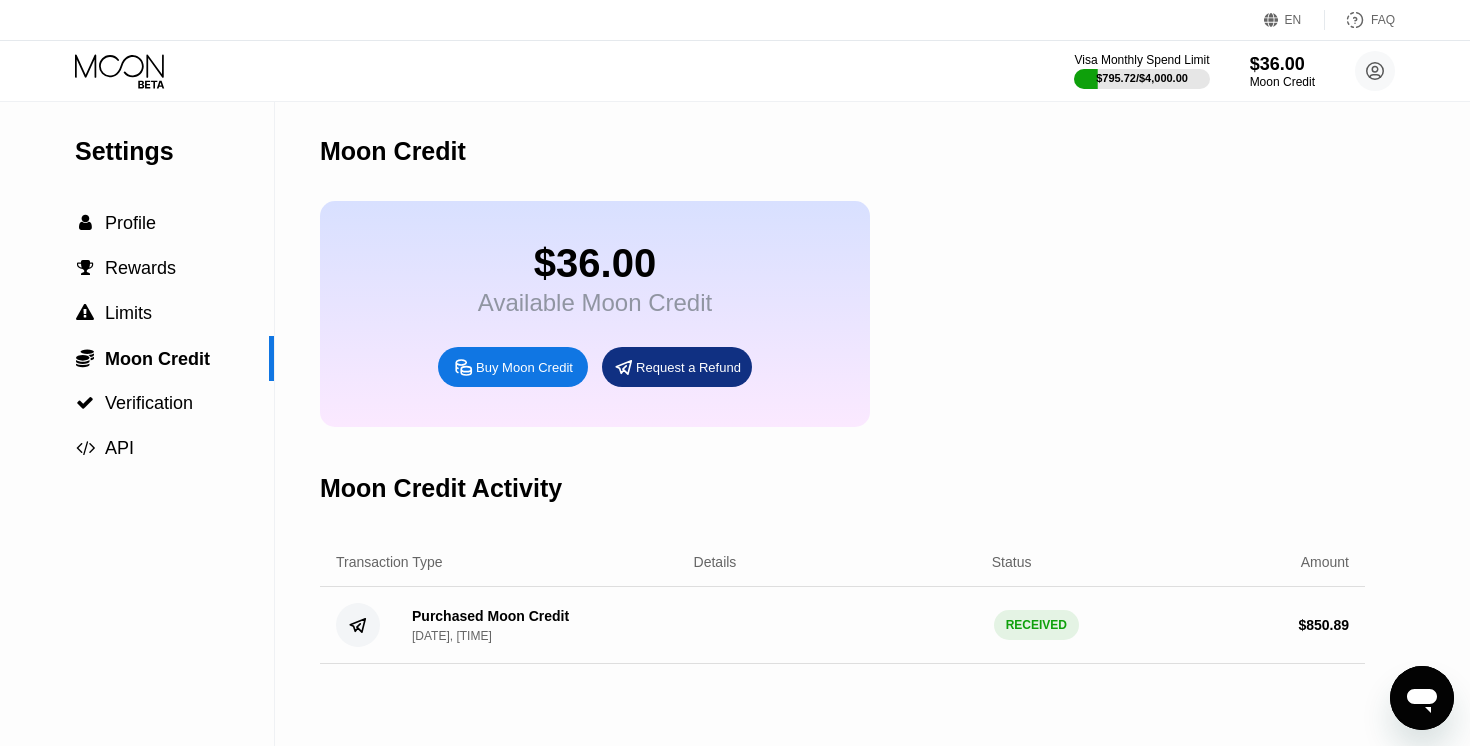 click on "$36.00 Available Moon Credit Buy Moon Credit Request a Refund" at bounding box center [842, 314] 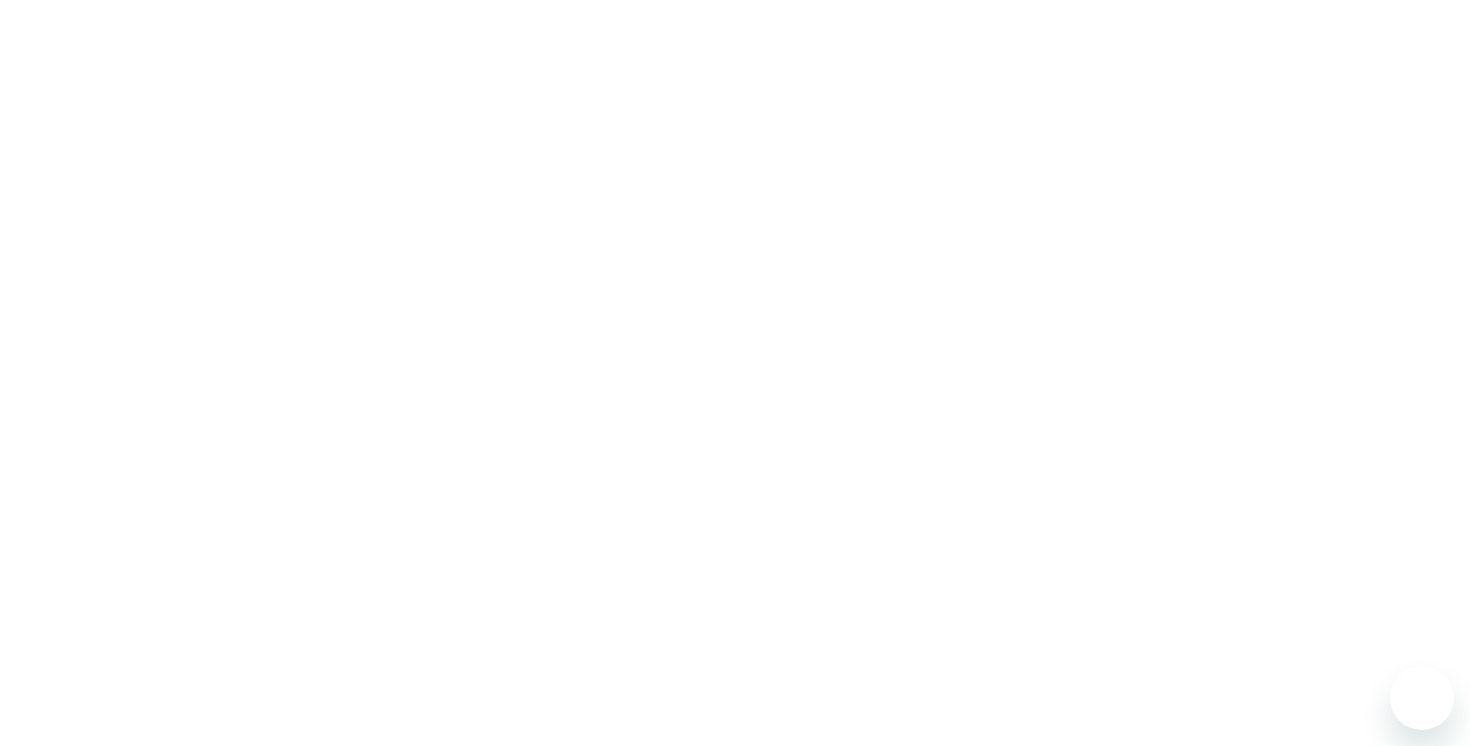 scroll, scrollTop: 0, scrollLeft: 0, axis: both 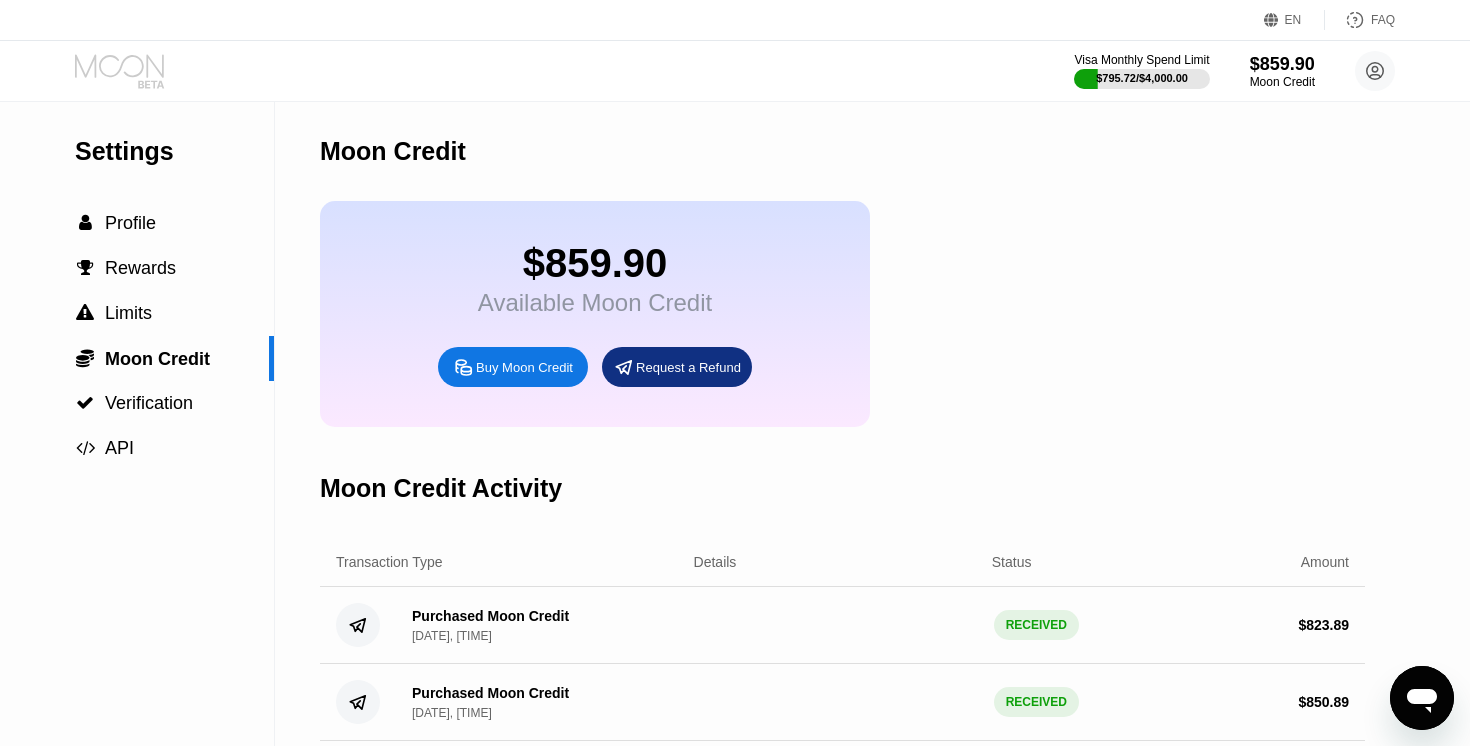 click 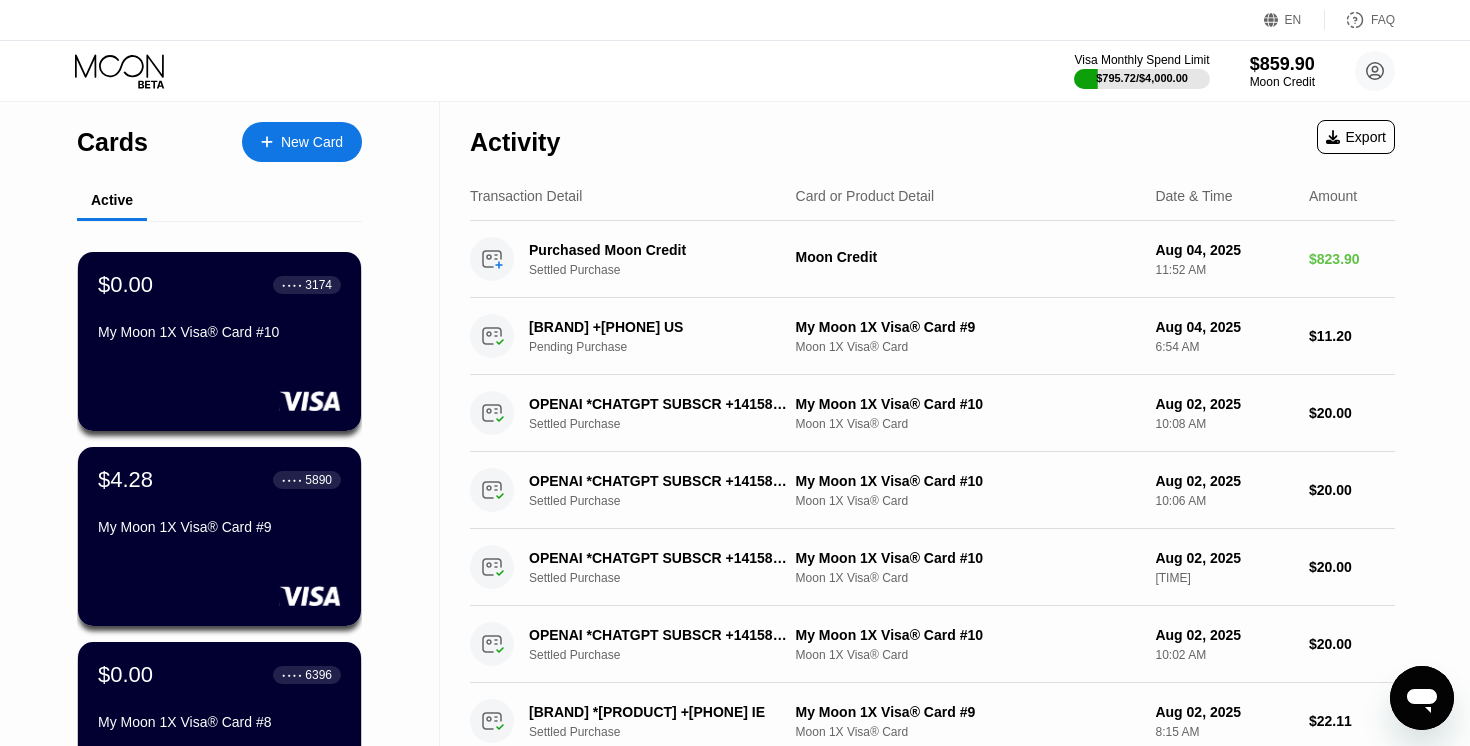 click on "New Card" at bounding box center (312, 142) 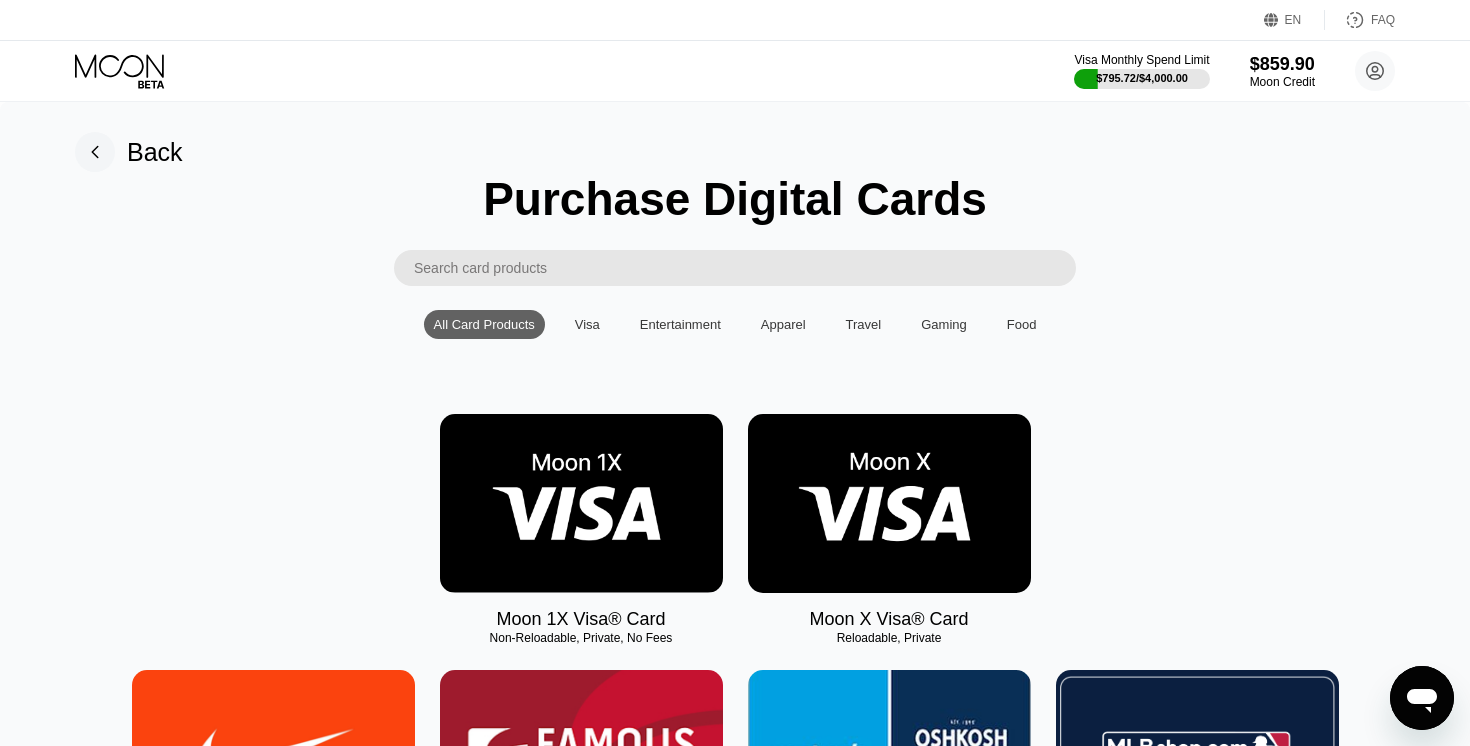 click at bounding box center (581, 503) 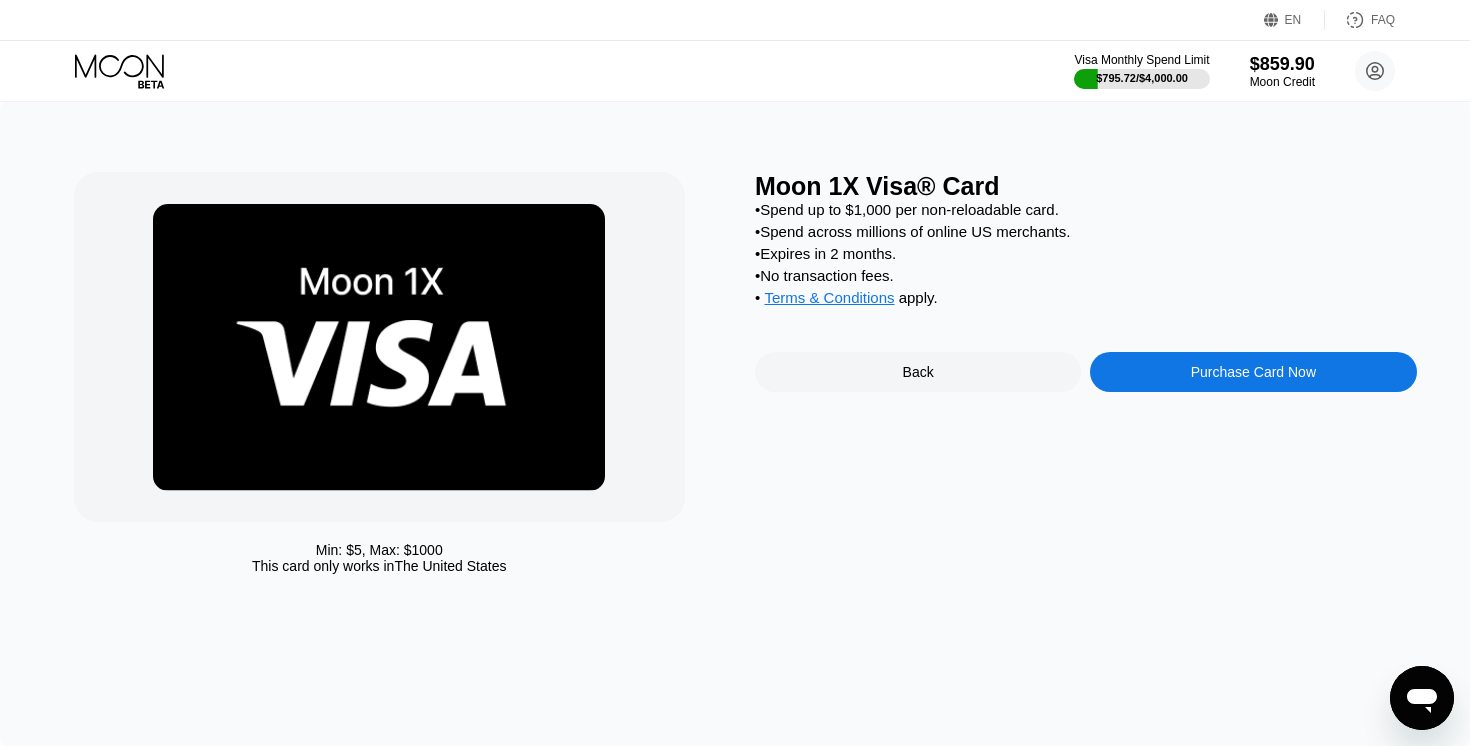 click on "Purchase Card Now" at bounding box center [1253, 372] 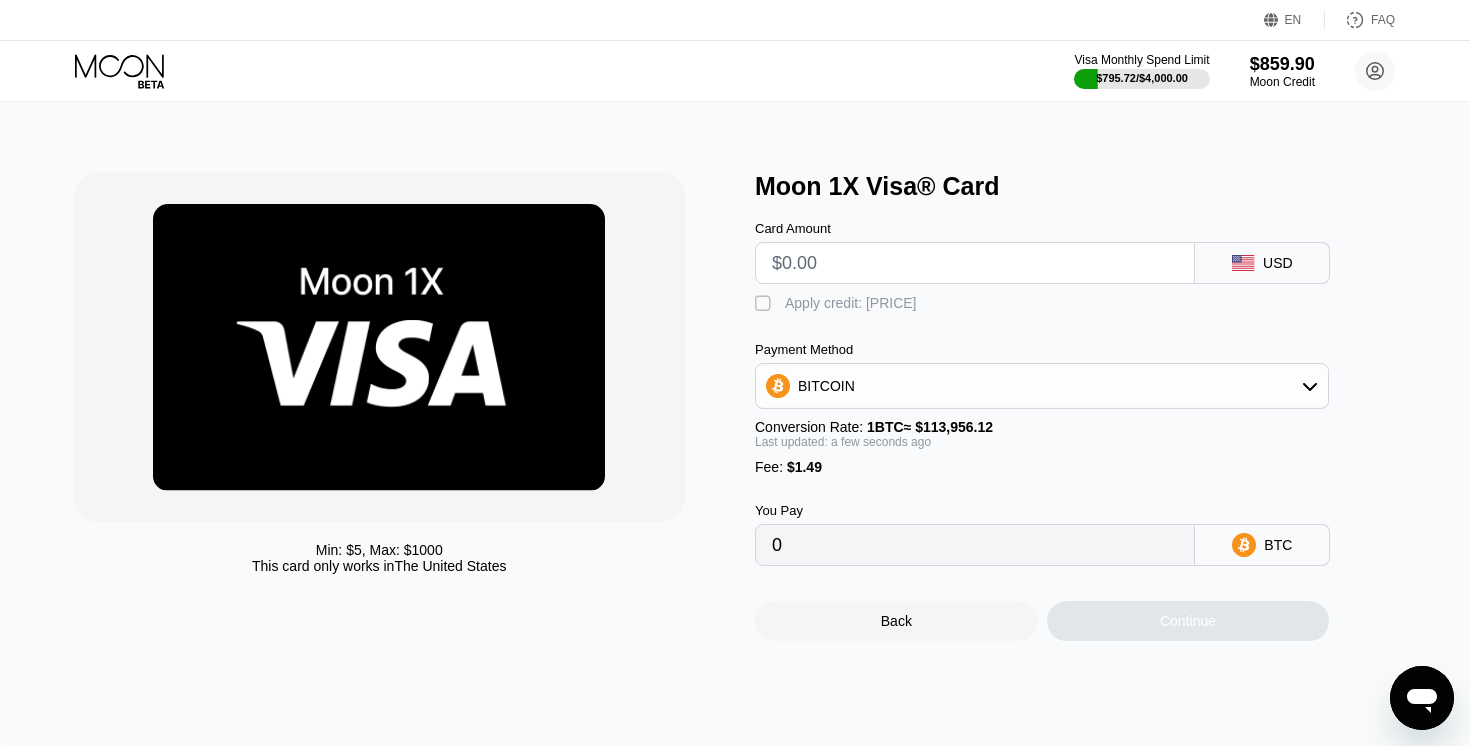 click at bounding box center [975, 263] 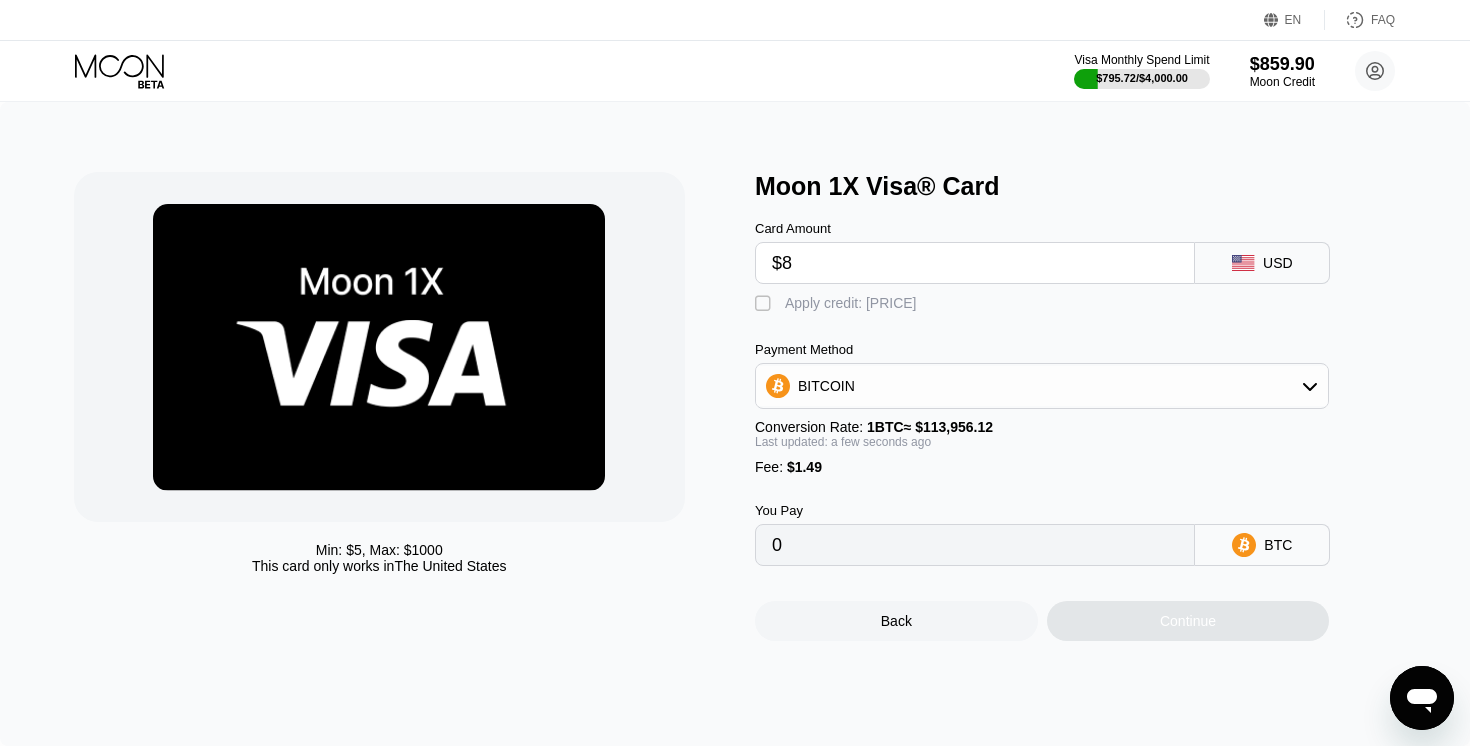 type on "0.00008328" 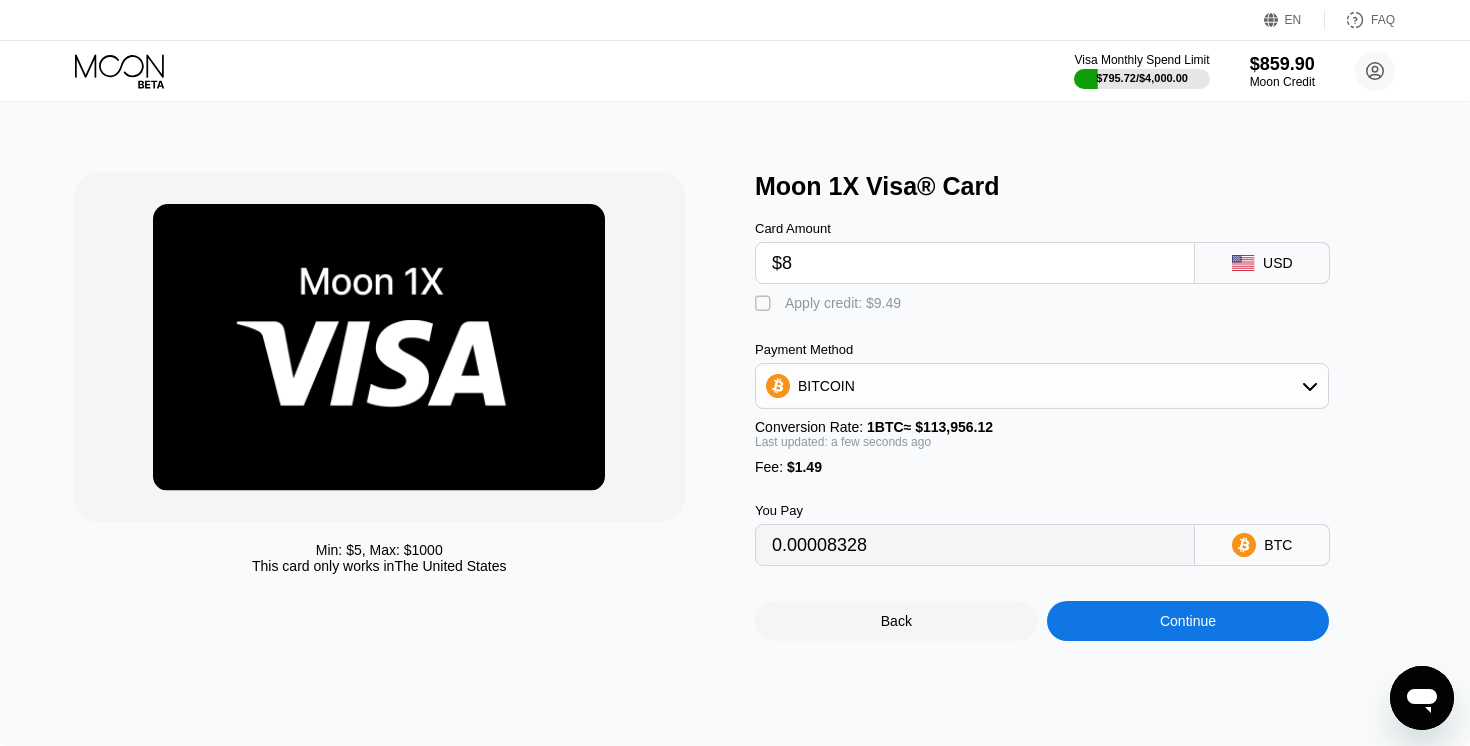 type on "$80" 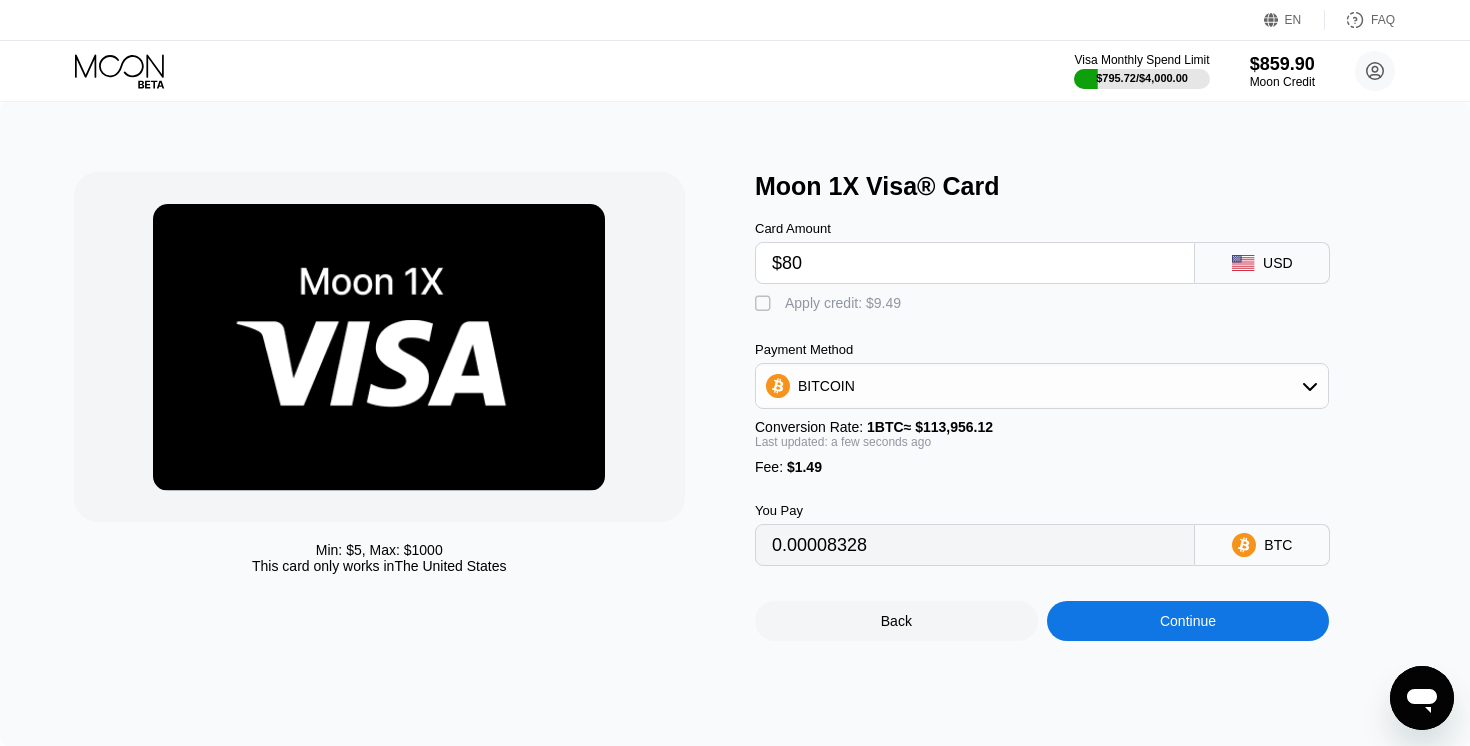 type on "0.00071510" 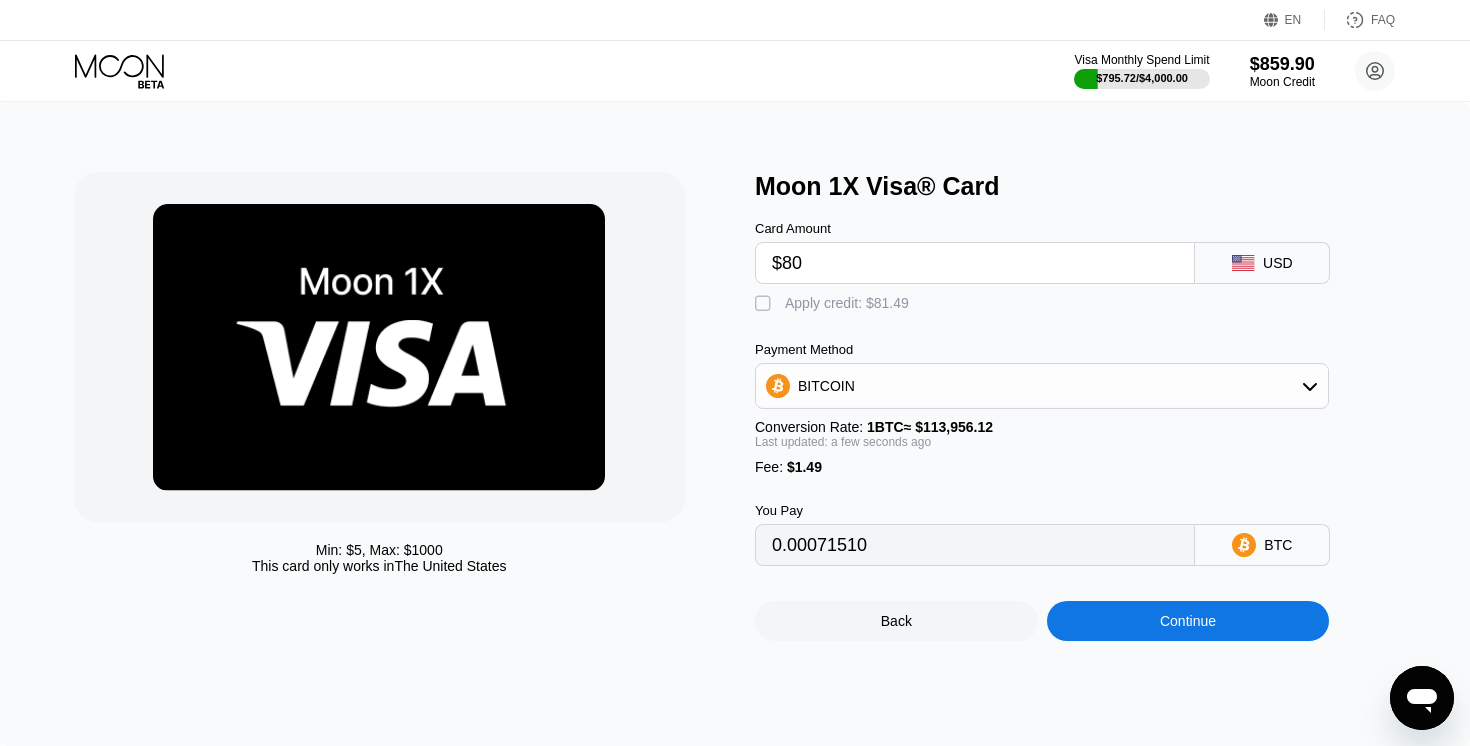 type on "$80" 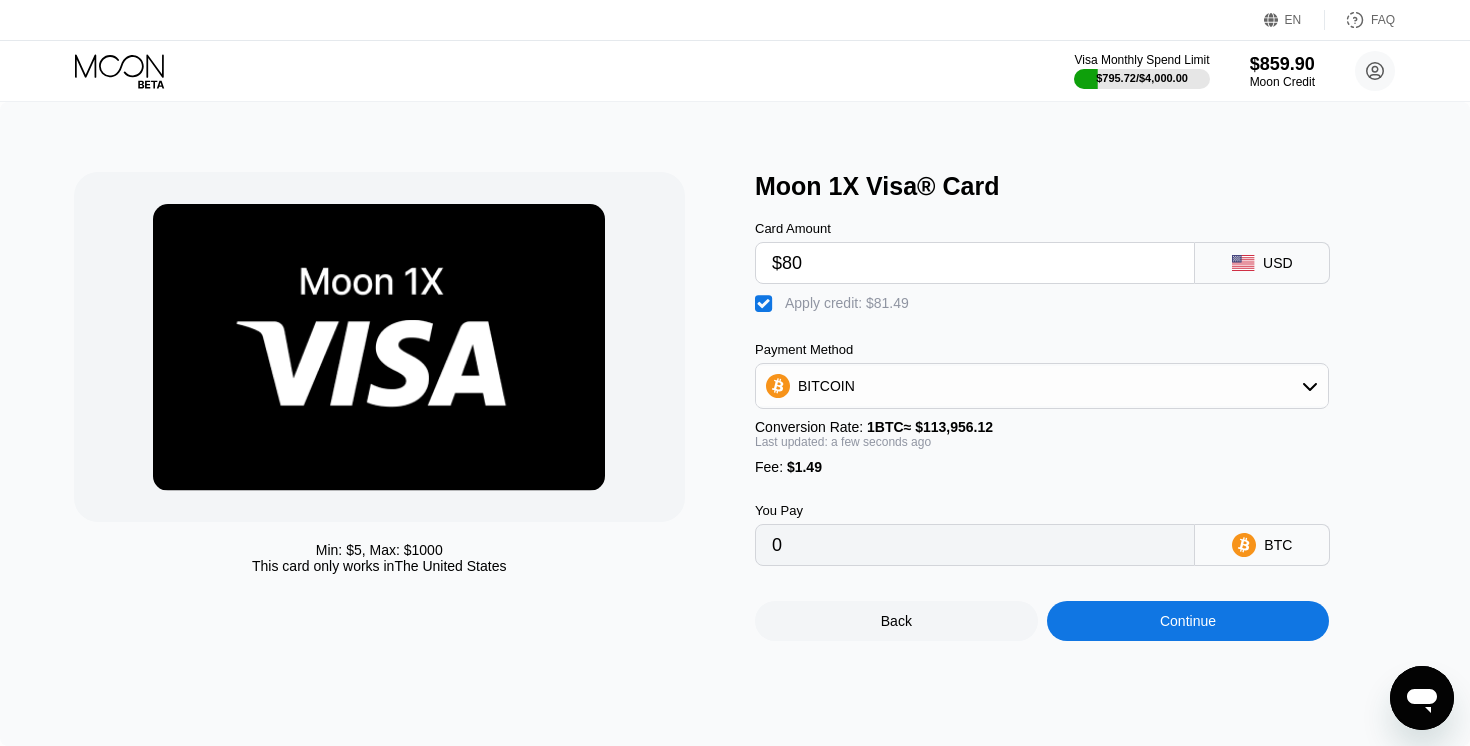 click on "Continue" at bounding box center [1188, 621] 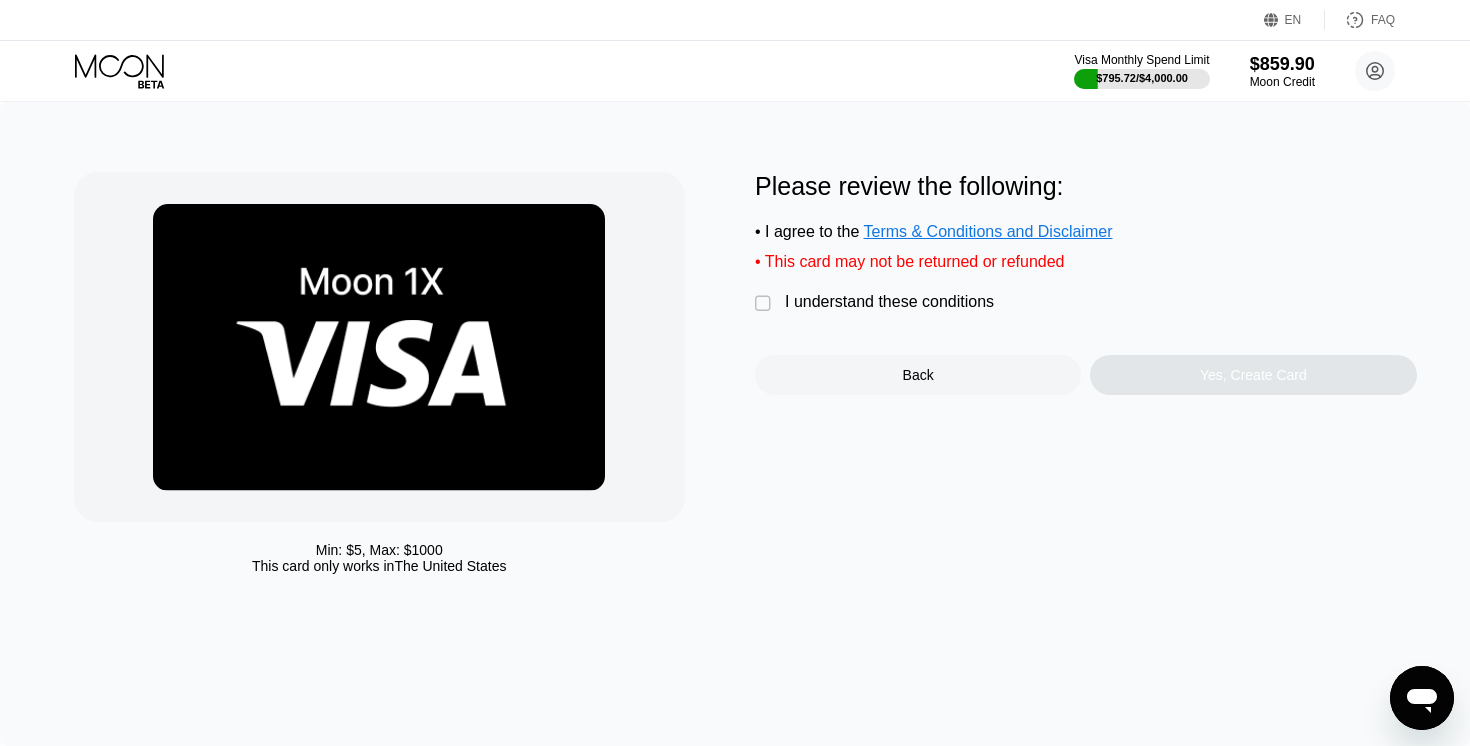 click on "I understand these conditions" at bounding box center [889, 302] 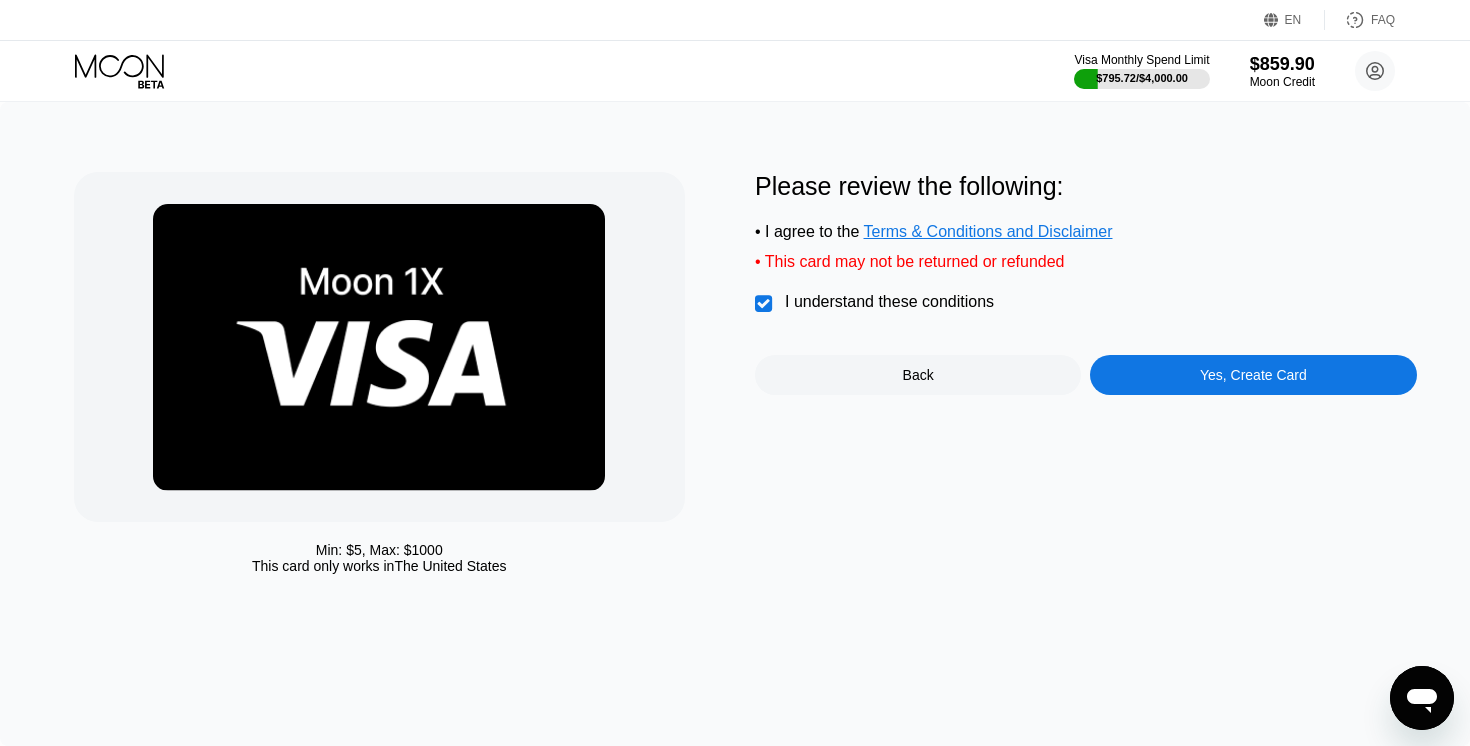 click on "Yes, Create Card" at bounding box center (1253, 375) 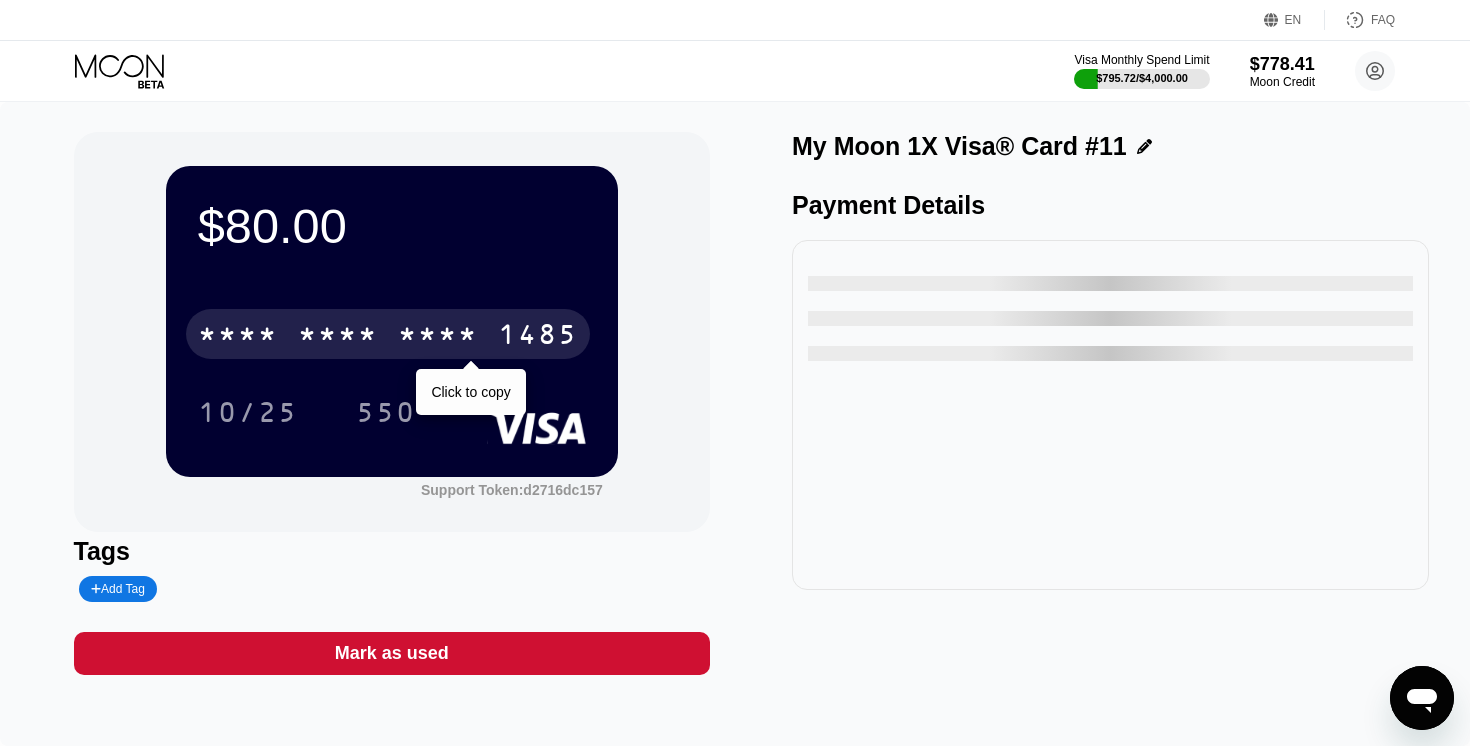 click on "1485" at bounding box center [538, 337] 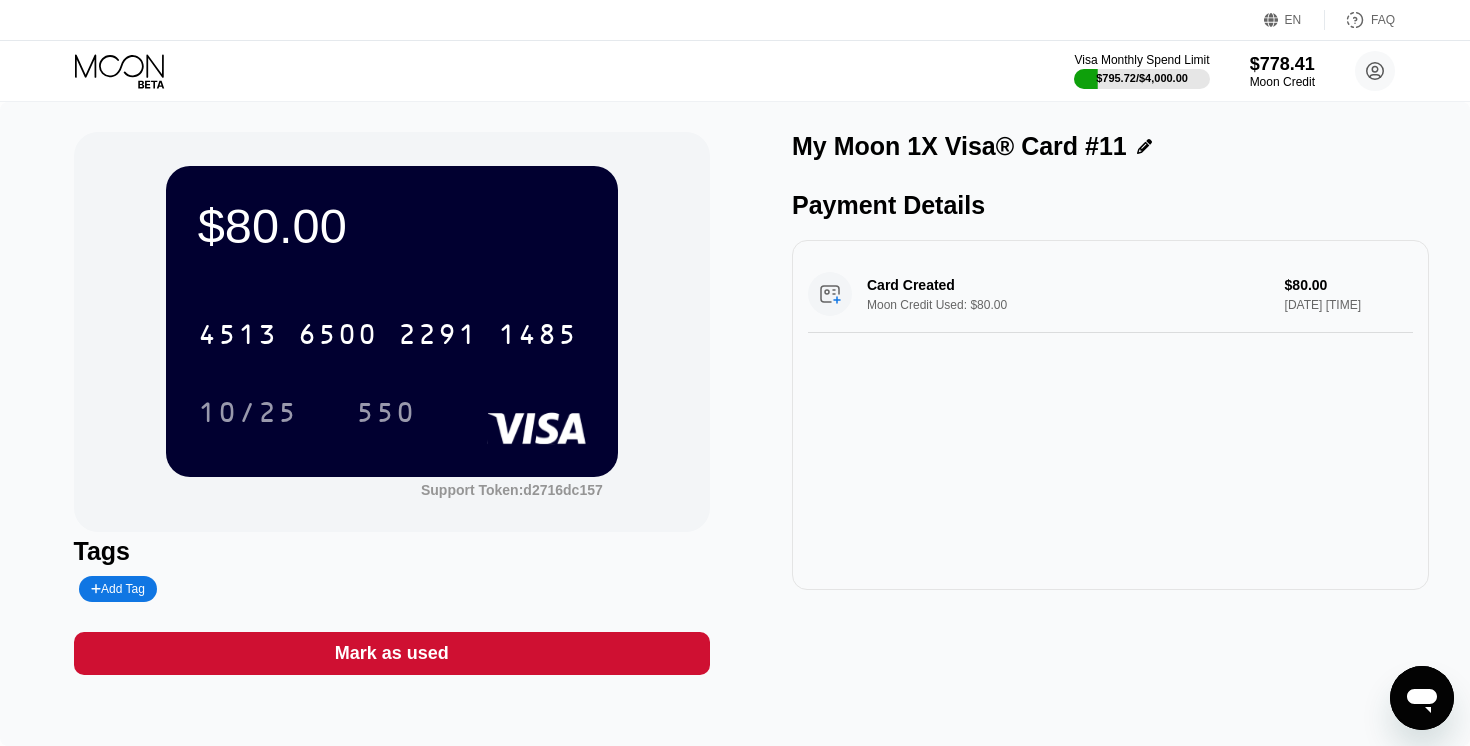 click 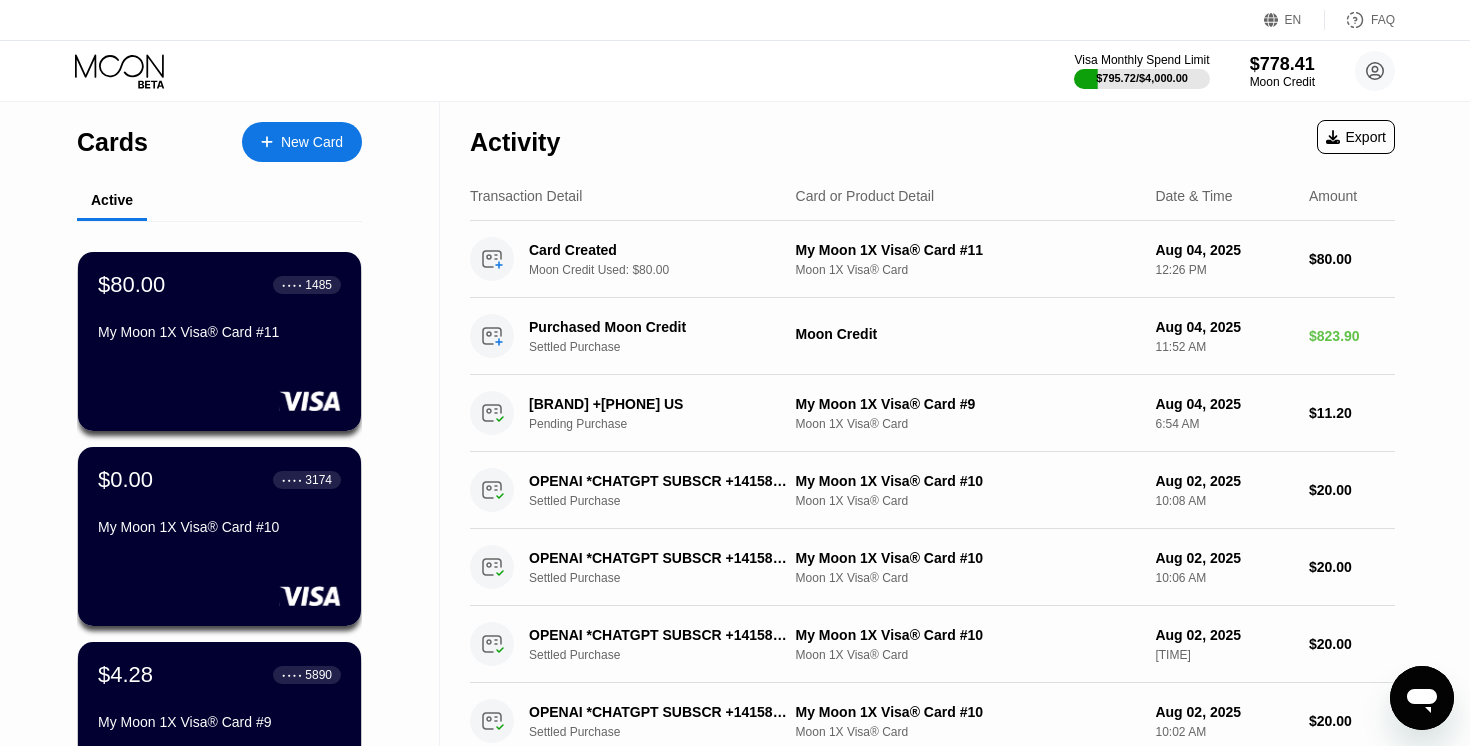 click on "New Card" at bounding box center [302, 142] 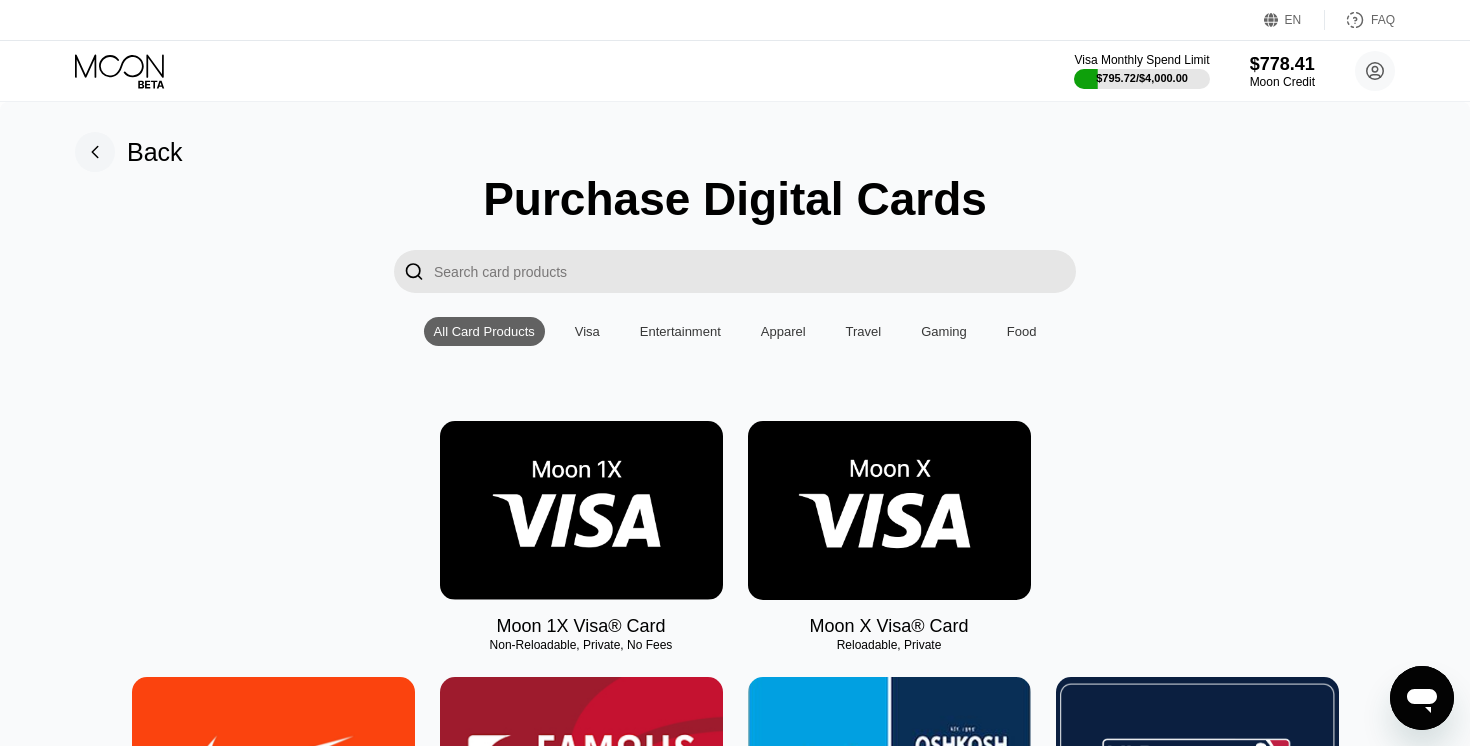 click at bounding box center (581, 510) 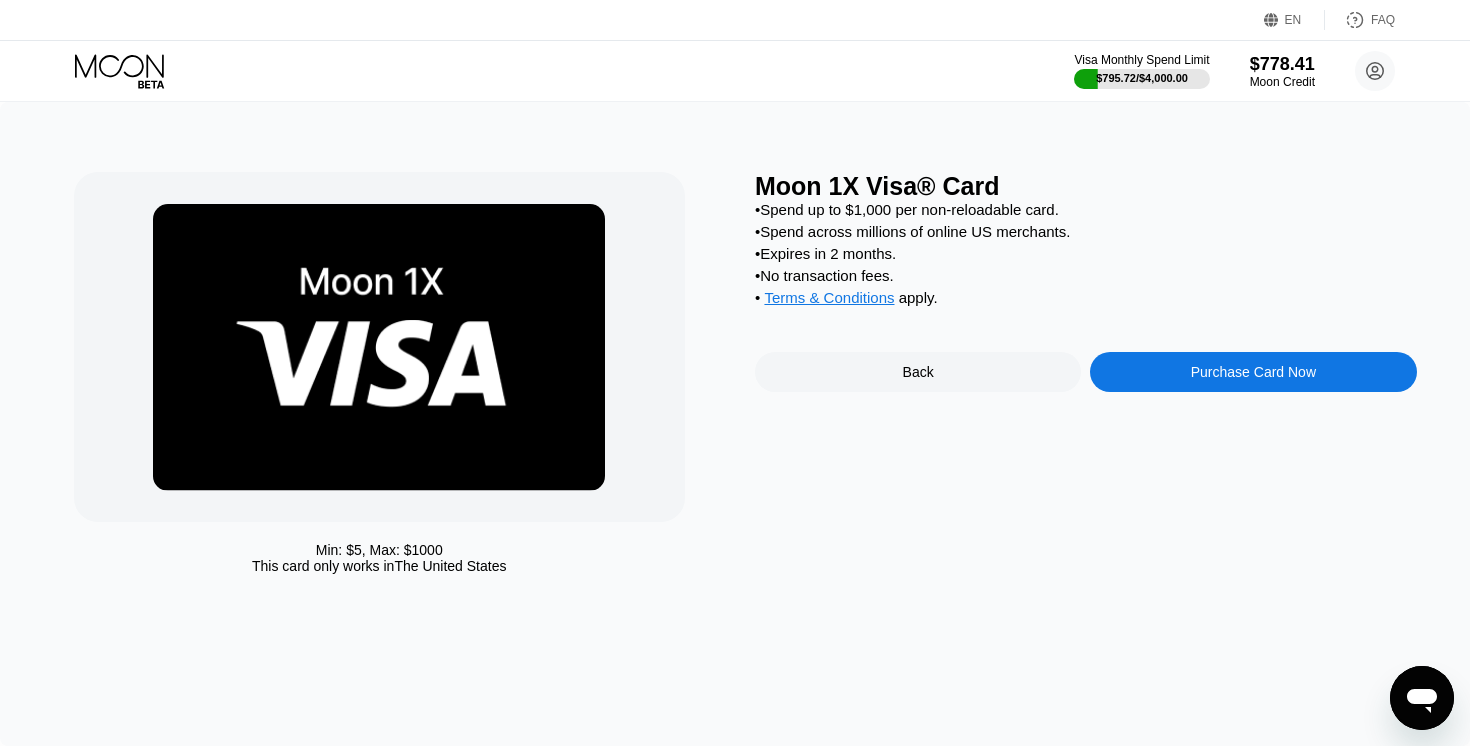 click on "Purchase Card Now" at bounding box center [1253, 372] 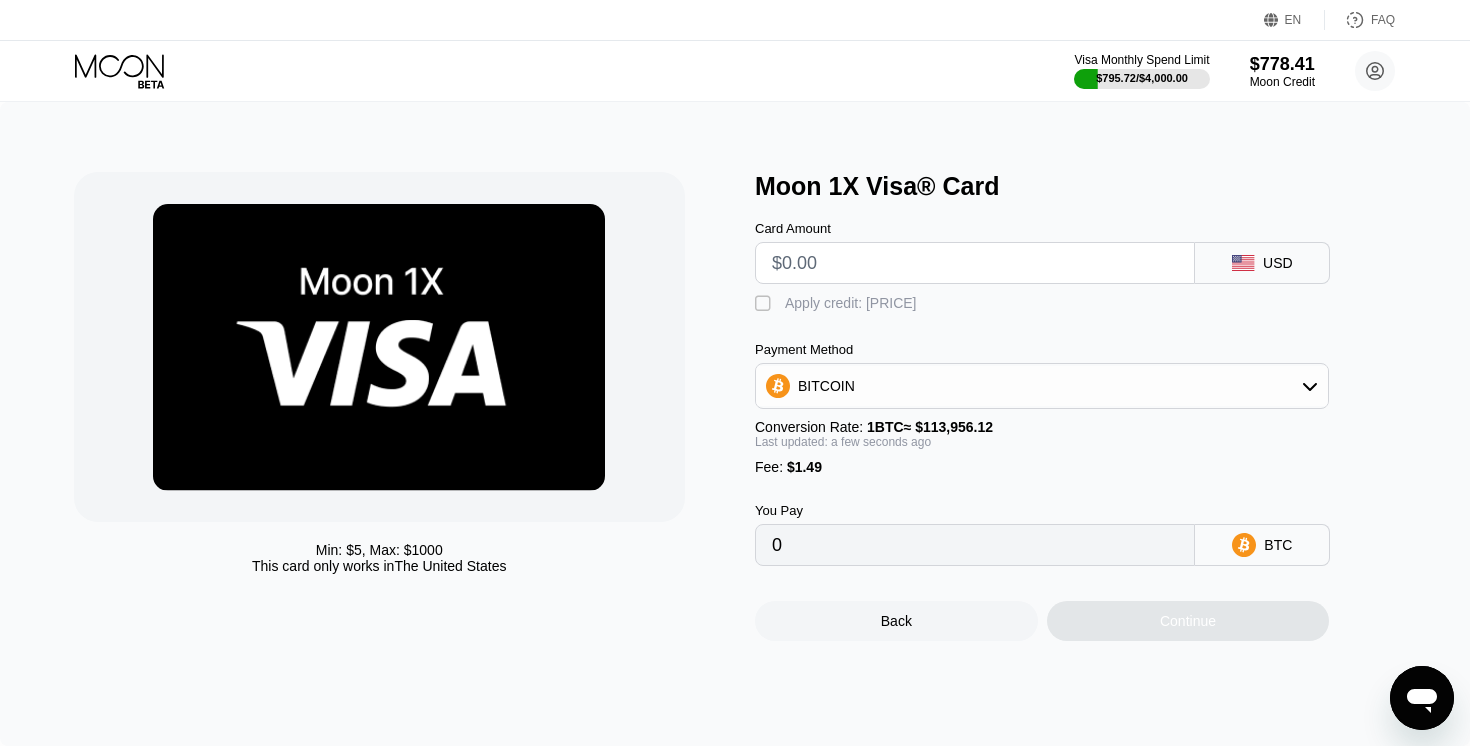 click at bounding box center [975, 263] 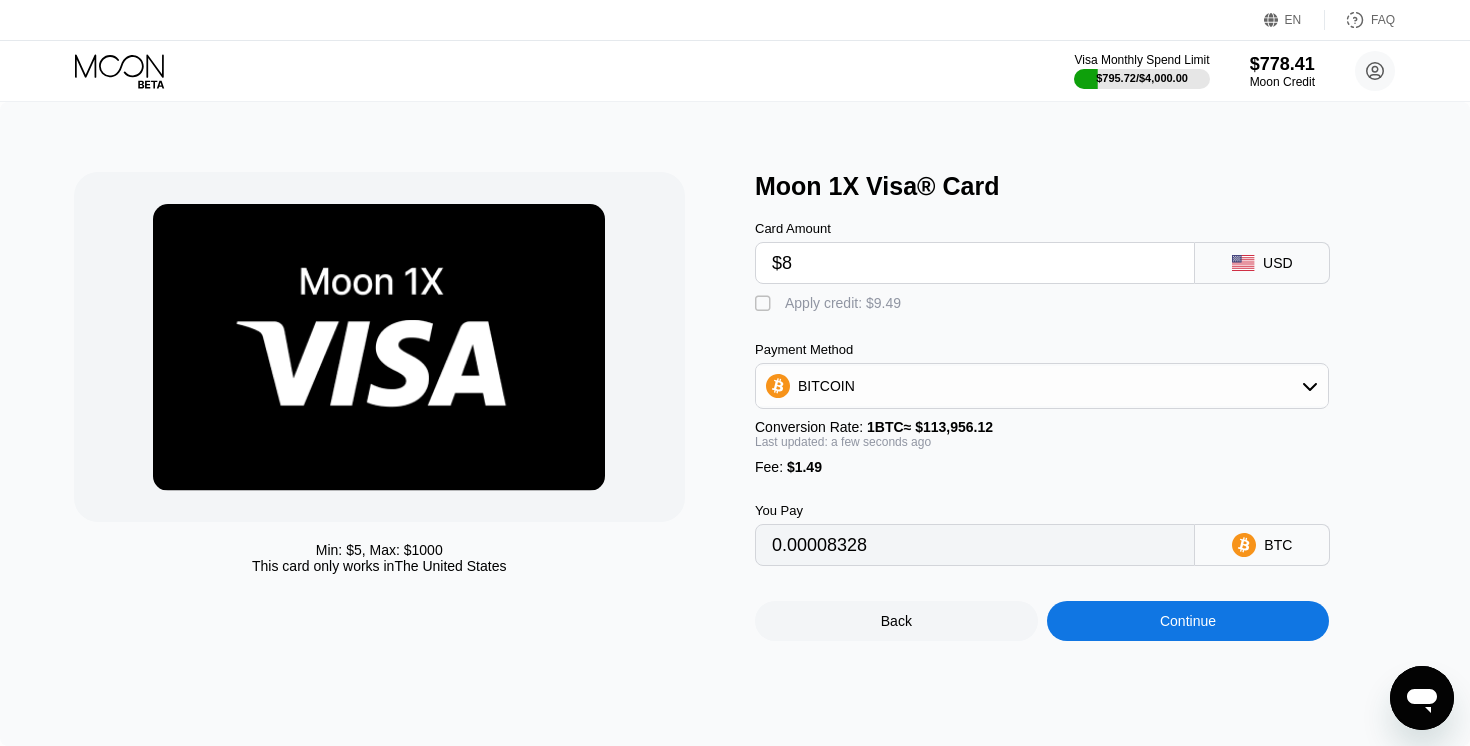 type on "$80" 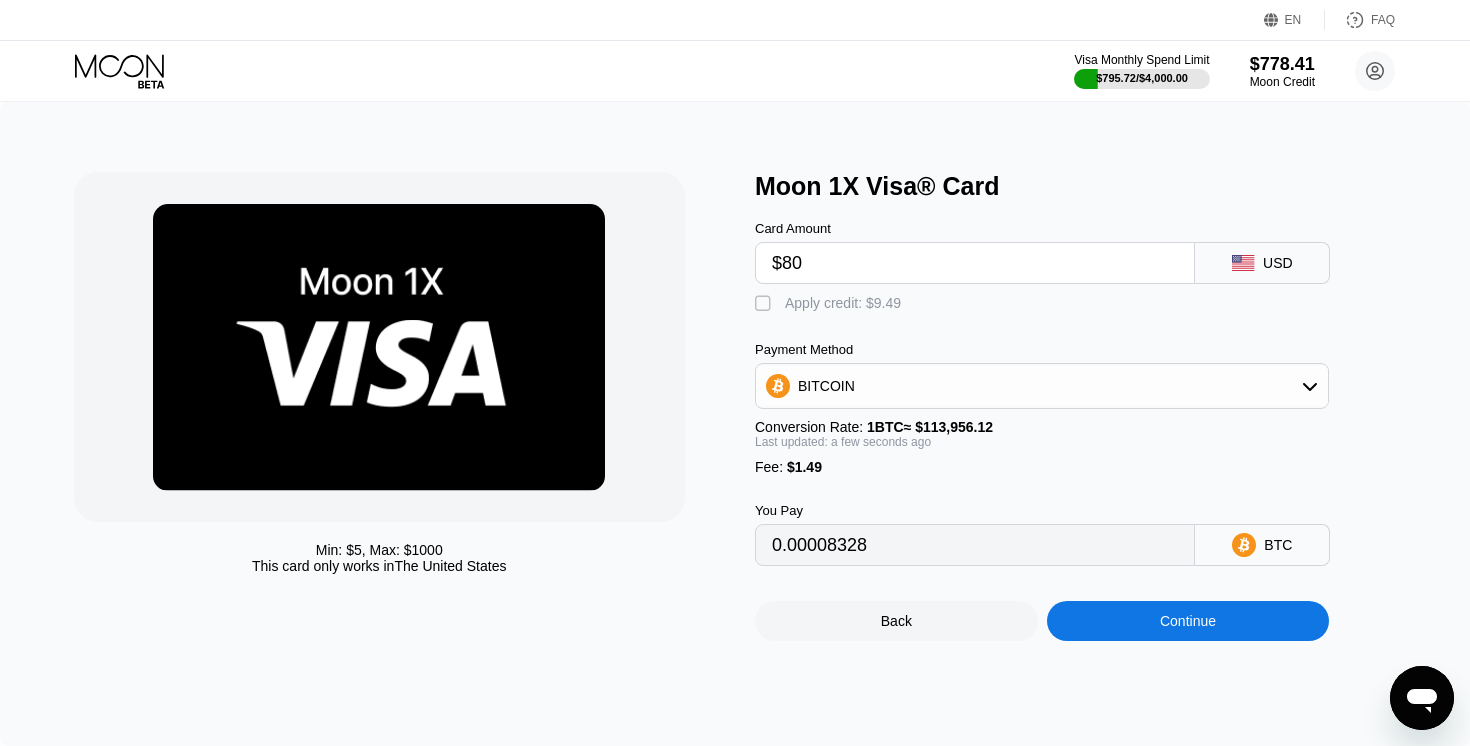 type on "0.00071510" 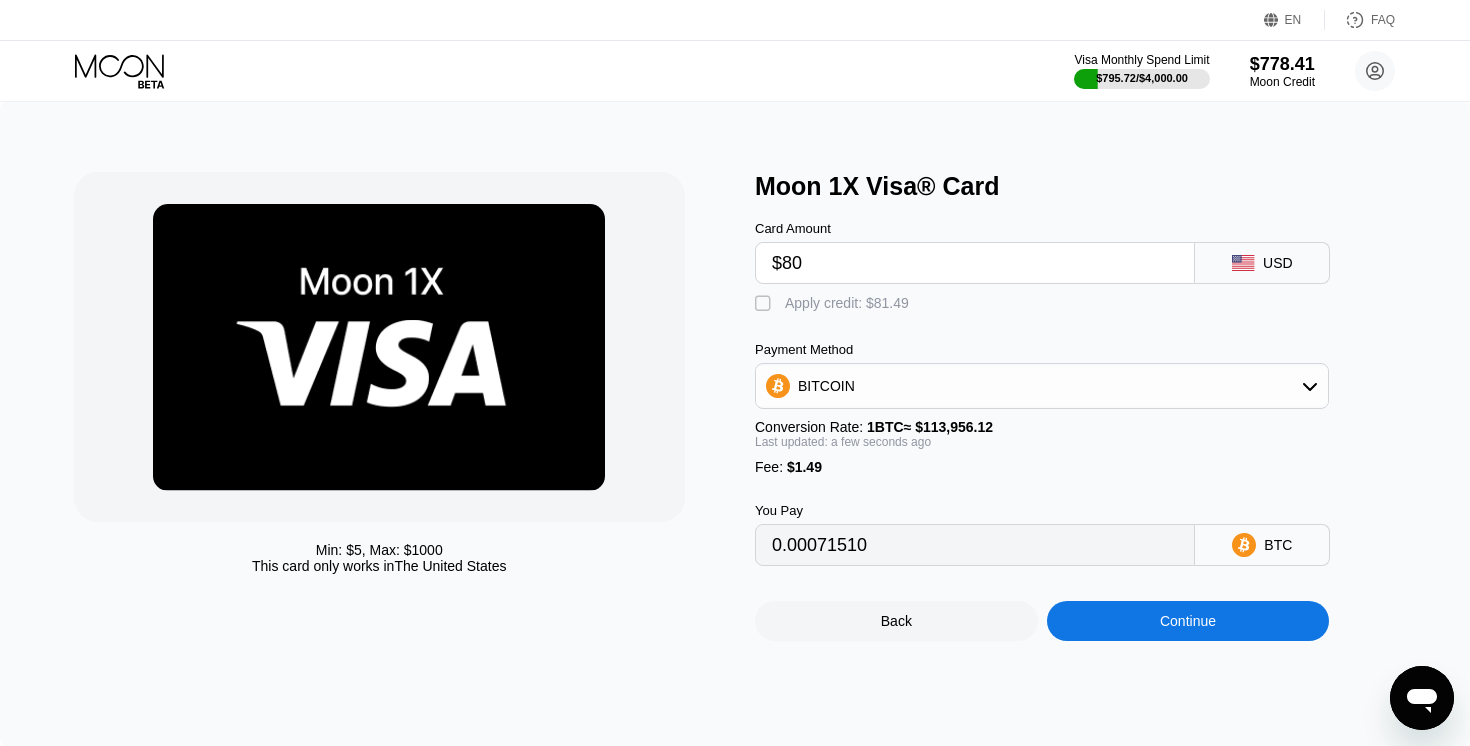 type on "$80" 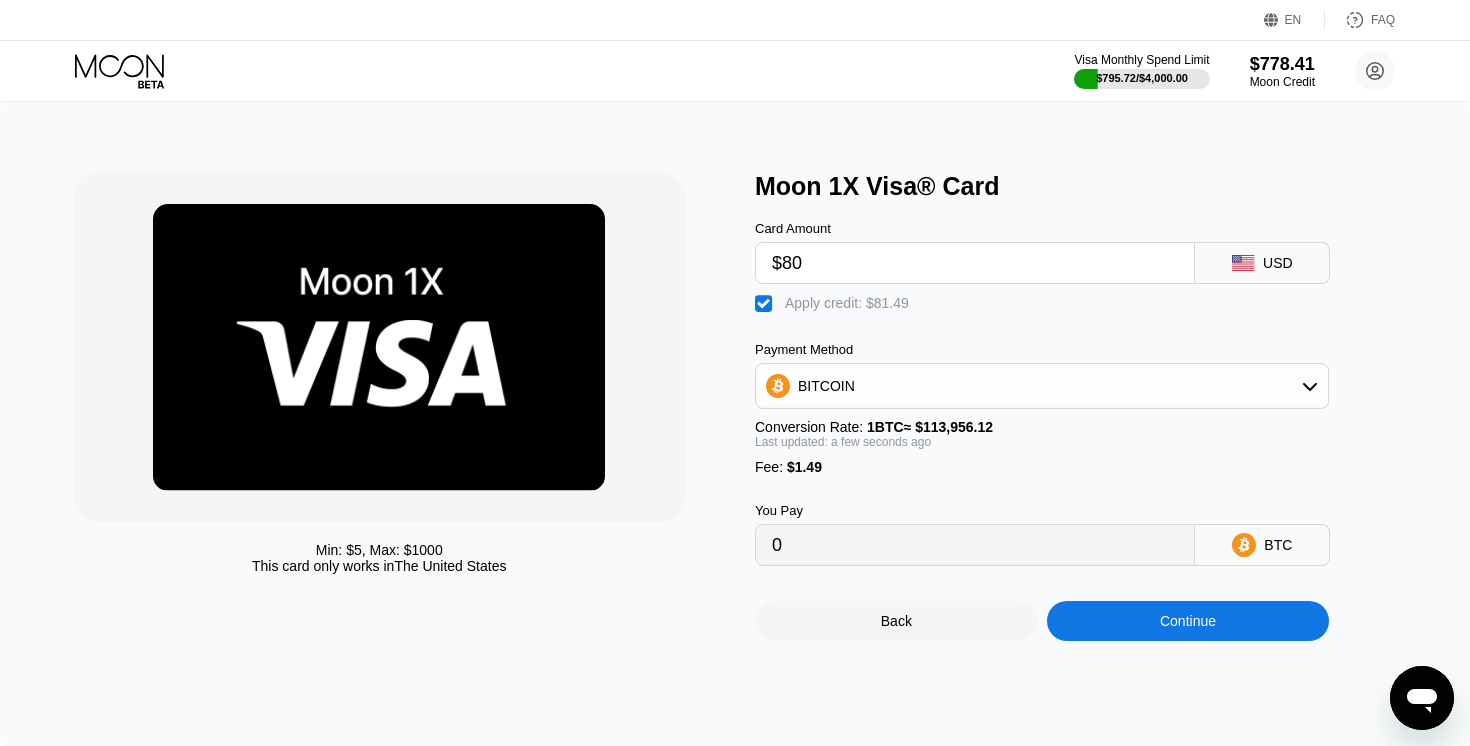 click on "Continue" at bounding box center [1188, 621] 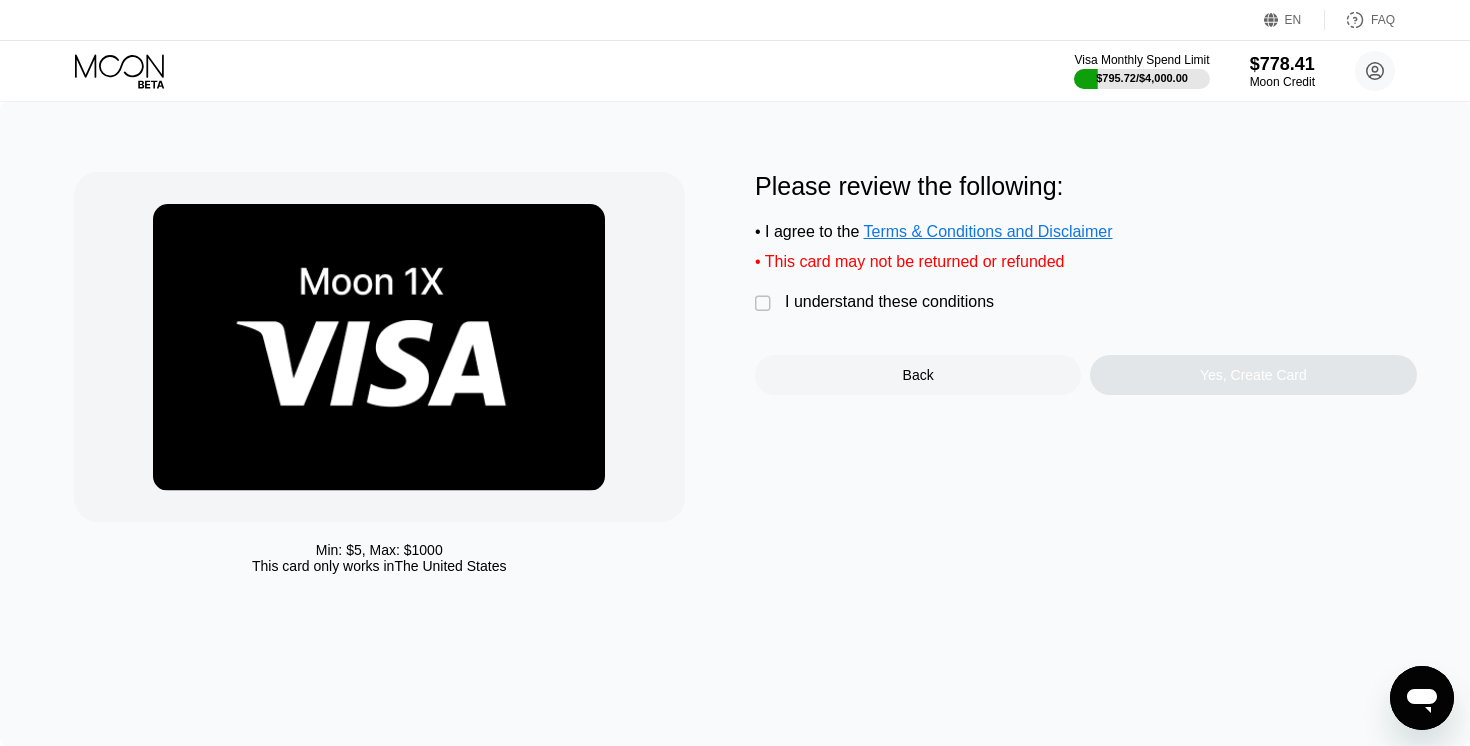 click on "I understand these conditions" at bounding box center [889, 302] 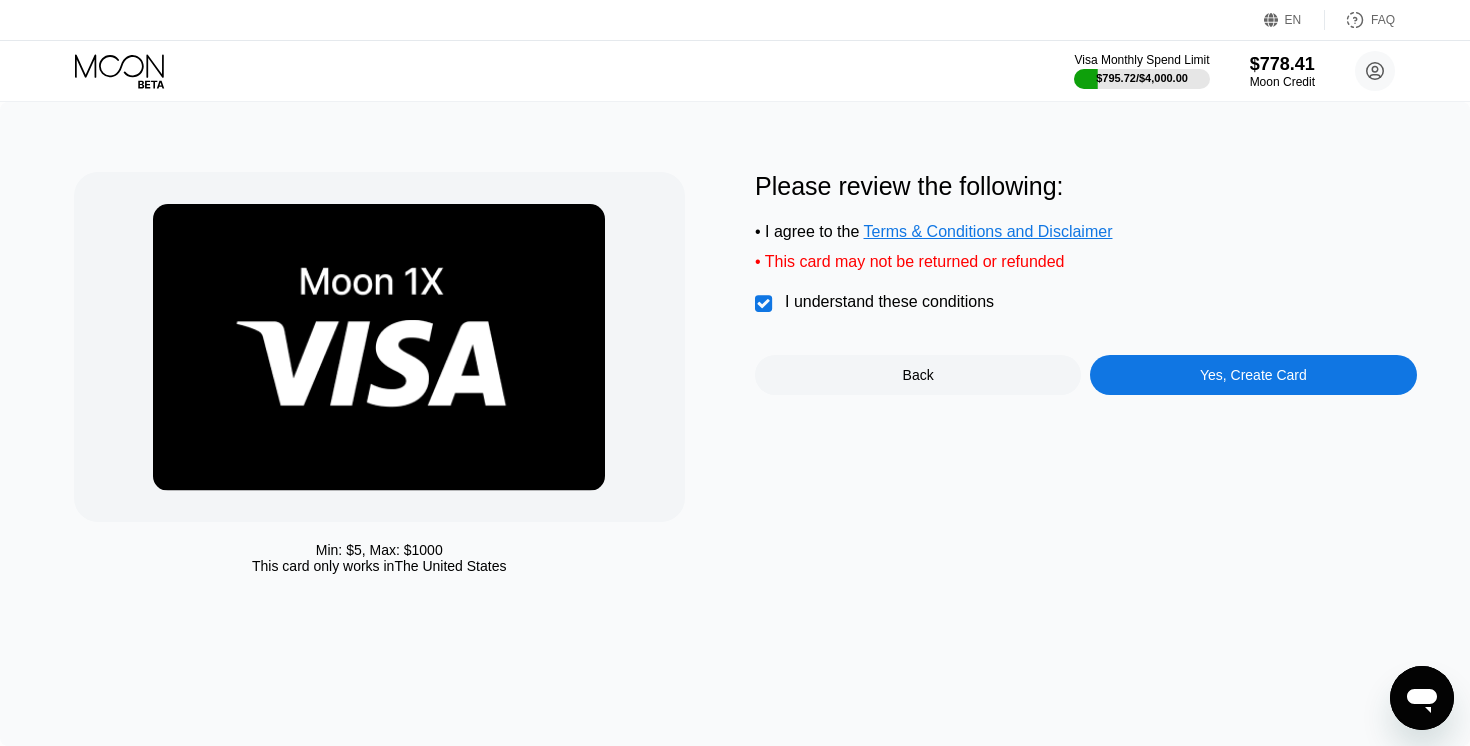 click on "Yes, Create Card" at bounding box center (1253, 375) 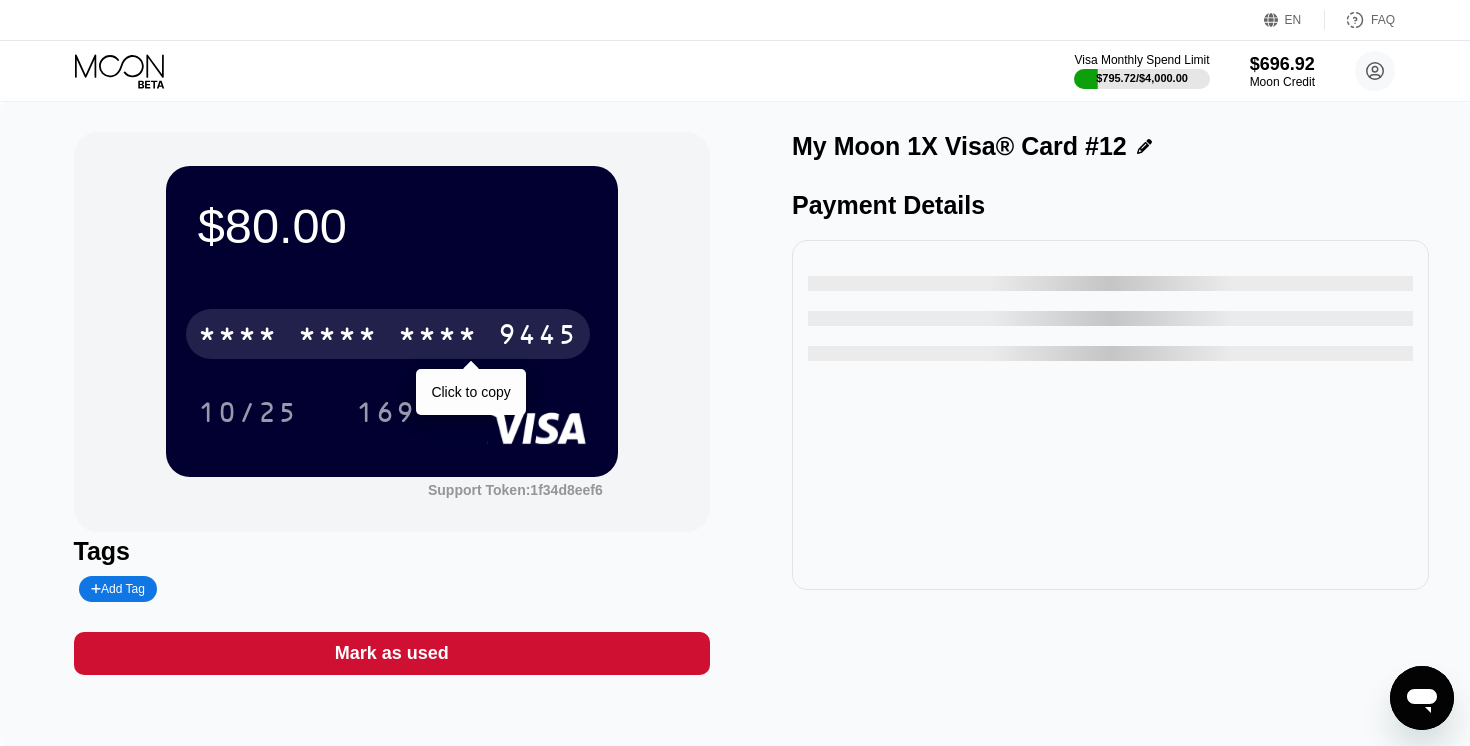 click on "9445" at bounding box center [538, 337] 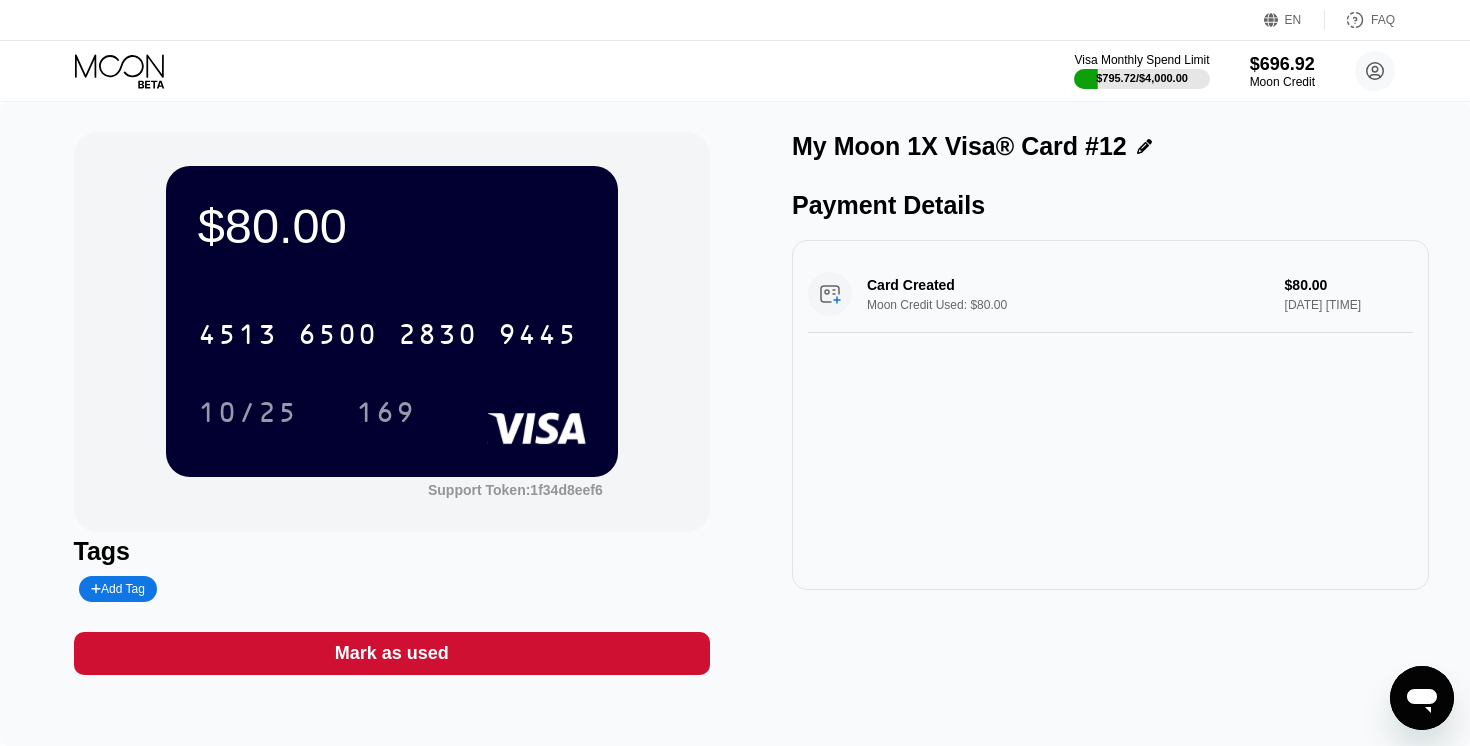 click 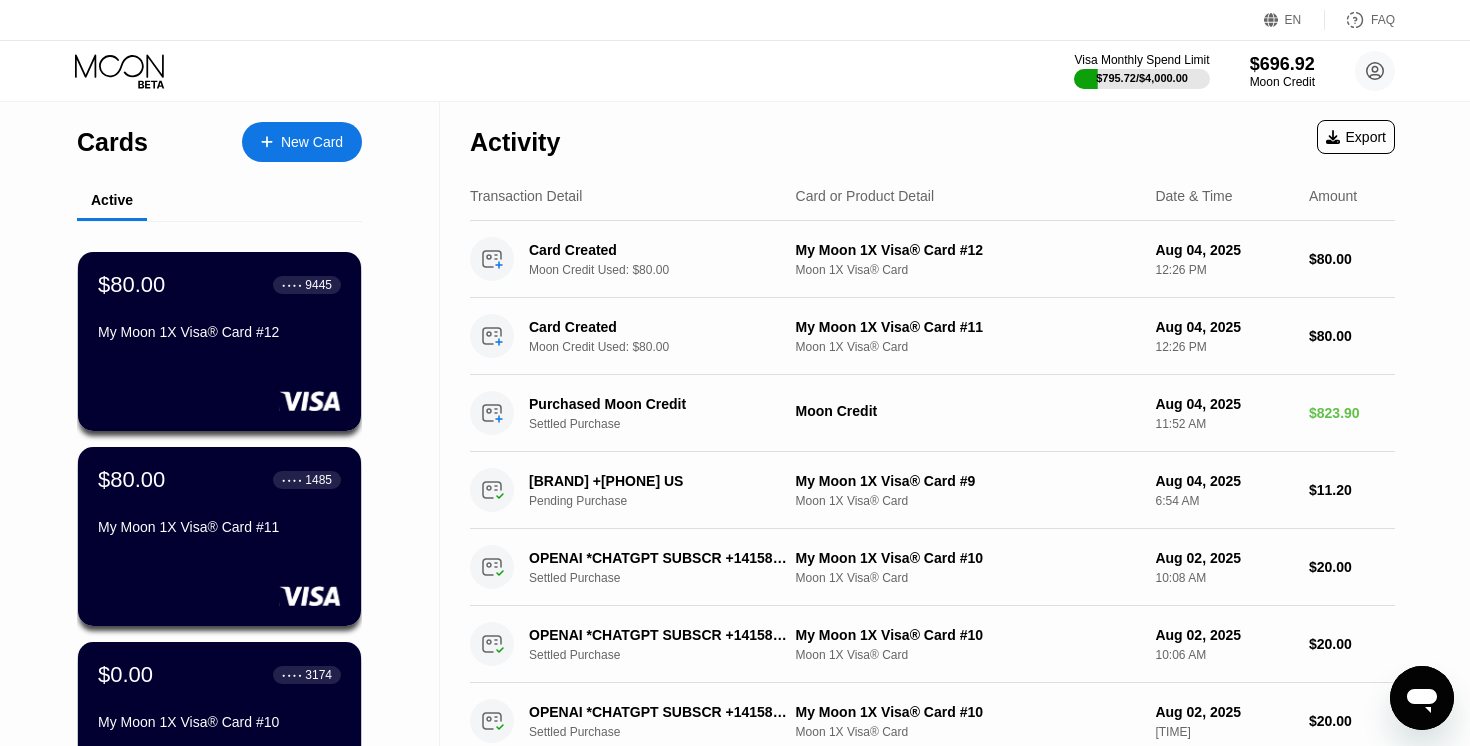 click on "New Card" at bounding box center (312, 142) 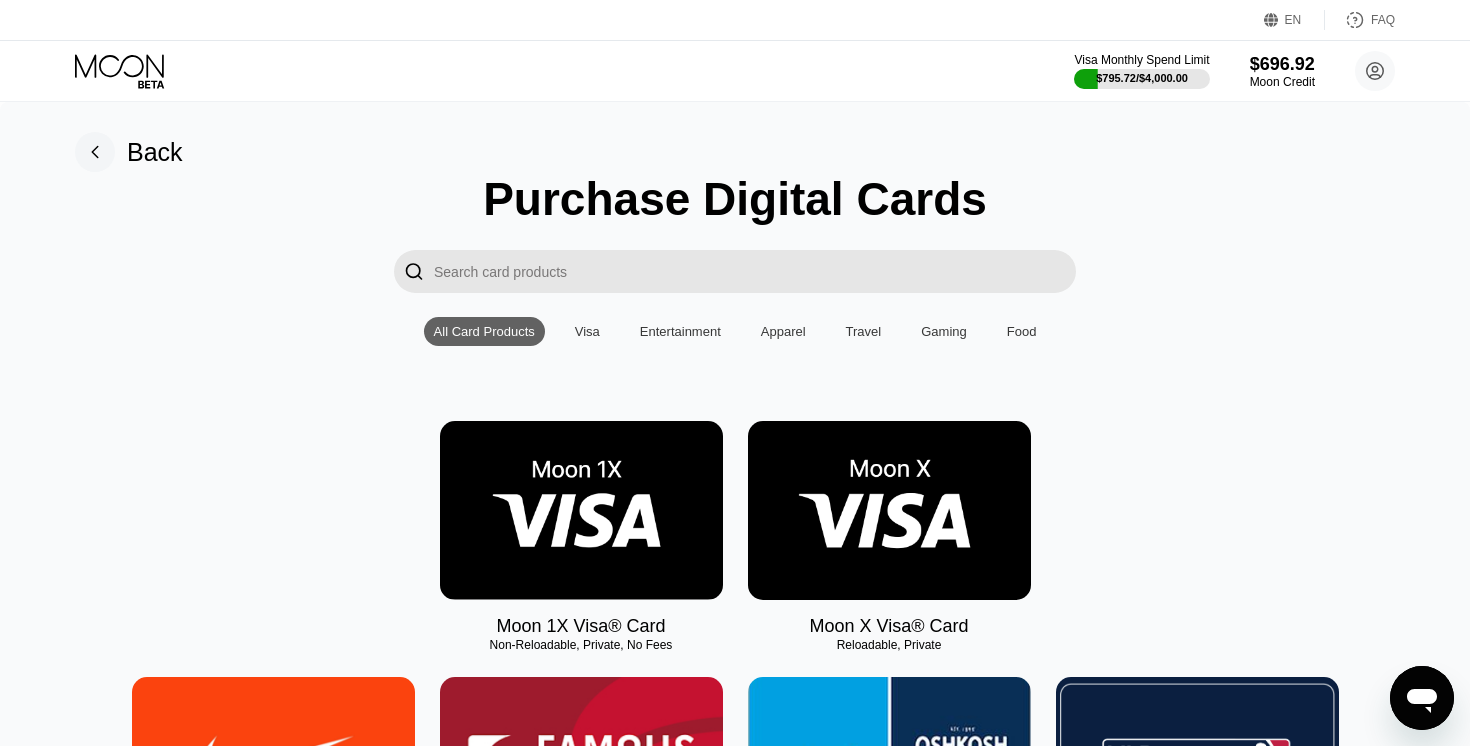 click at bounding box center [581, 510] 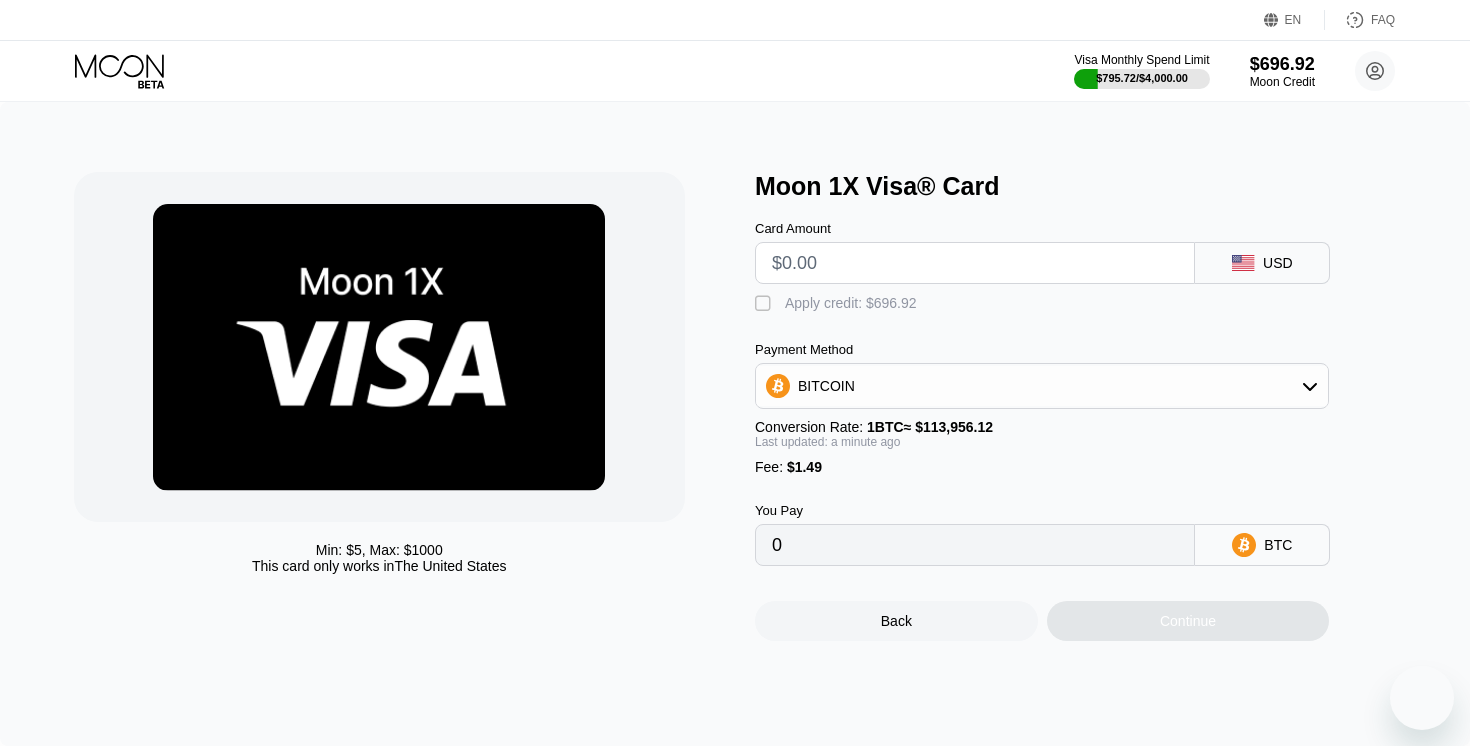 type on "$8" 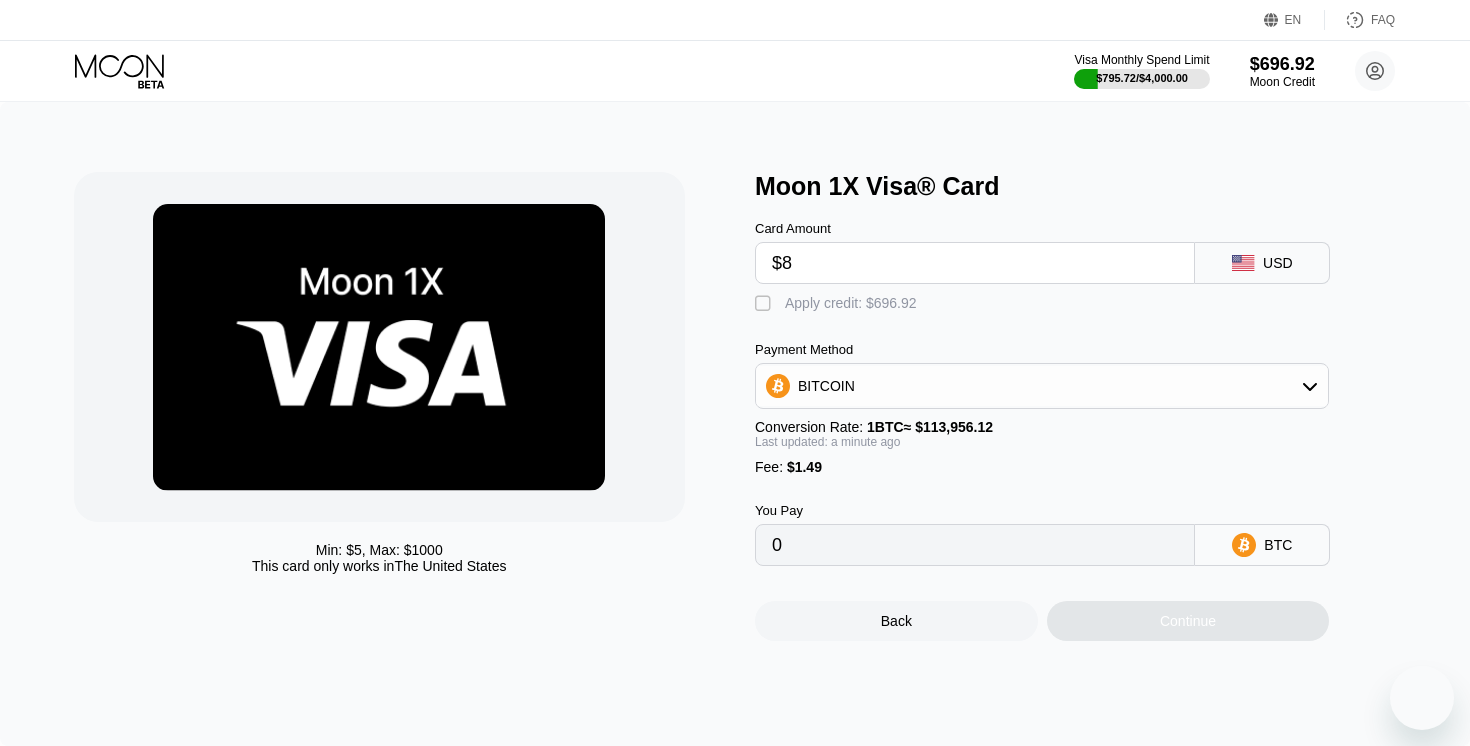 type on "0.00008328" 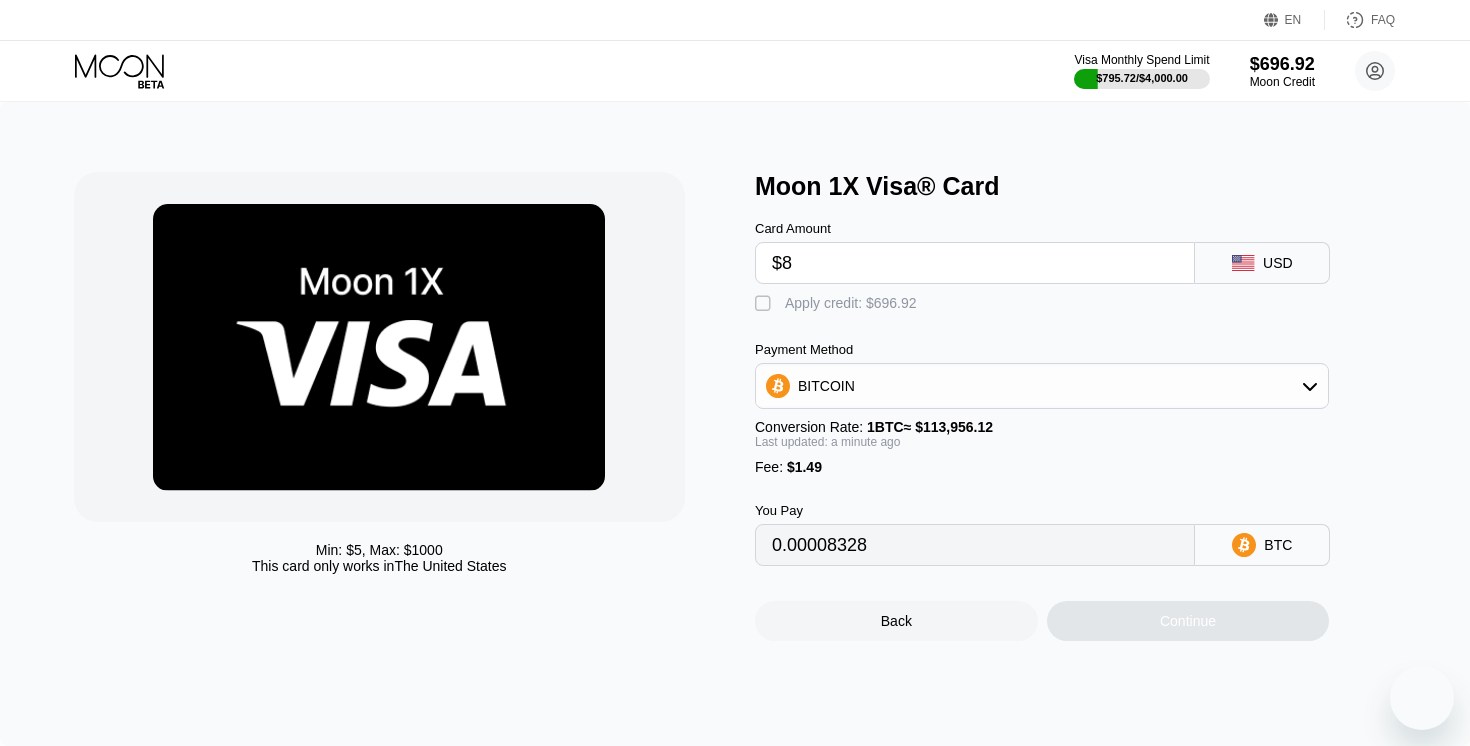 scroll, scrollTop: 0, scrollLeft: 0, axis: both 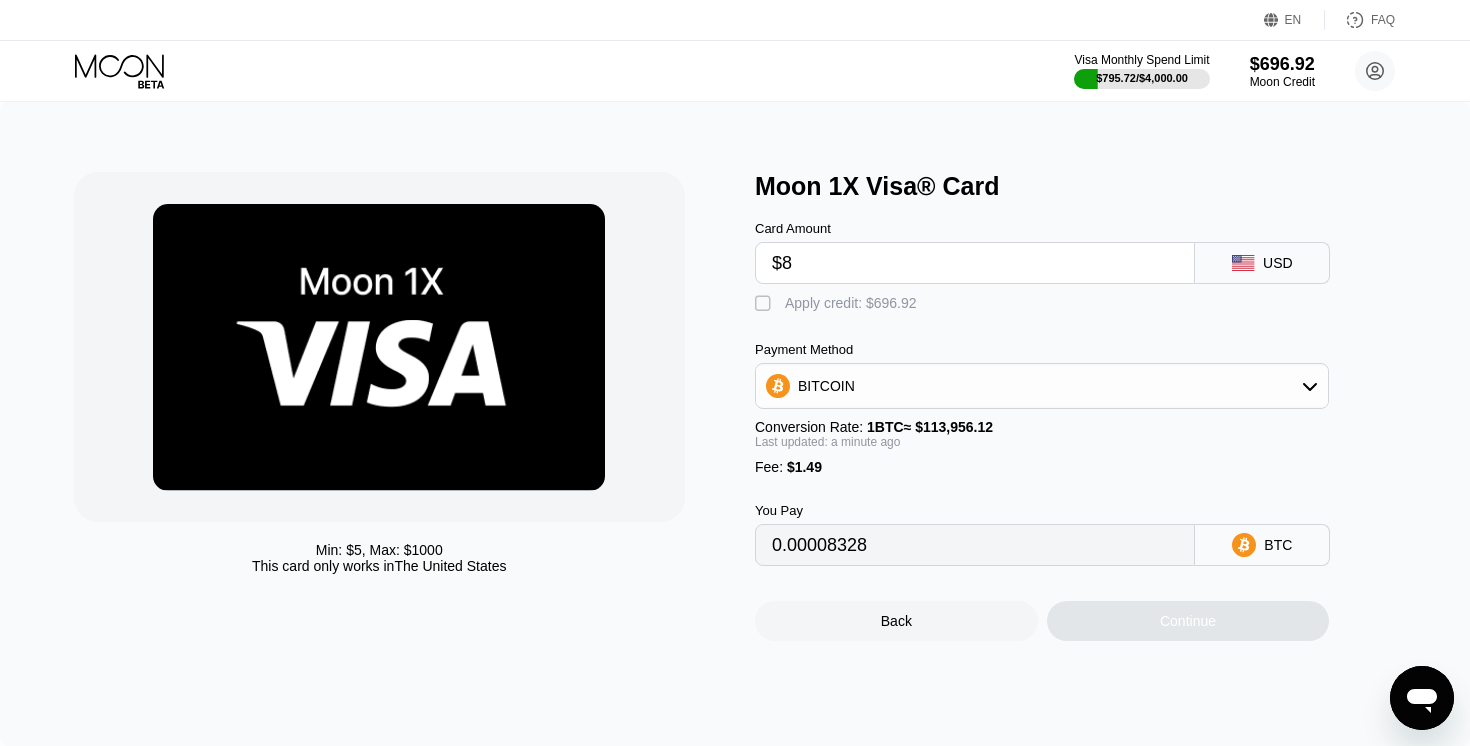 type on "$80" 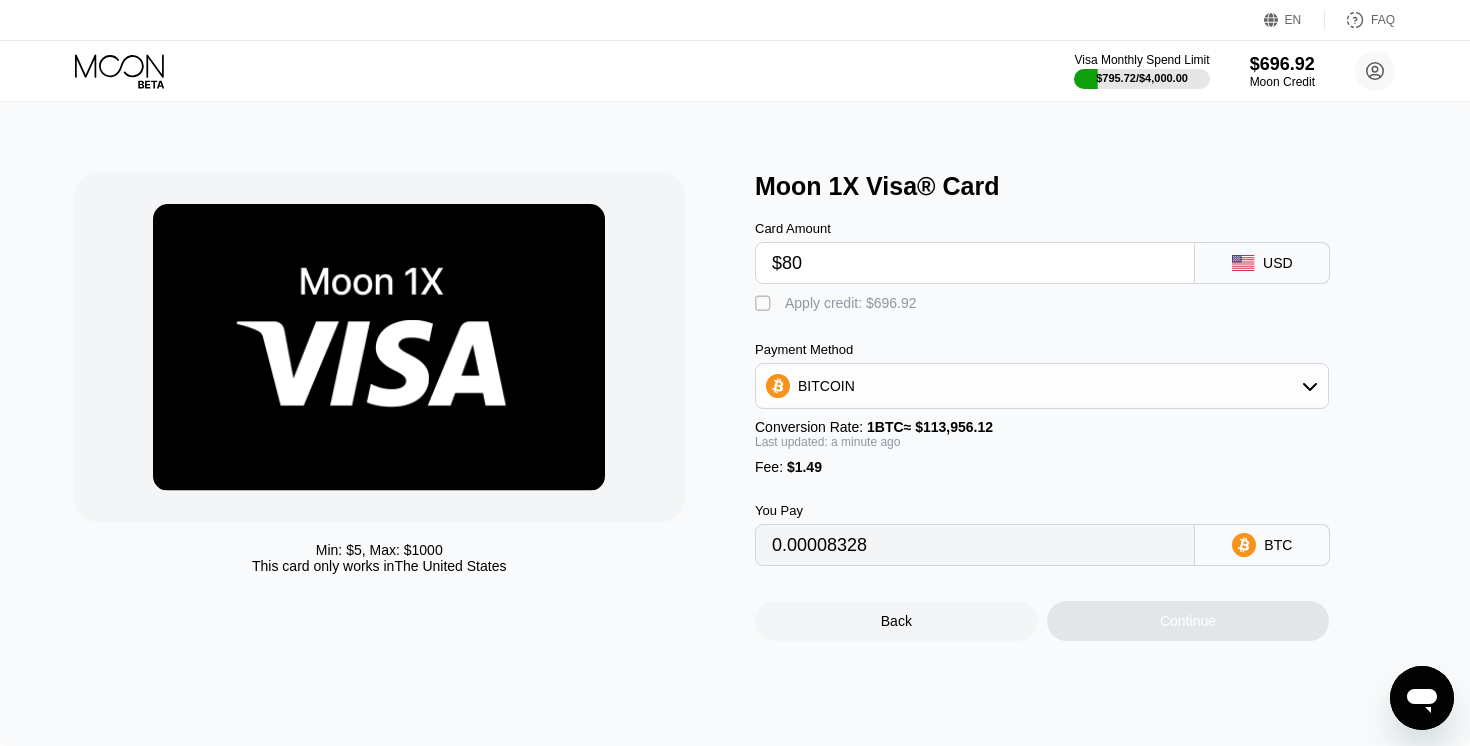type on "0.00071510" 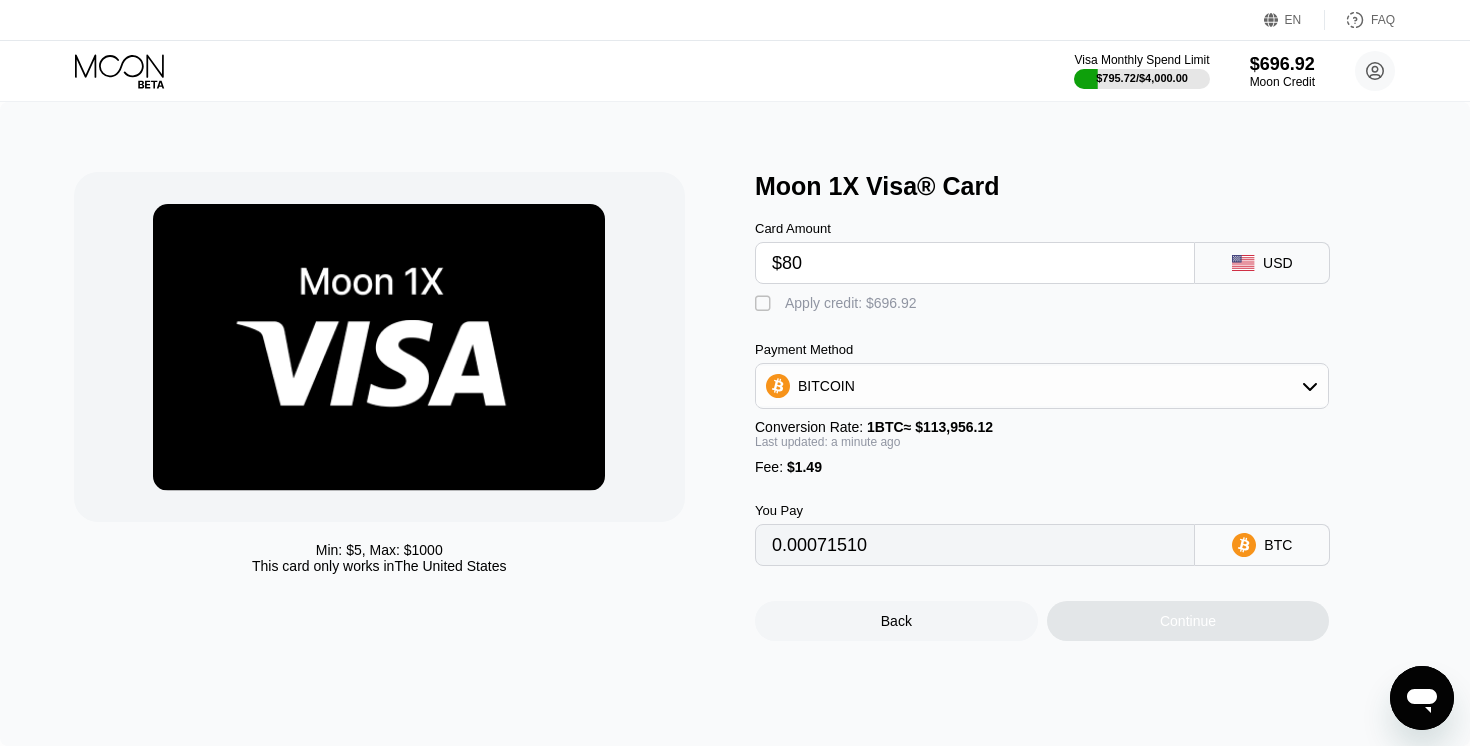 scroll, scrollTop: 0, scrollLeft: 0, axis: both 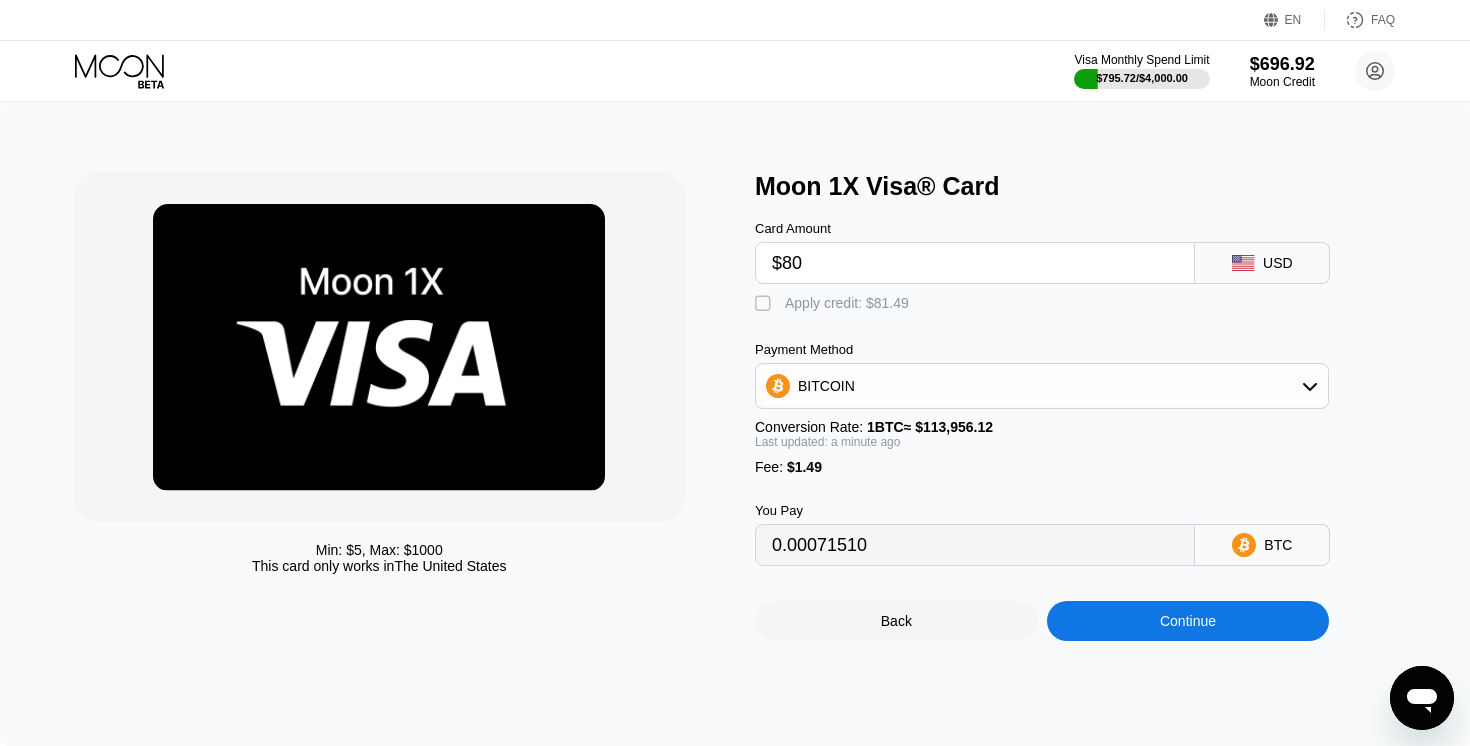 type on "$80" 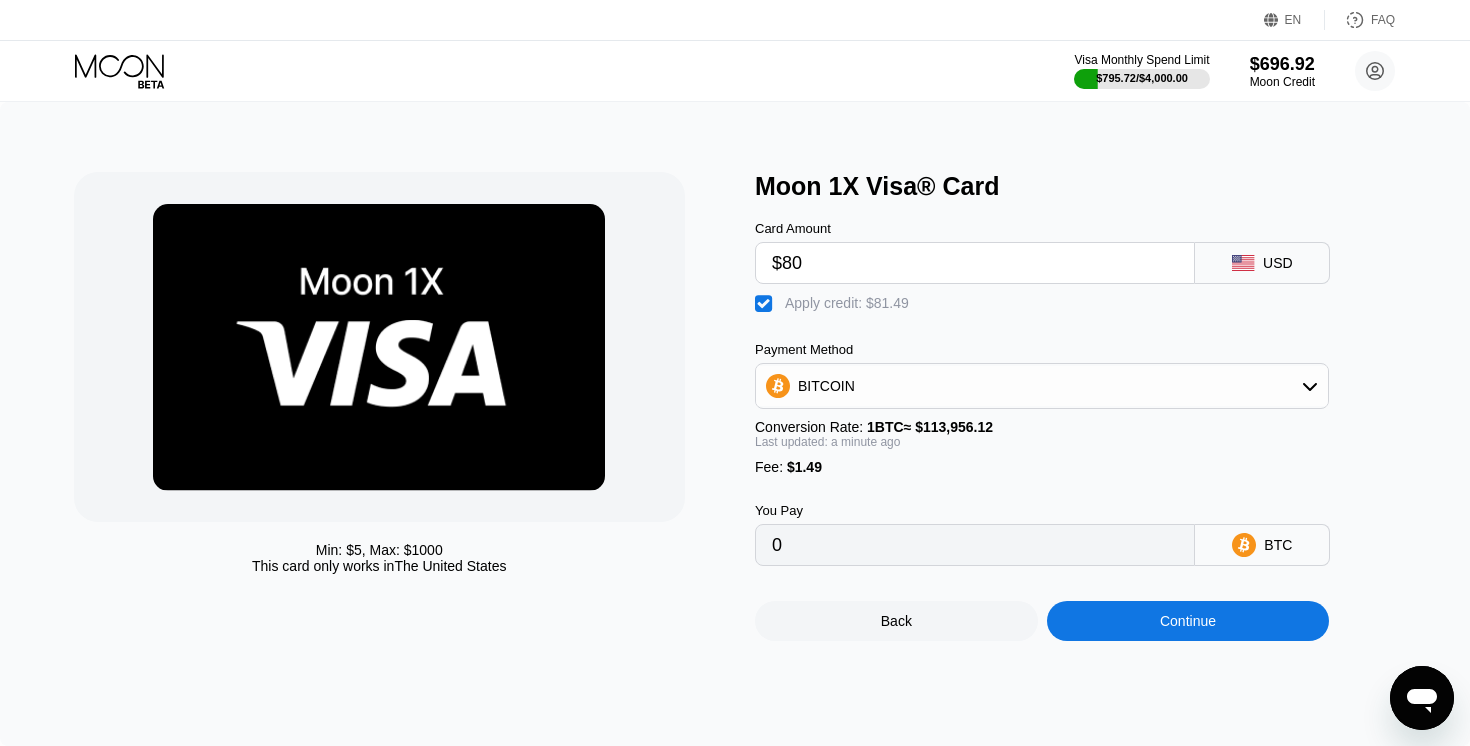 click on "Continue" at bounding box center (1188, 621) 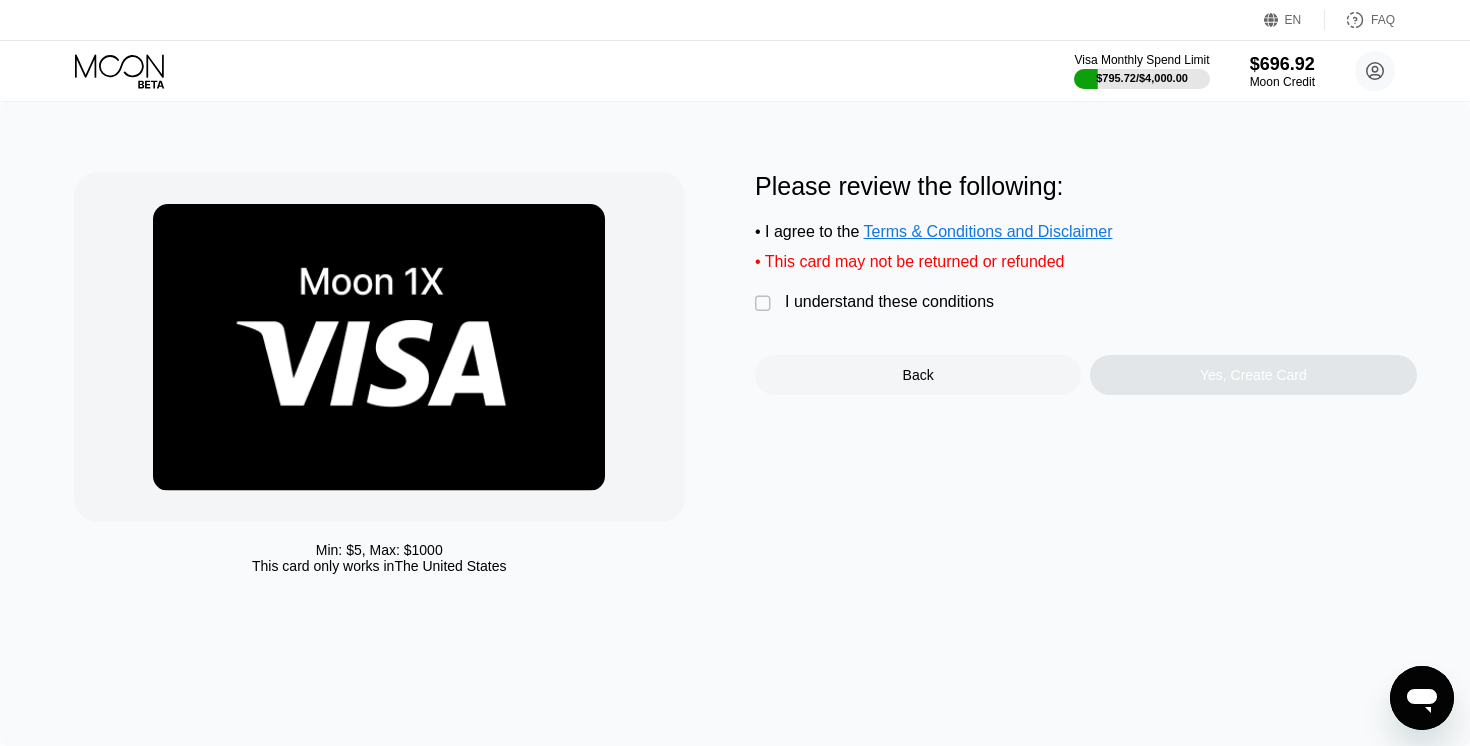 click on "I understand these conditions" at bounding box center [889, 302] 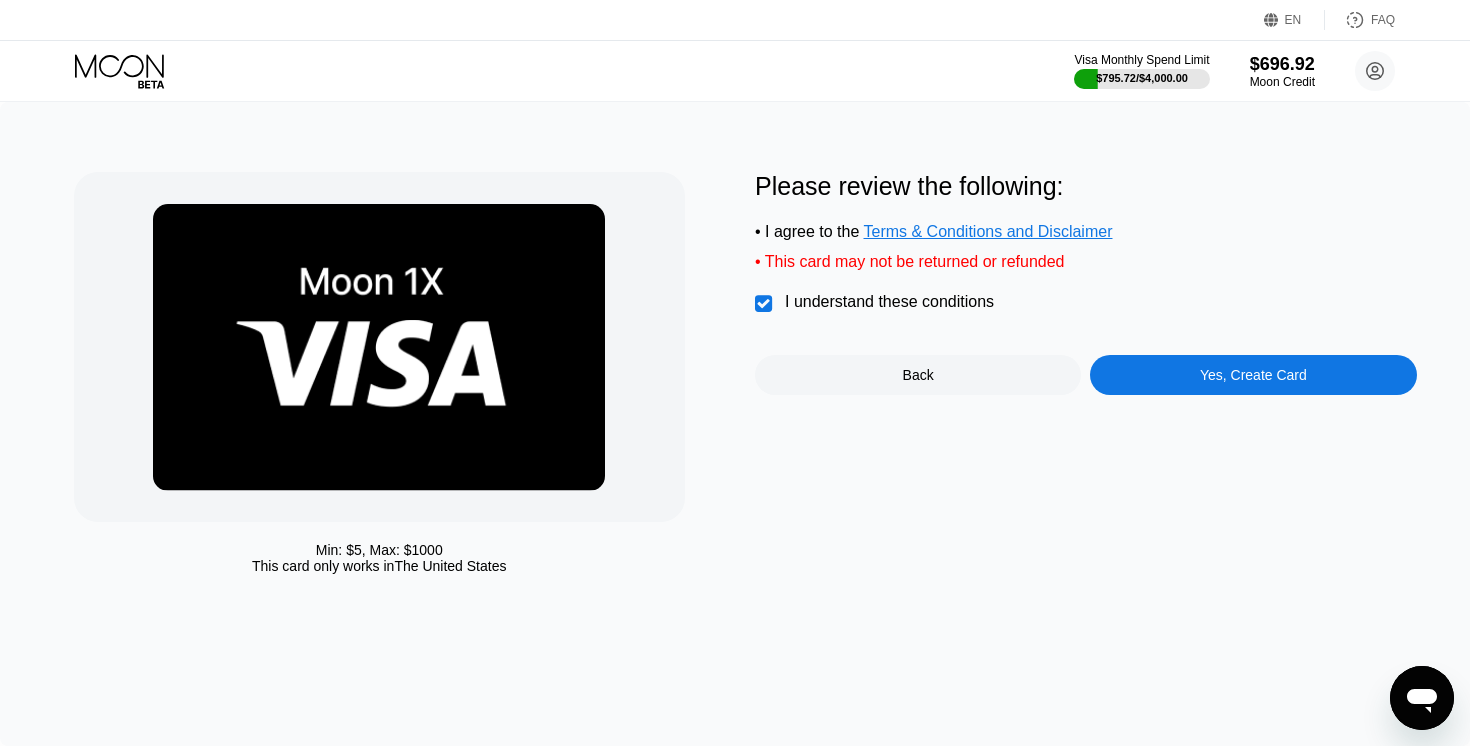 click on "Yes, Create Card" at bounding box center (1253, 375) 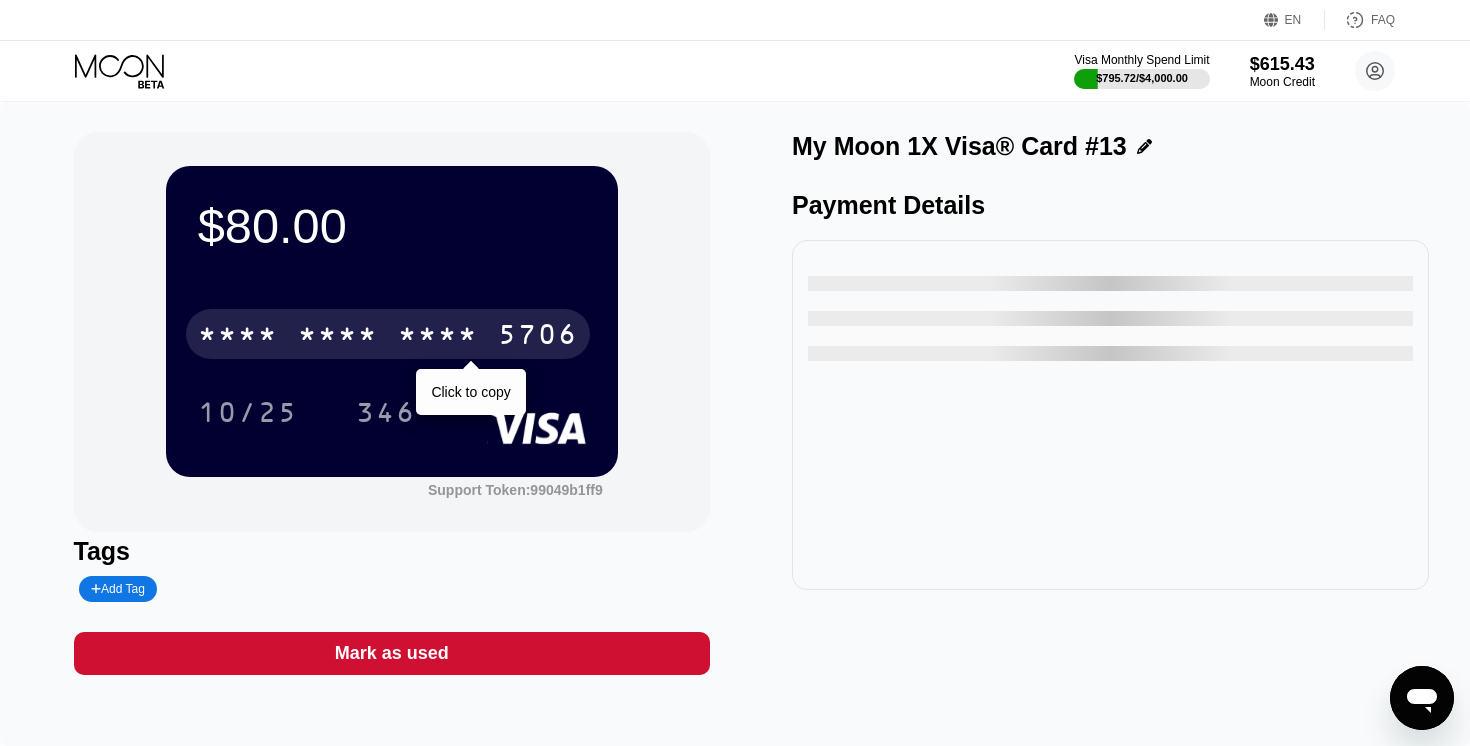 click on "* * * *" at bounding box center (438, 337) 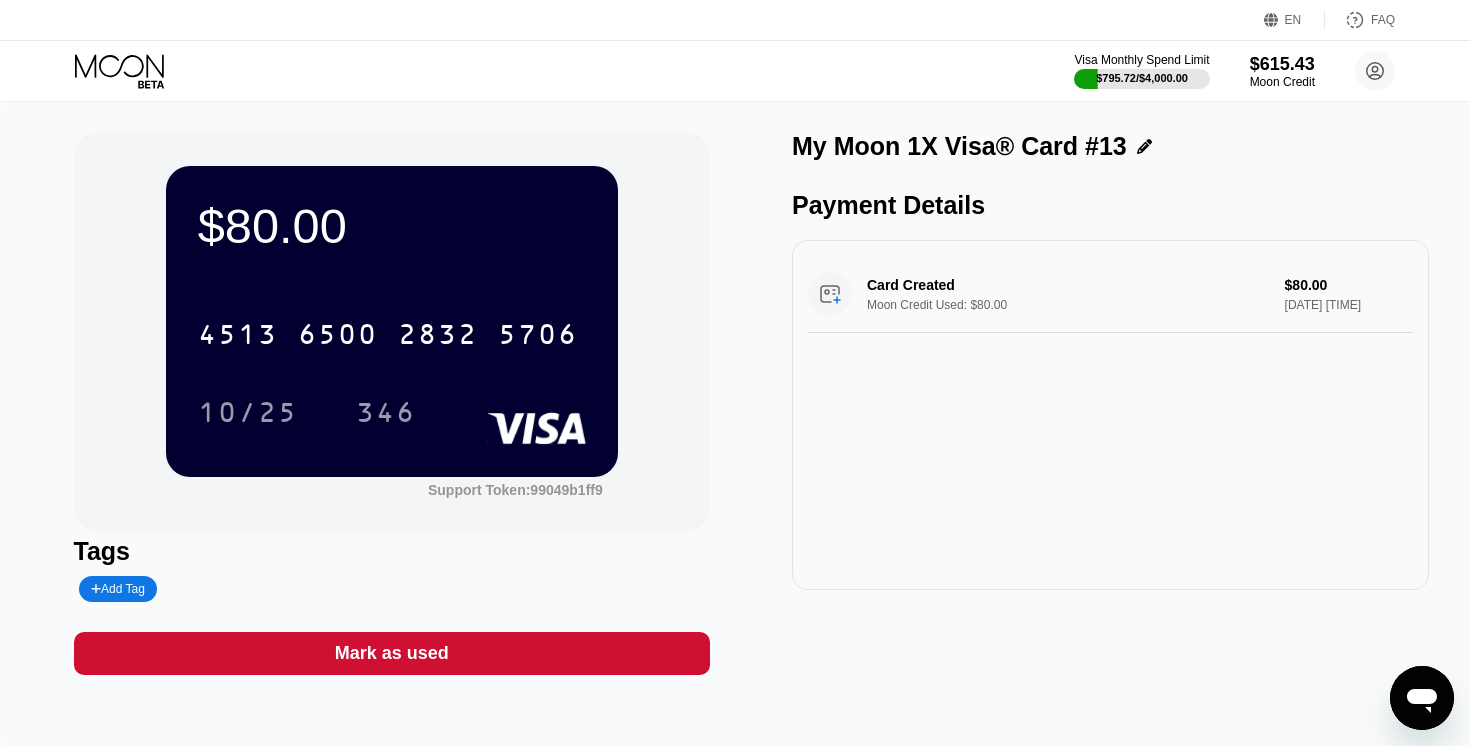 click 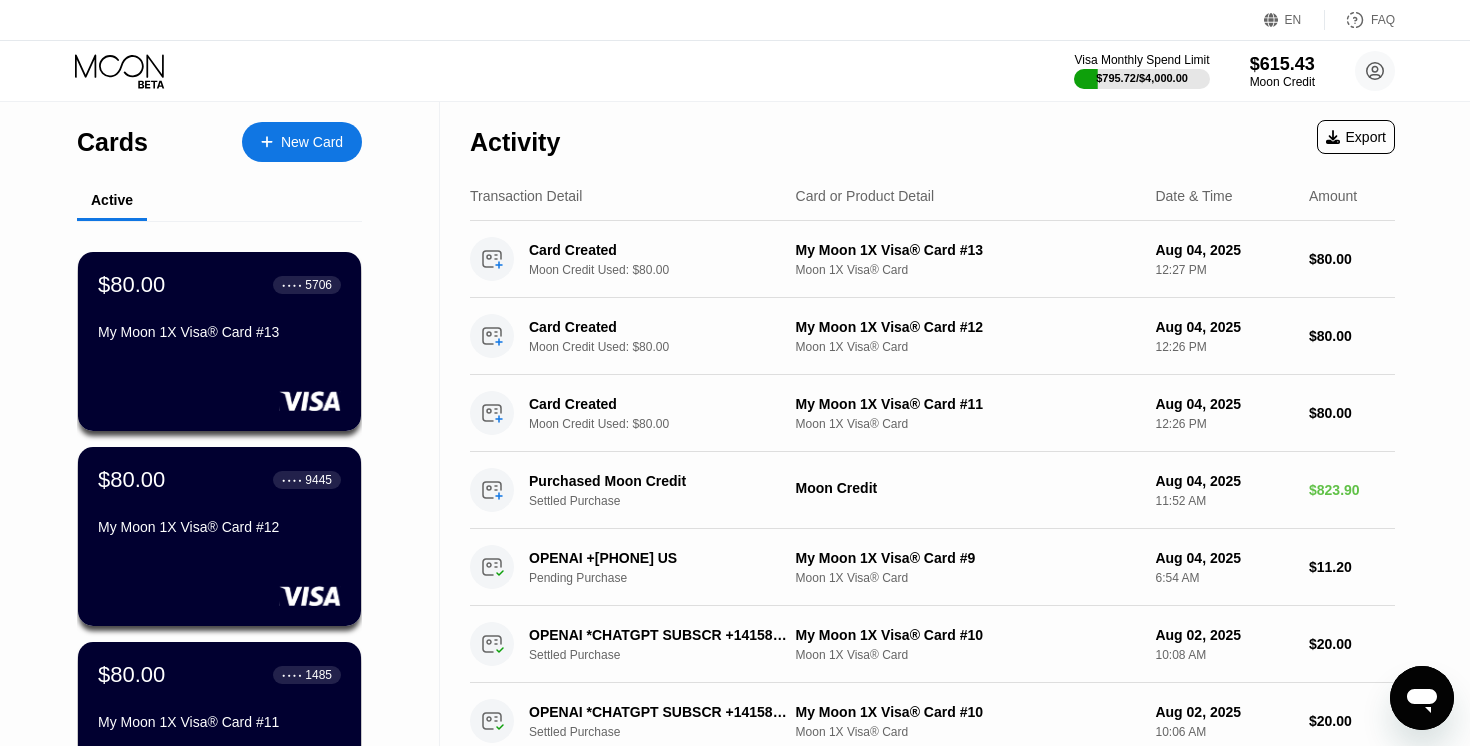 click on "New Card" at bounding box center (302, 142) 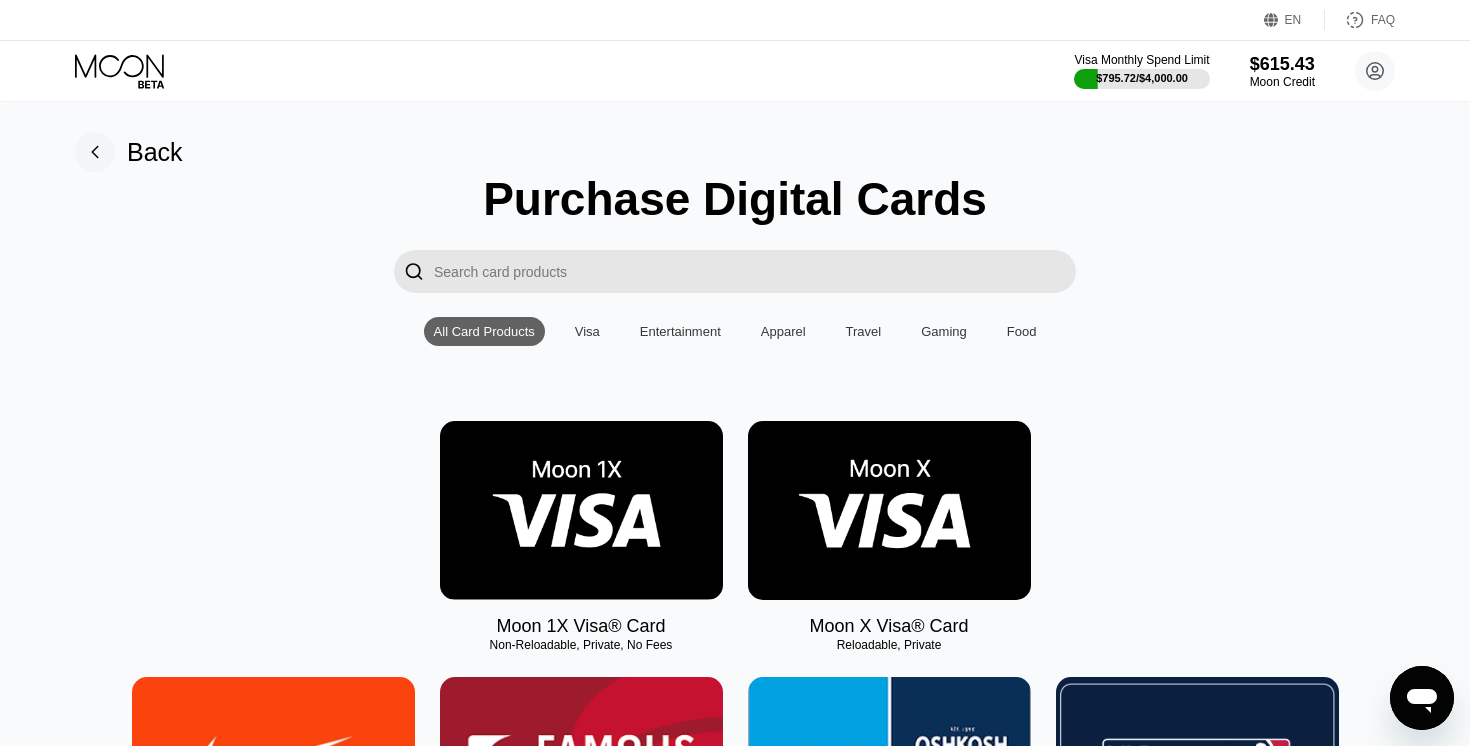 click at bounding box center (581, 510) 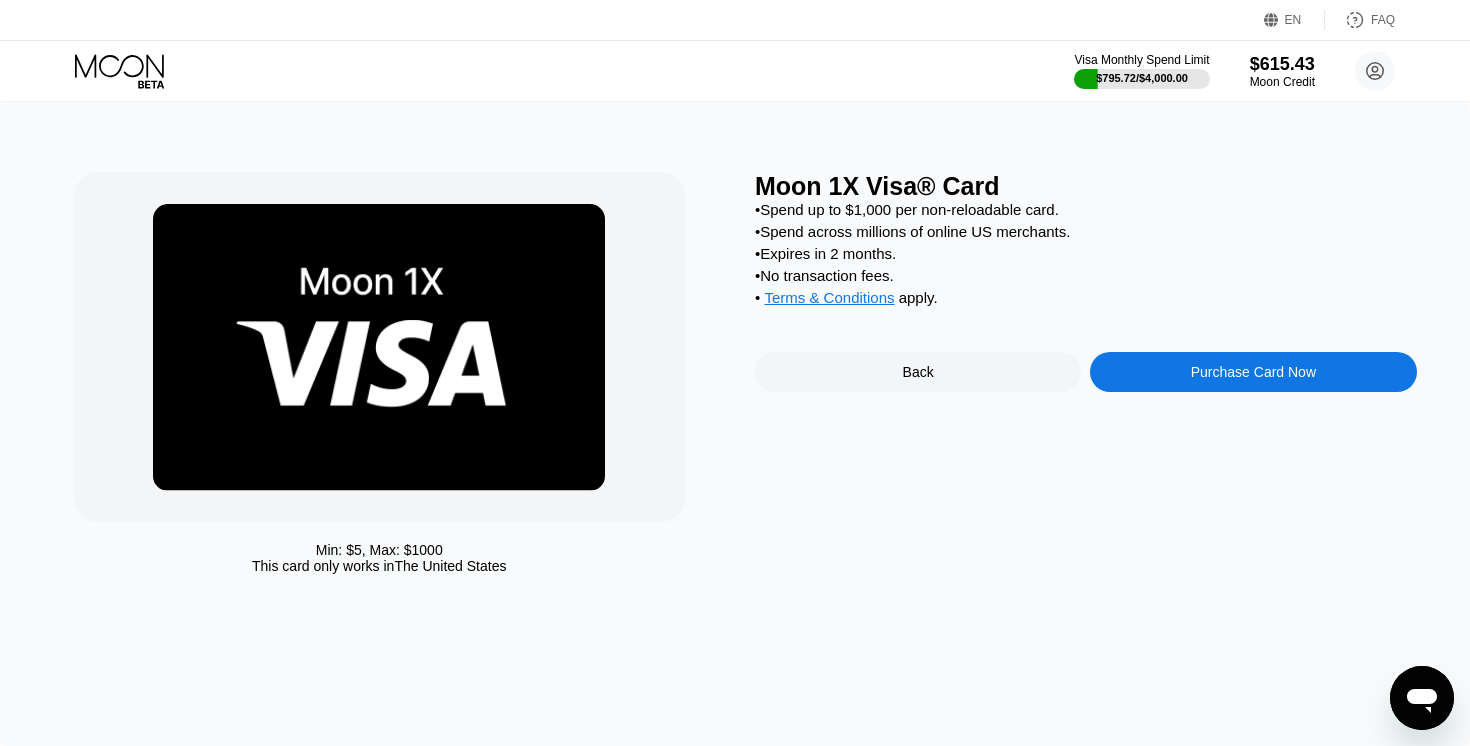 click on "Purchase Card Now" at bounding box center (1253, 372) 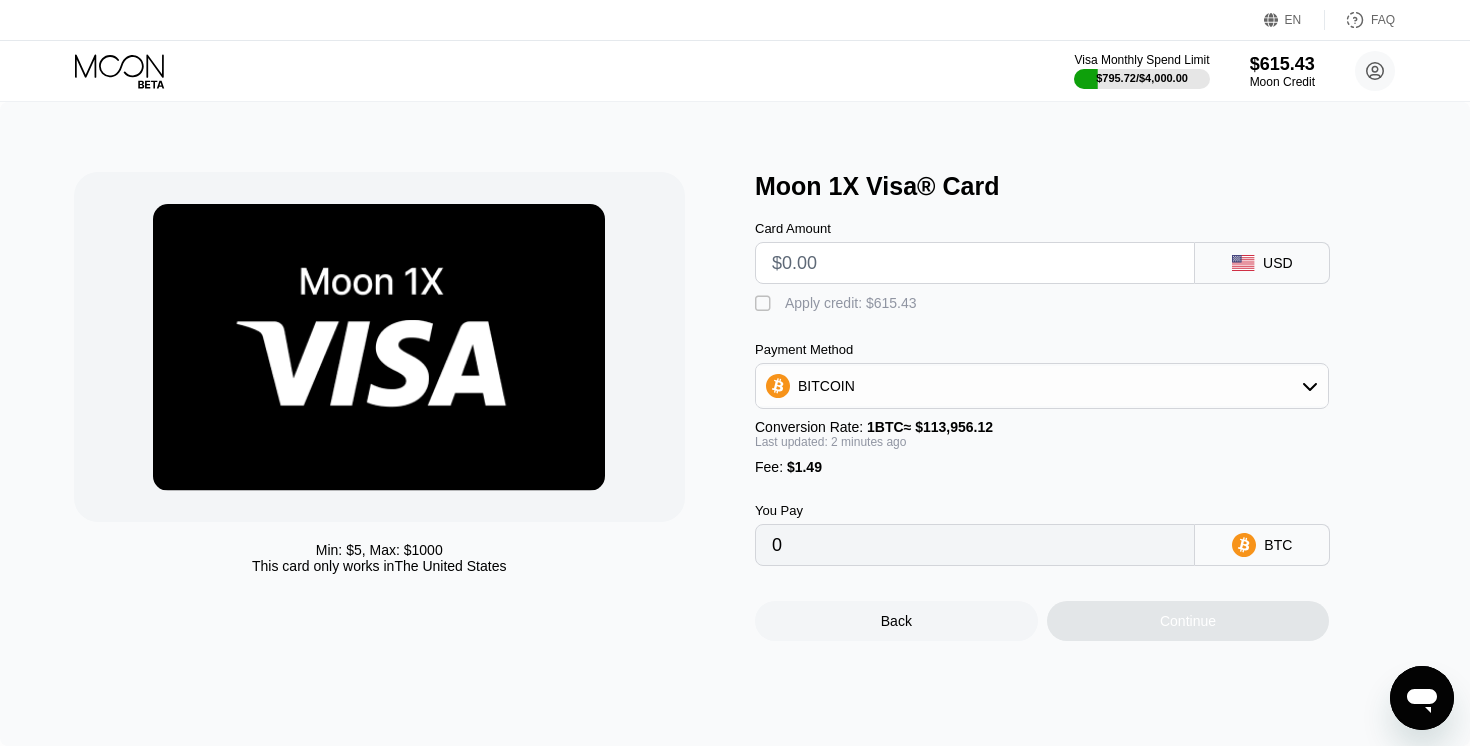 click at bounding box center (975, 263) 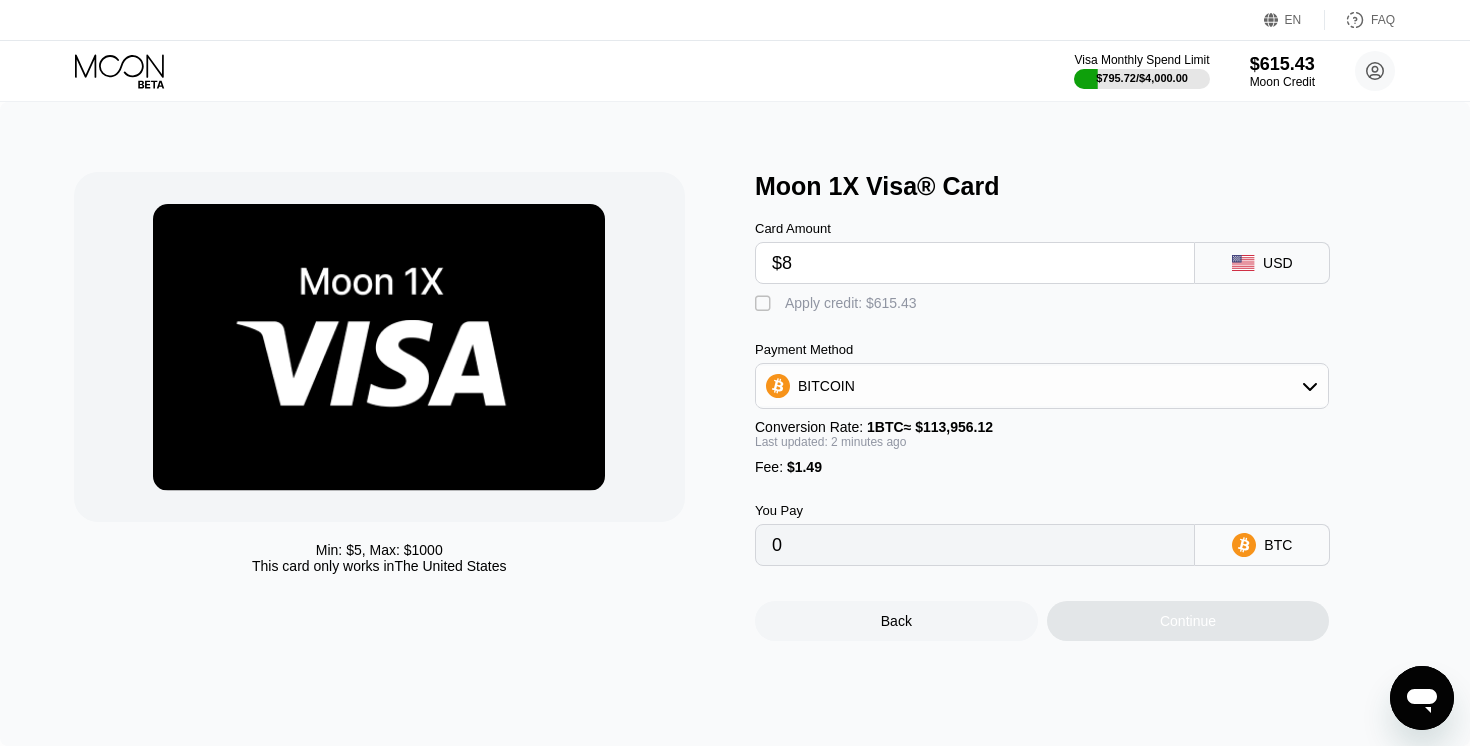 type on "0.00008328" 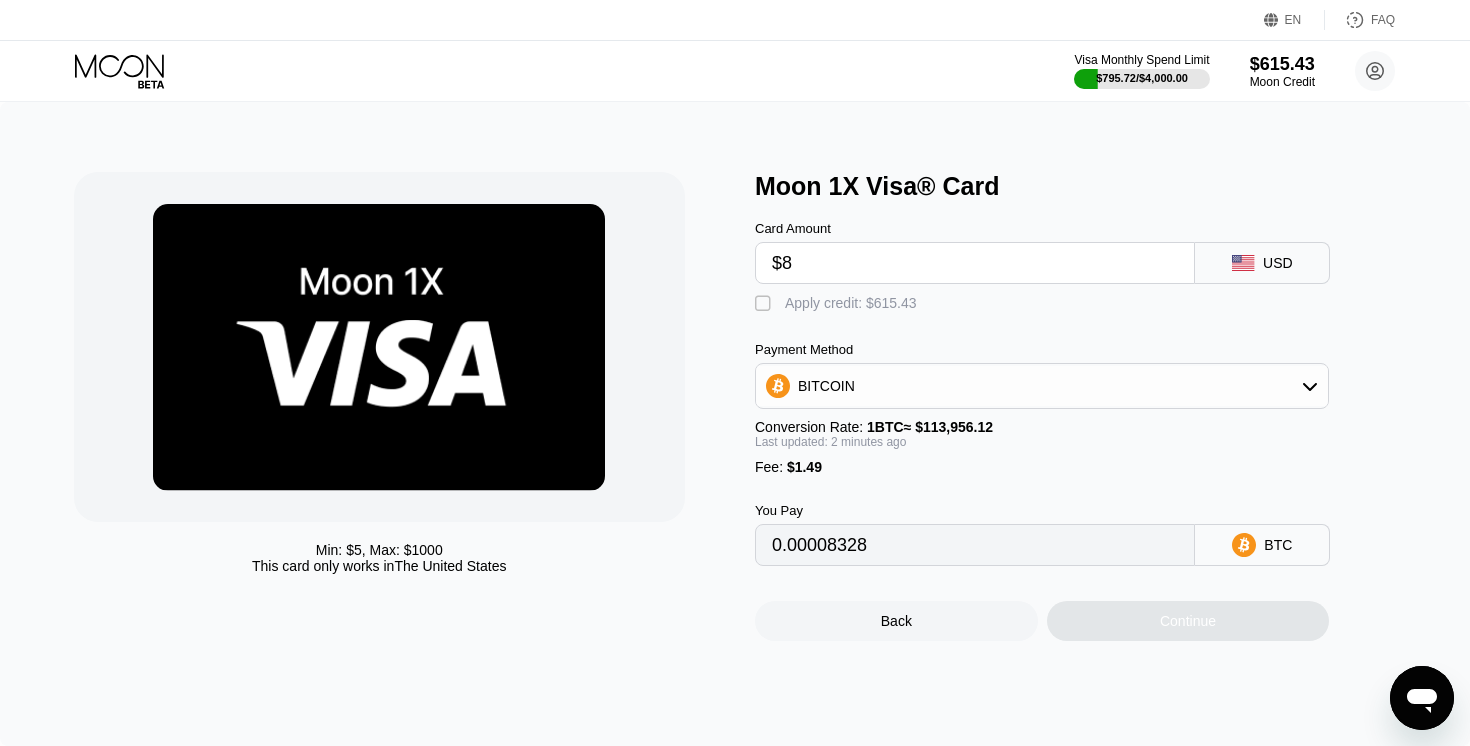 type on "$80" 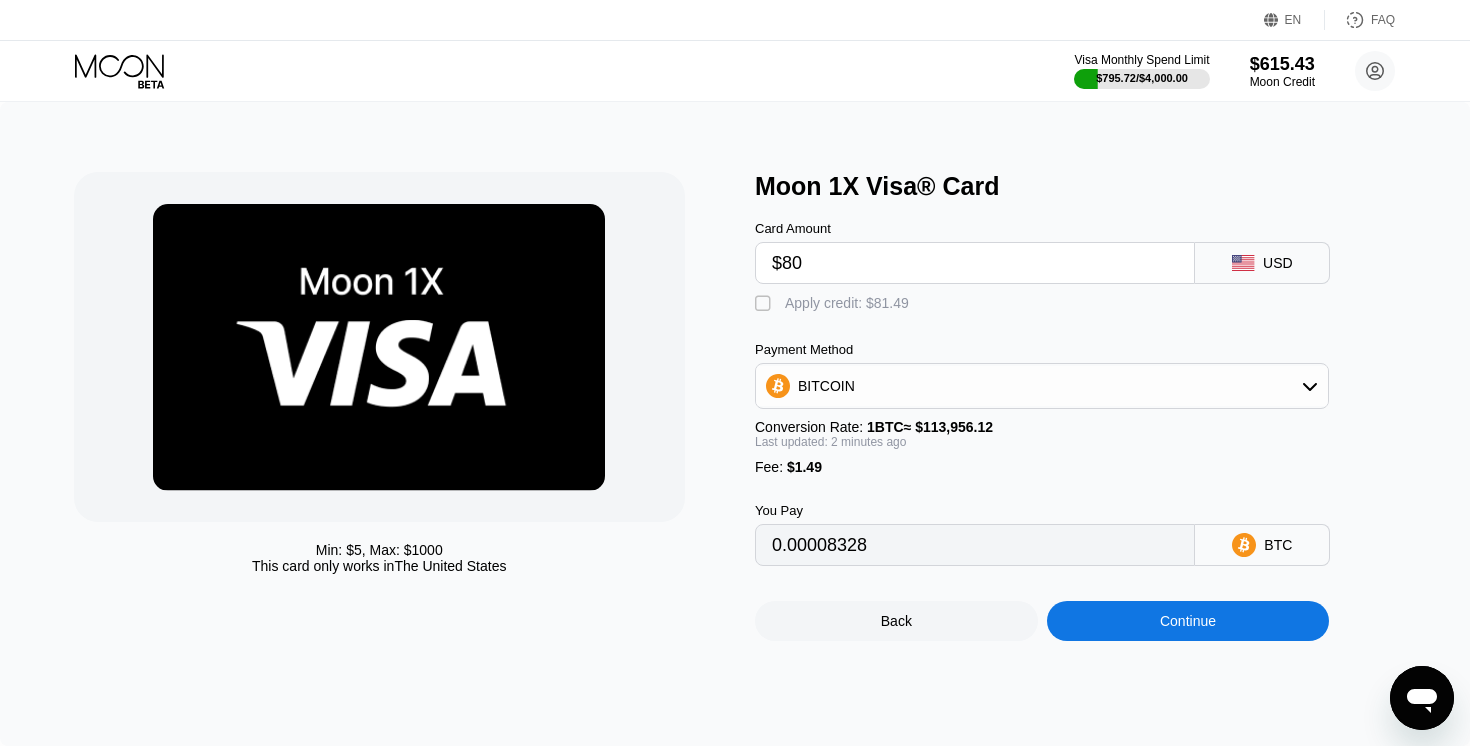 type on "0.00071510" 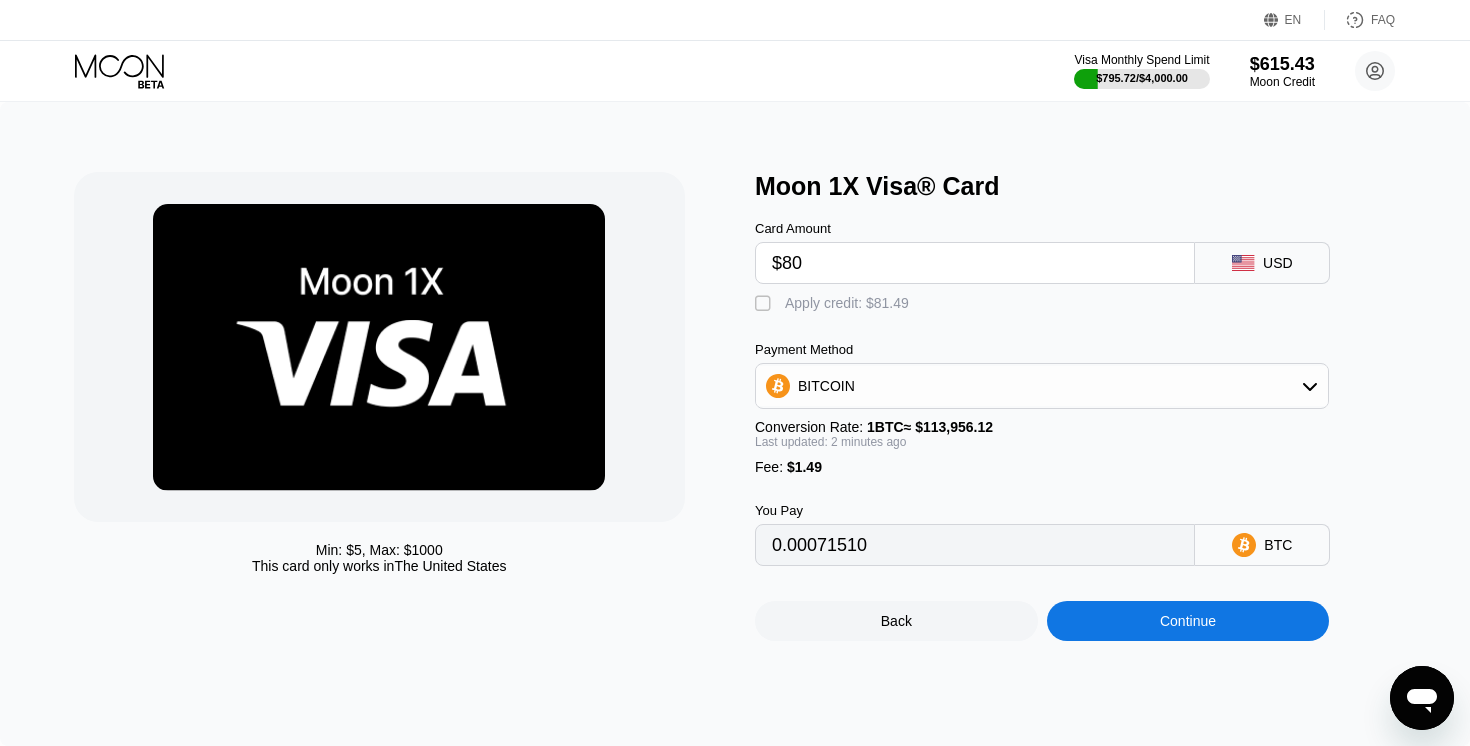 type on "$80" 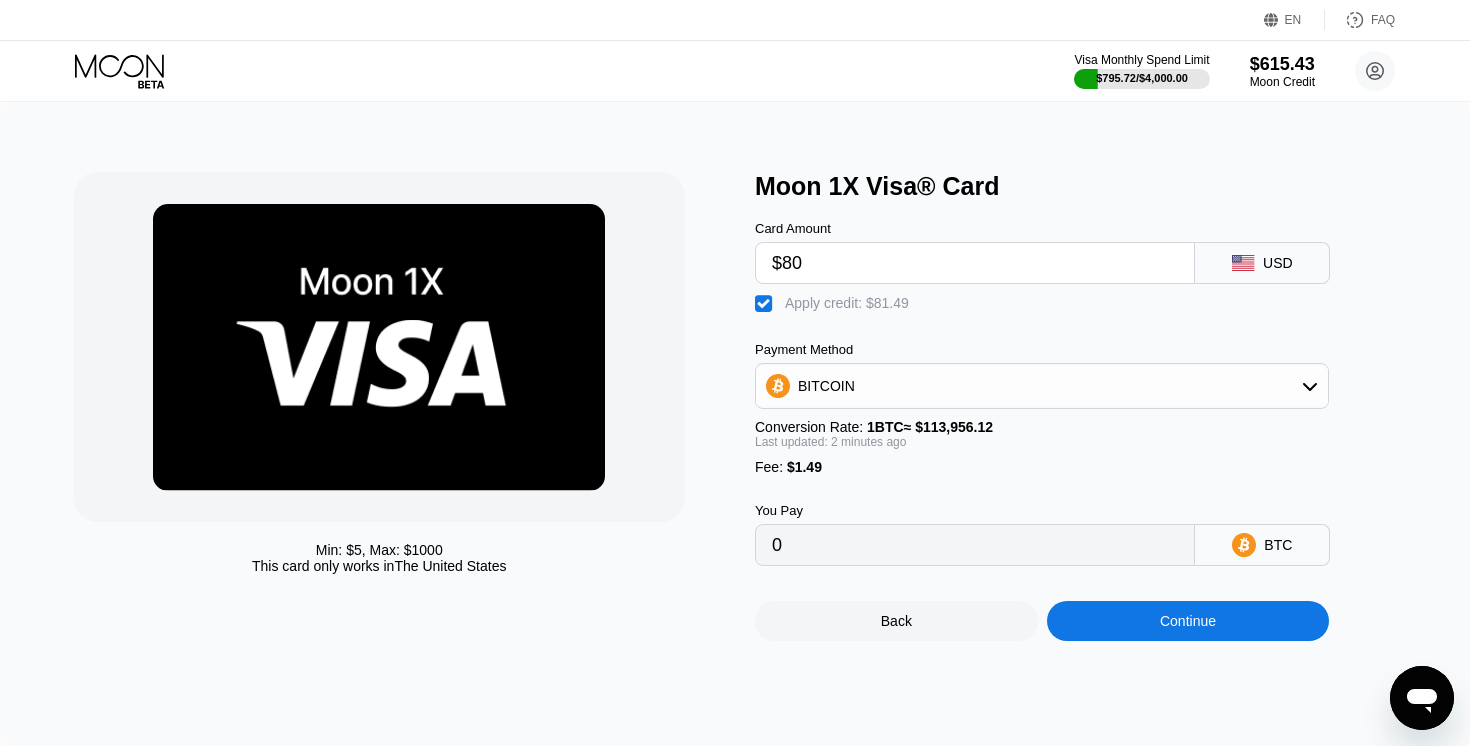 click on "Continue" at bounding box center (1188, 621) 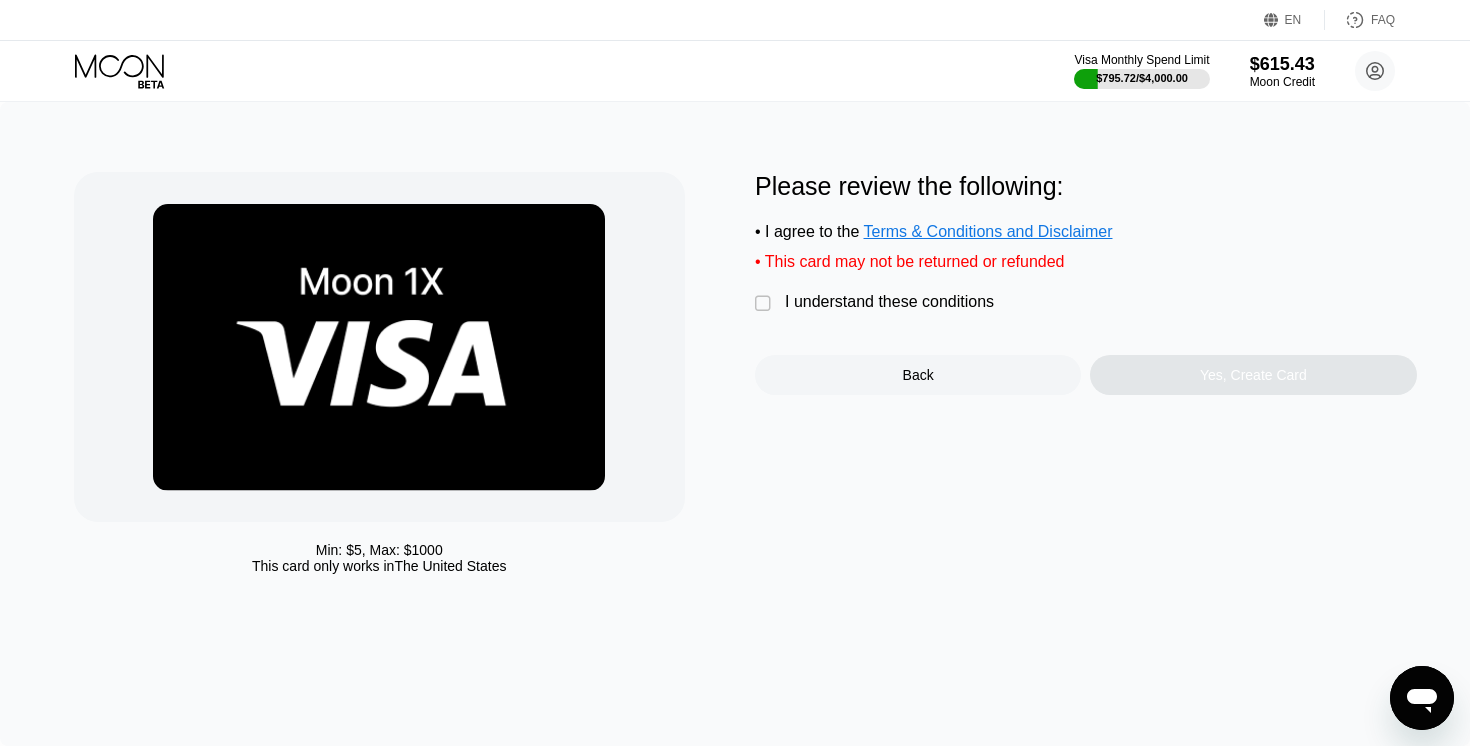 click on "I understand these conditions" at bounding box center [889, 302] 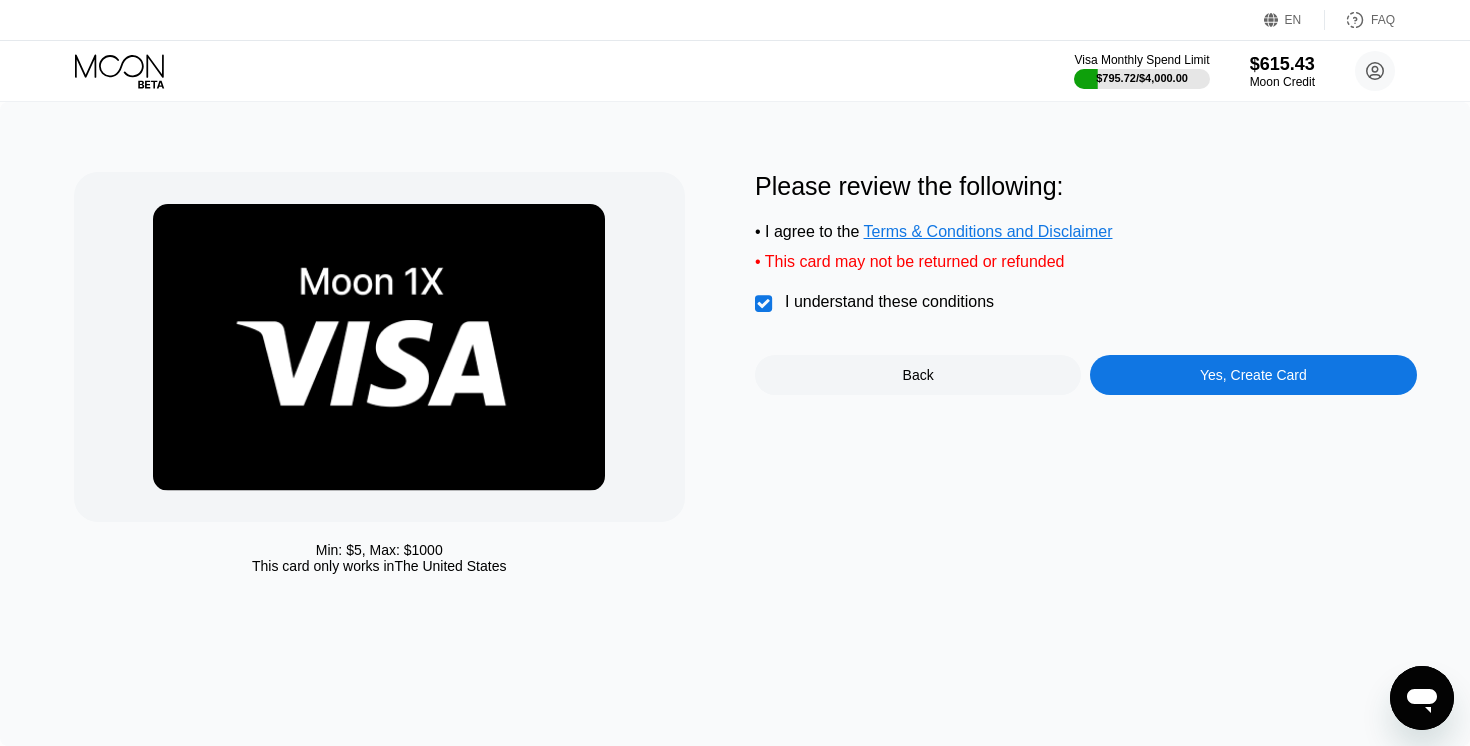 click on "Yes, Create Card" at bounding box center (1253, 375) 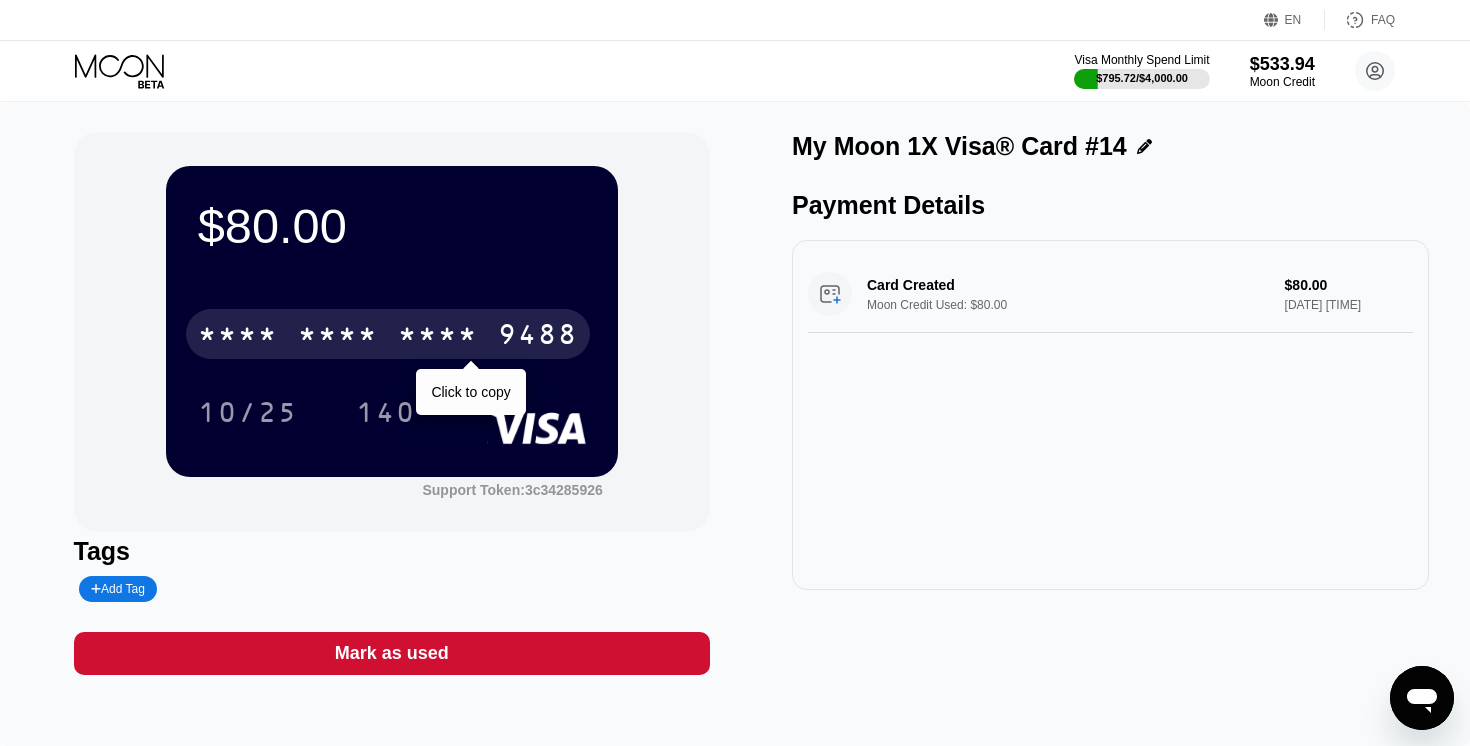click on "9488" at bounding box center (538, 337) 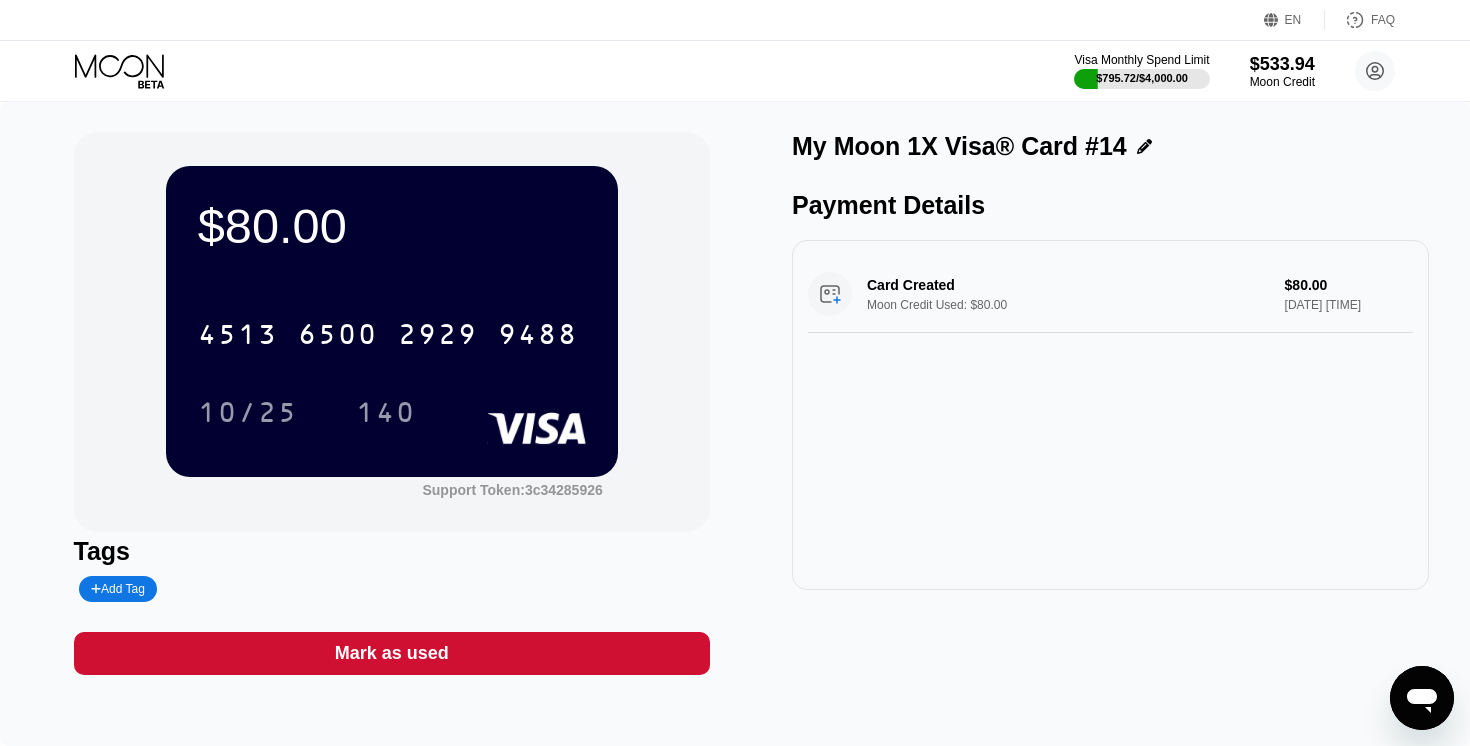 click on "Visa Monthly Spend Limit $795.72 / $4,000.00 $533.94 Moon Credit valeri-01.08@inbox.lv  Home Settings Support Careers About Us Log out Privacy policy Terms" at bounding box center (735, 71) 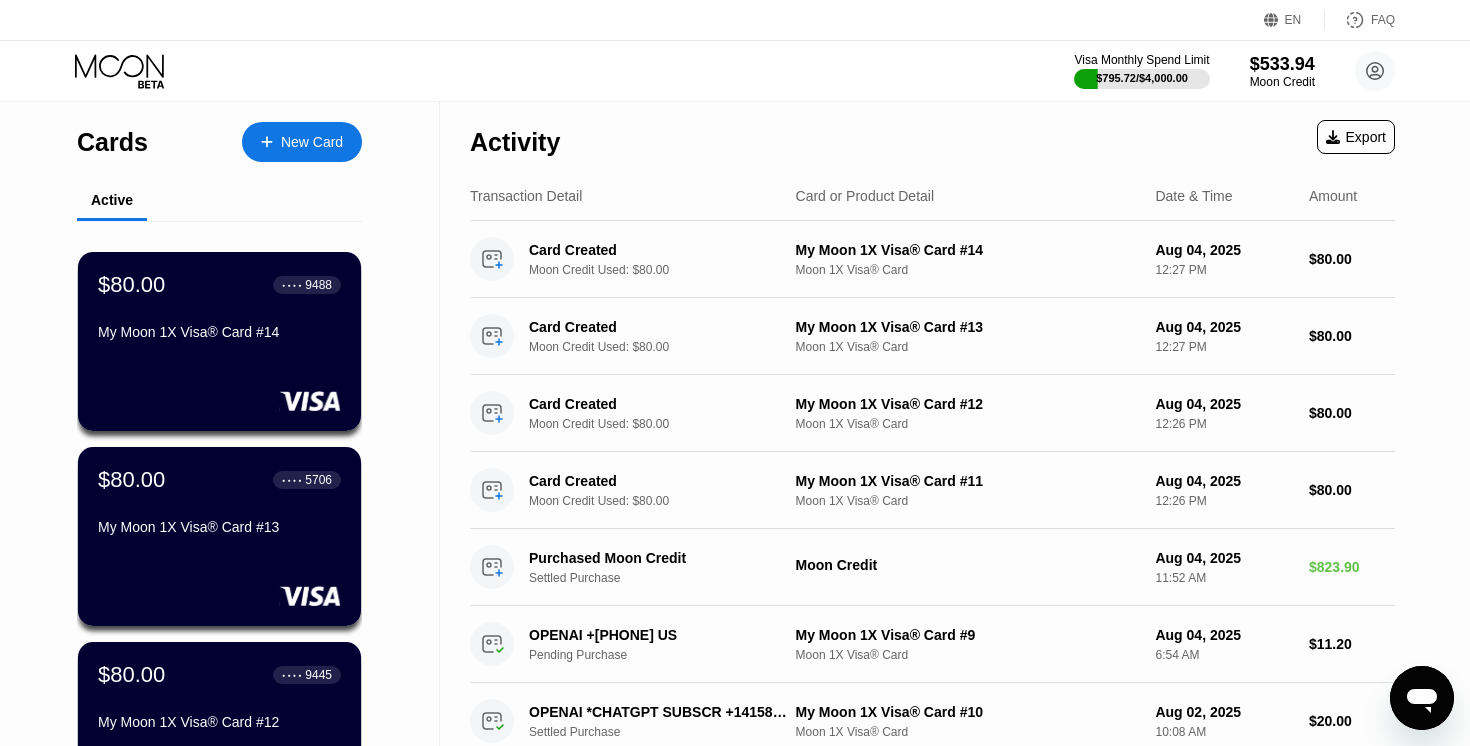 click on "New Card" at bounding box center [312, 142] 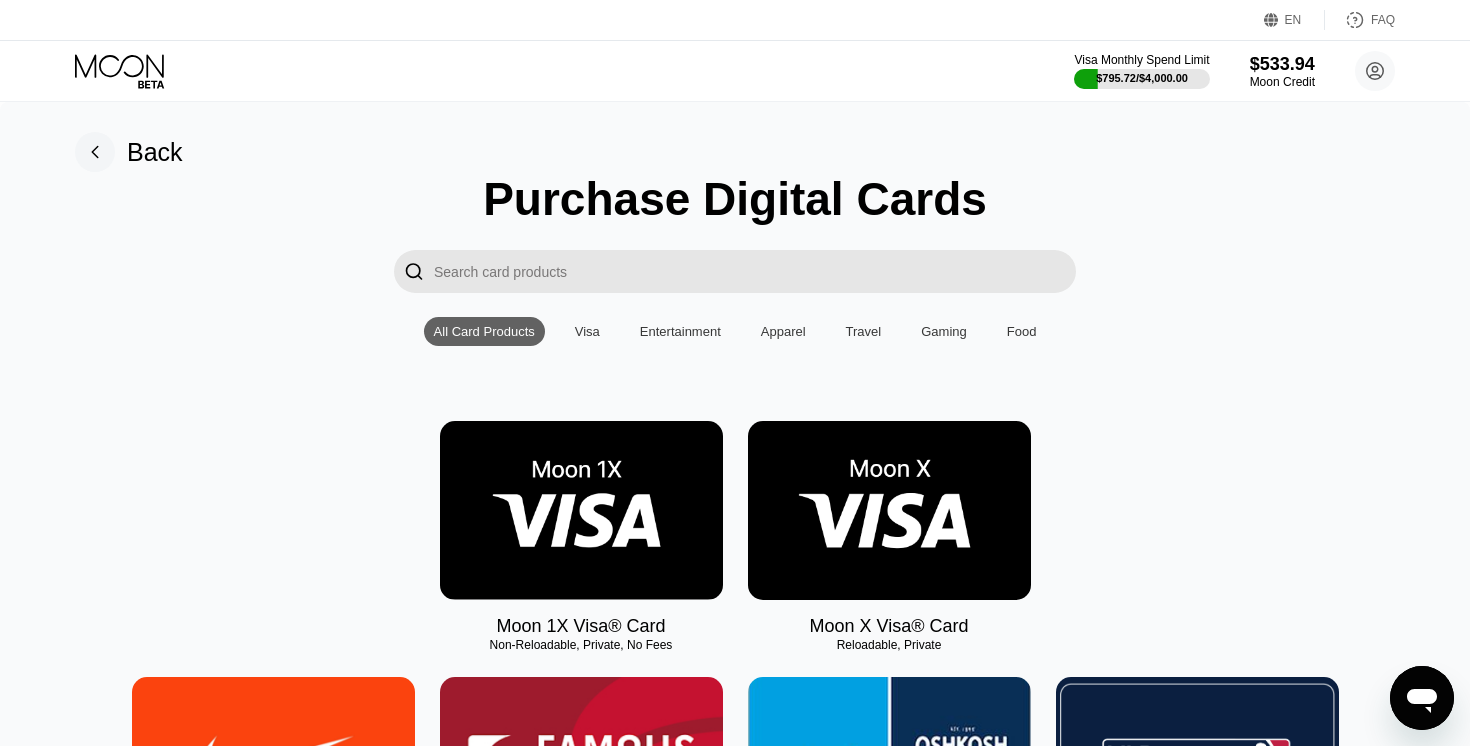 click at bounding box center [581, 510] 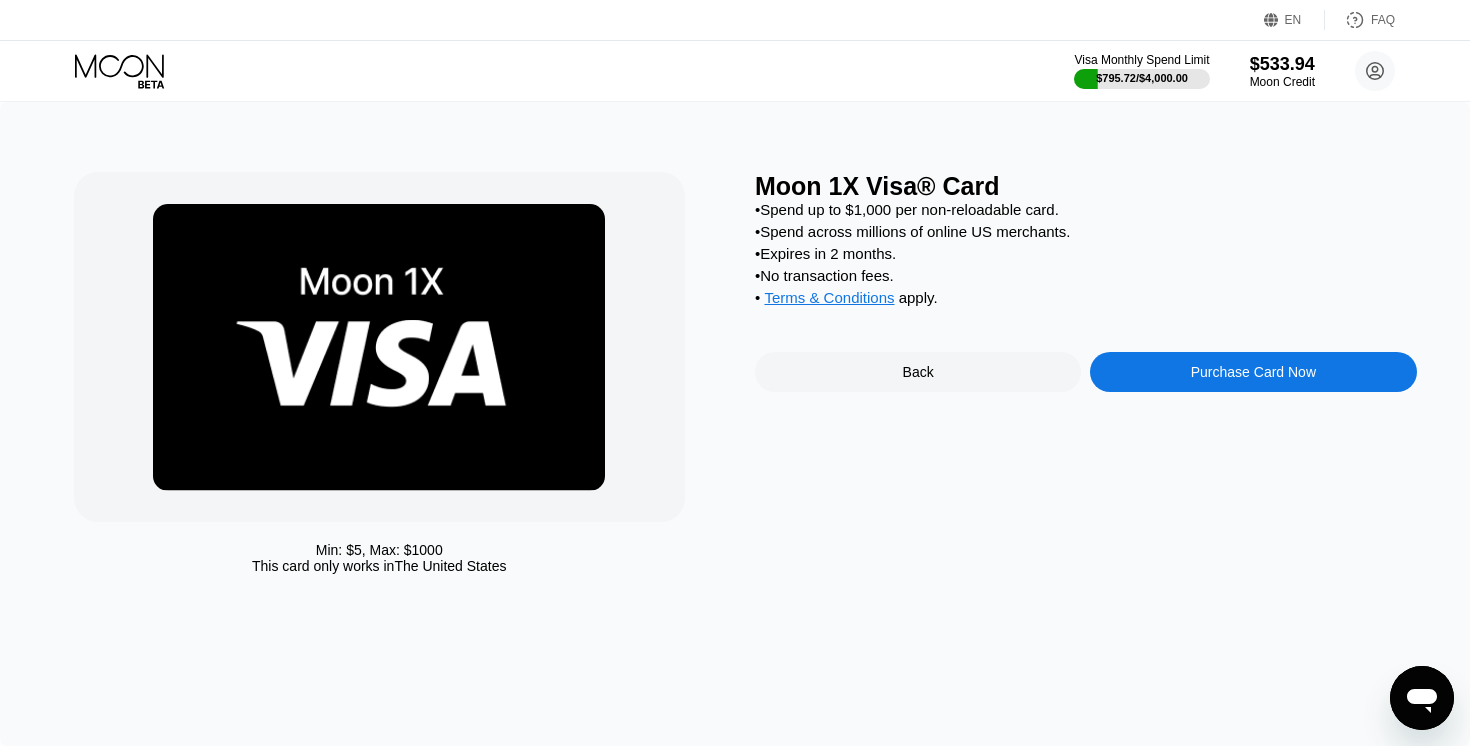 click on "Purchase Card Now" at bounding box center [1253, 372] 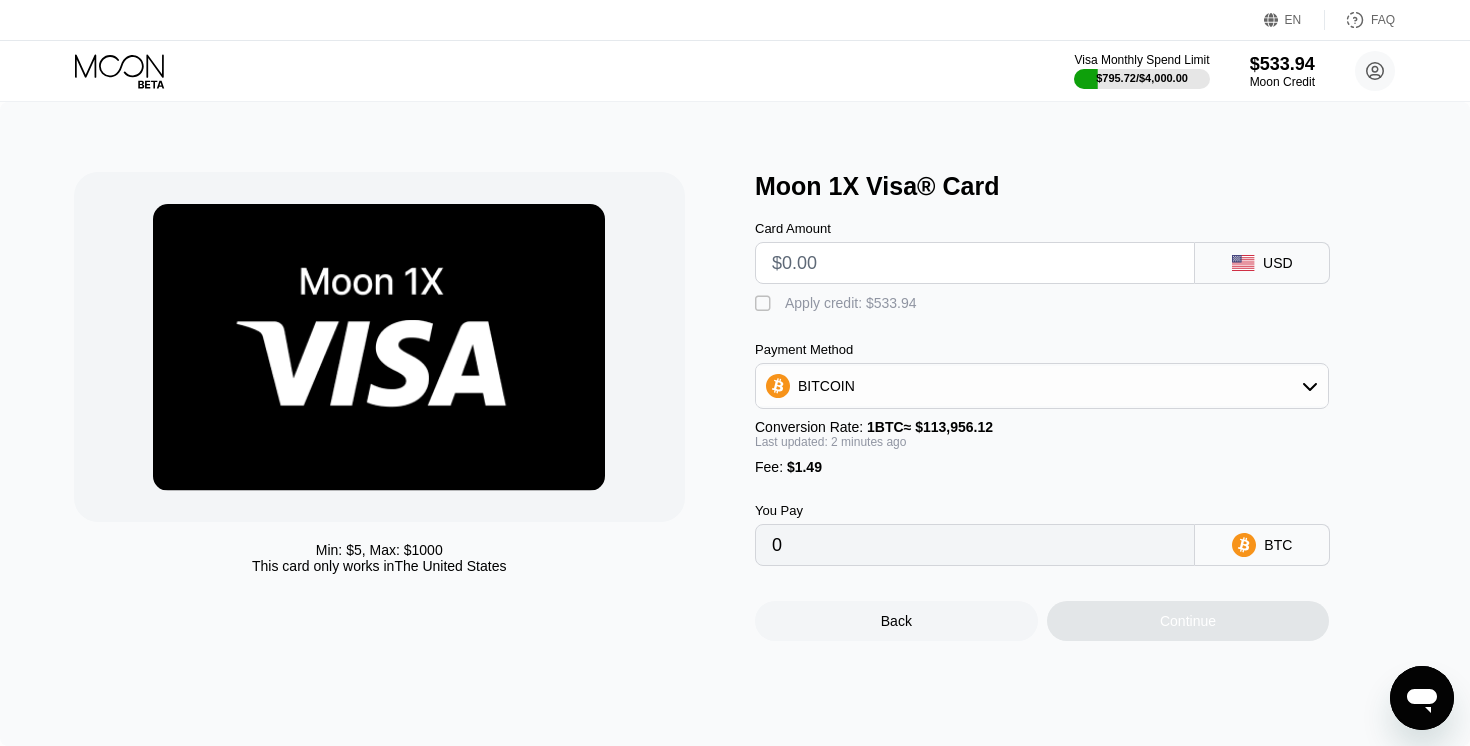 click at bounding box center [975, 263] 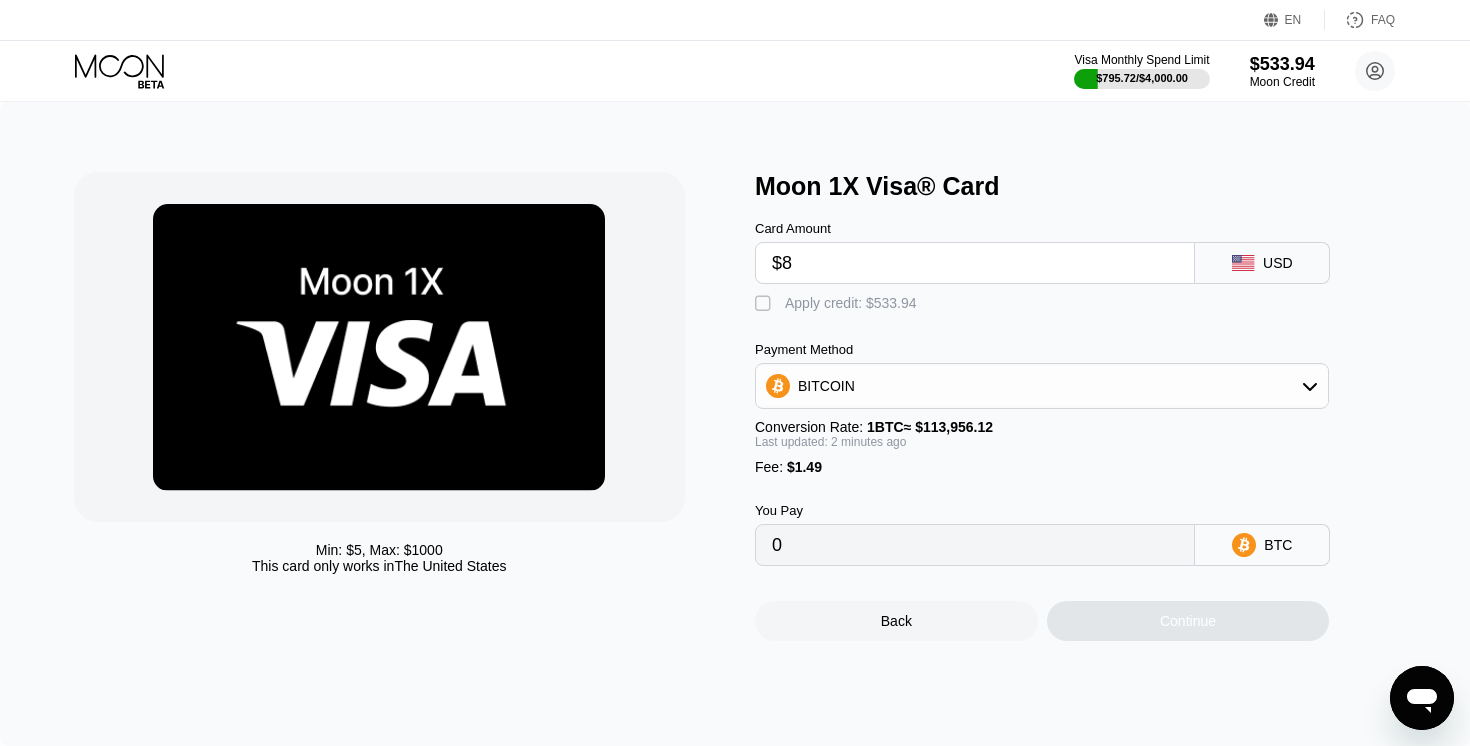 type on "0.00008328" 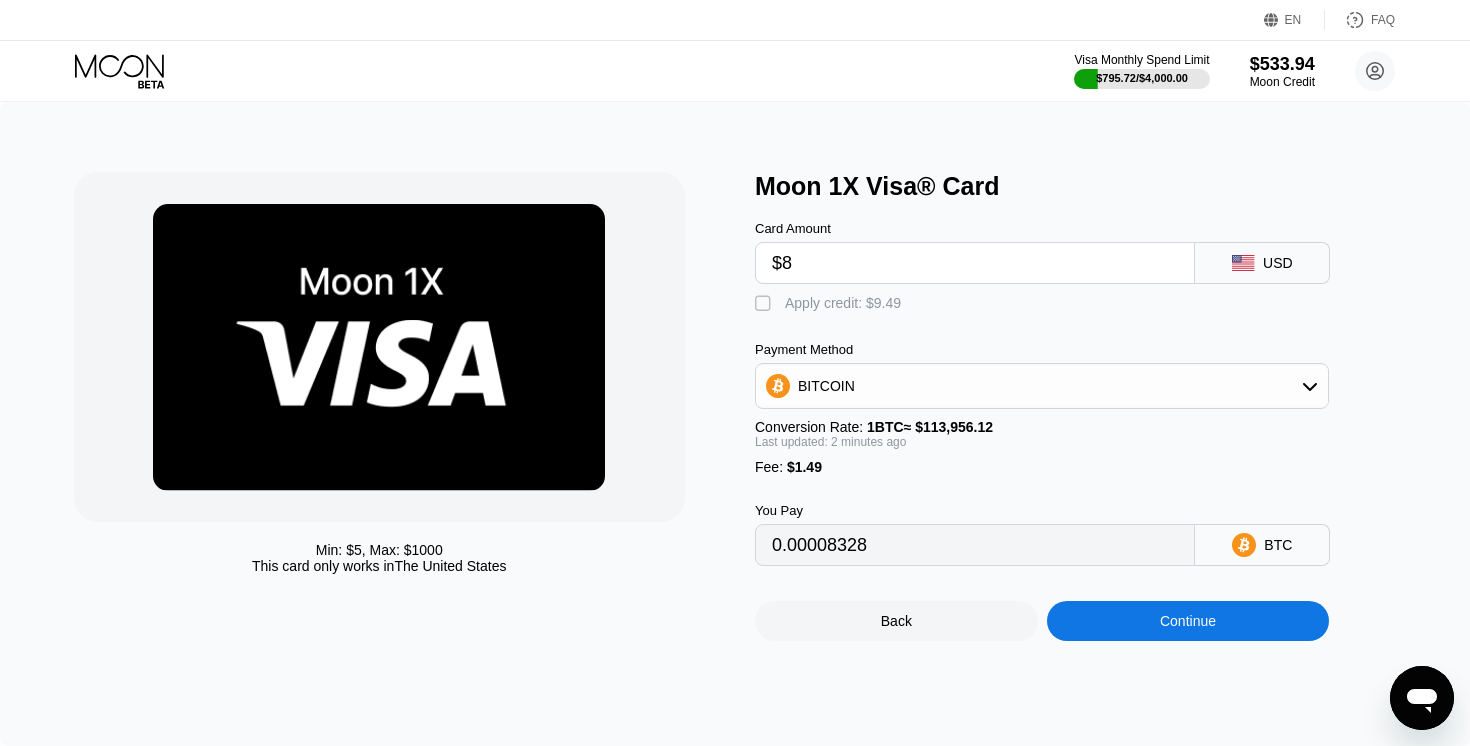type on "$80" 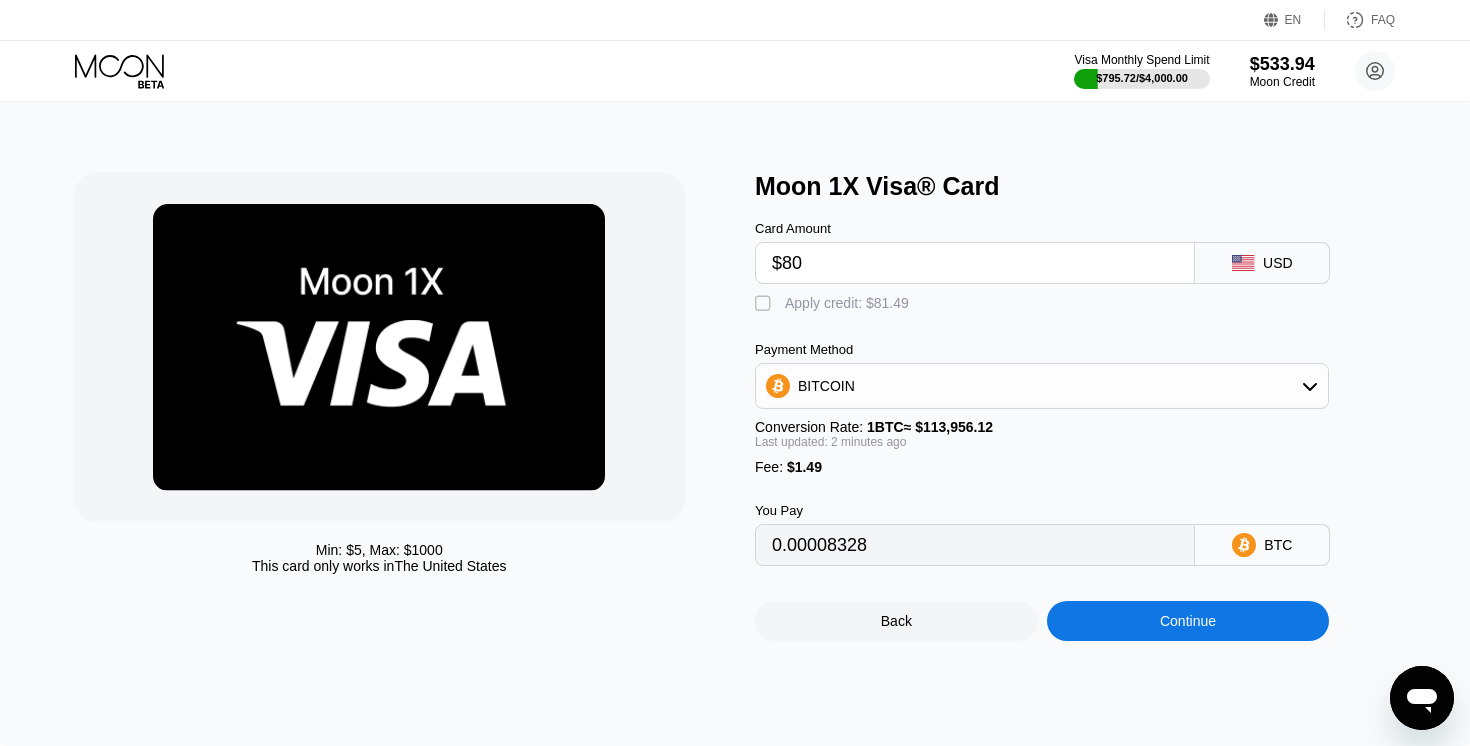 type on "0.00071510" 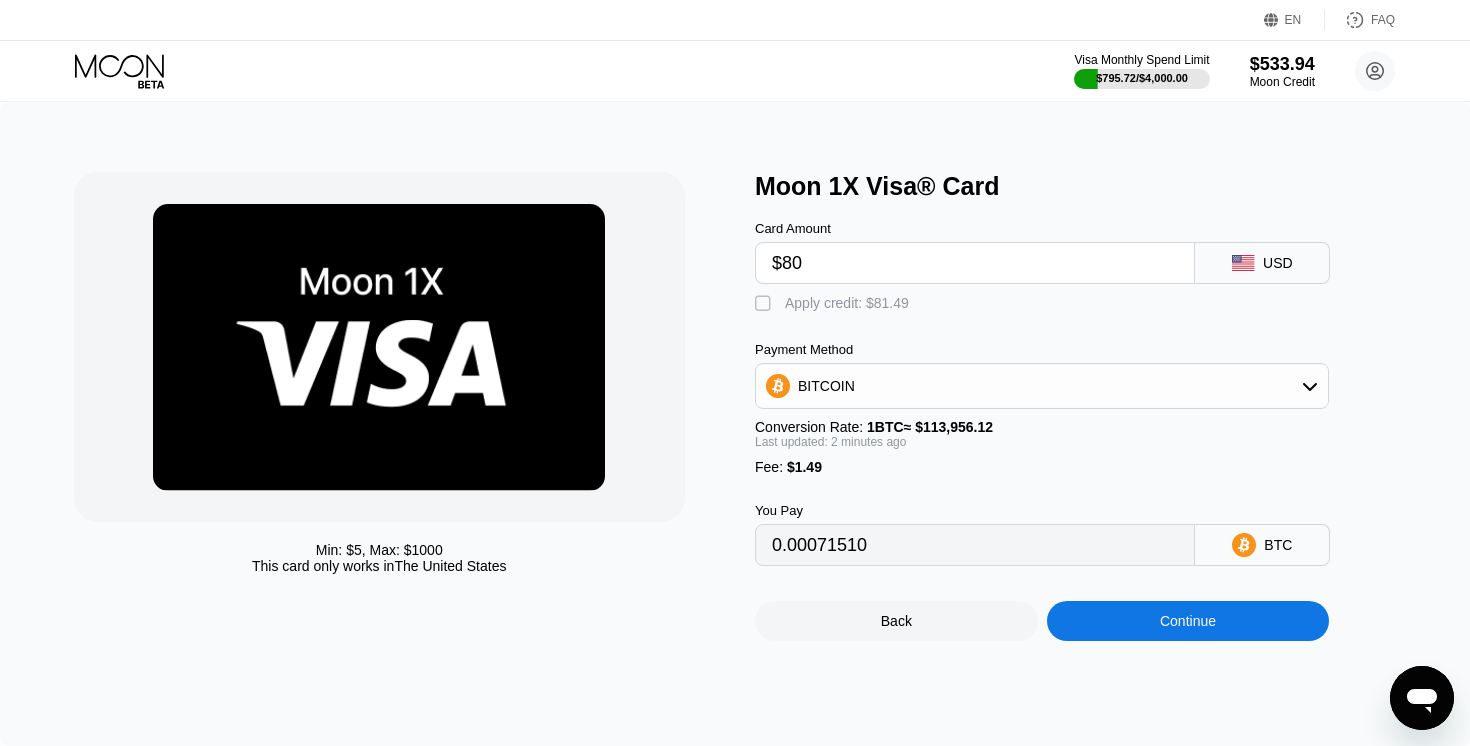 type on "$80" 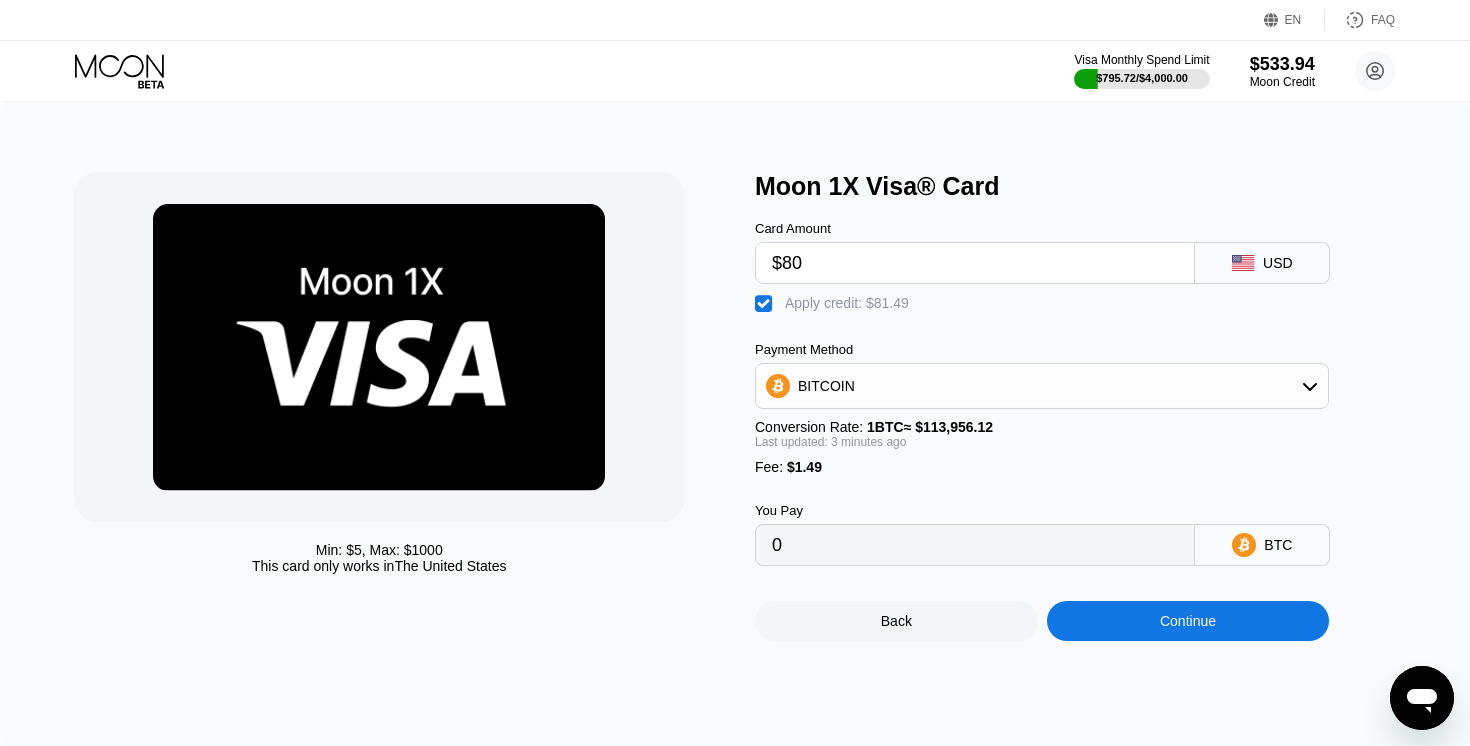 click on "Continue" at bounding box center (1188, 621) 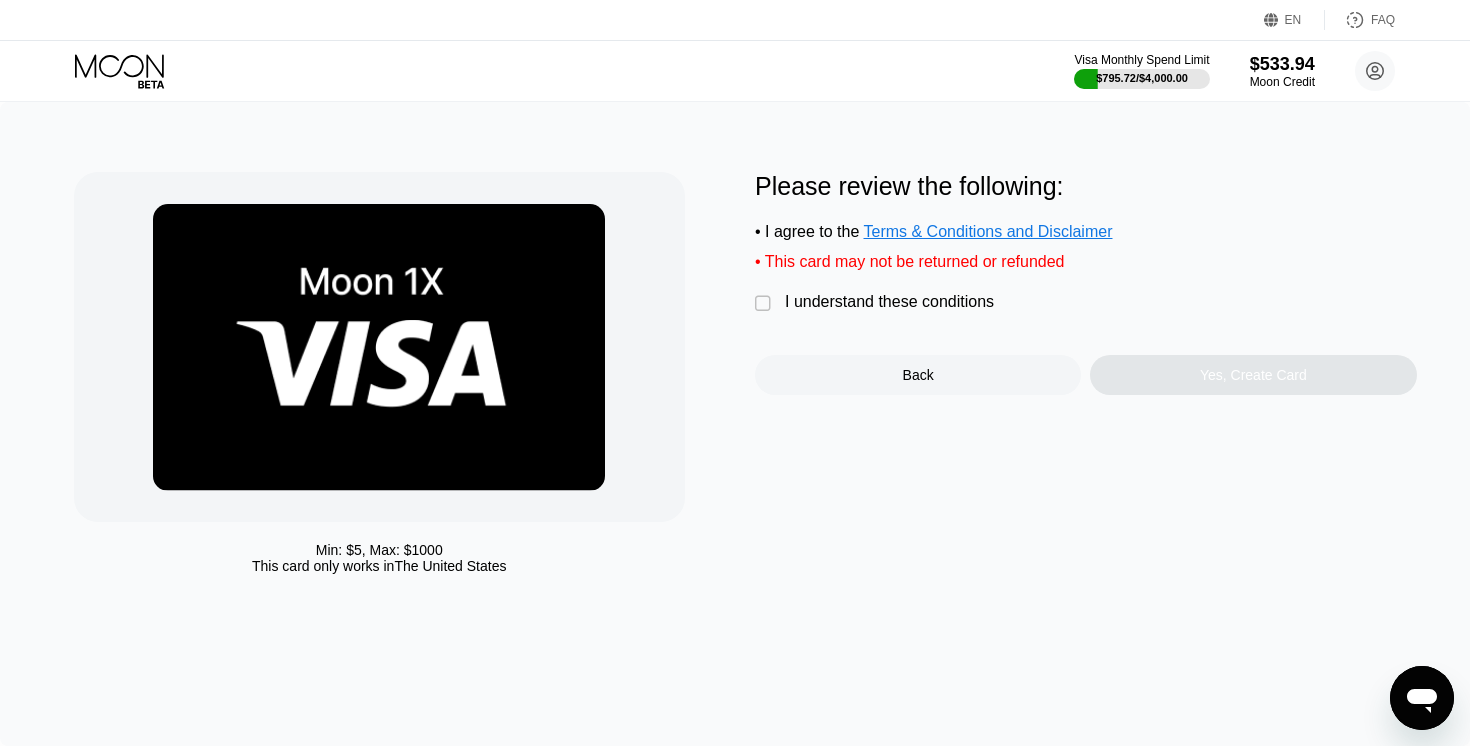 click on "I understand these conditions" at bounding box center [889, 302] 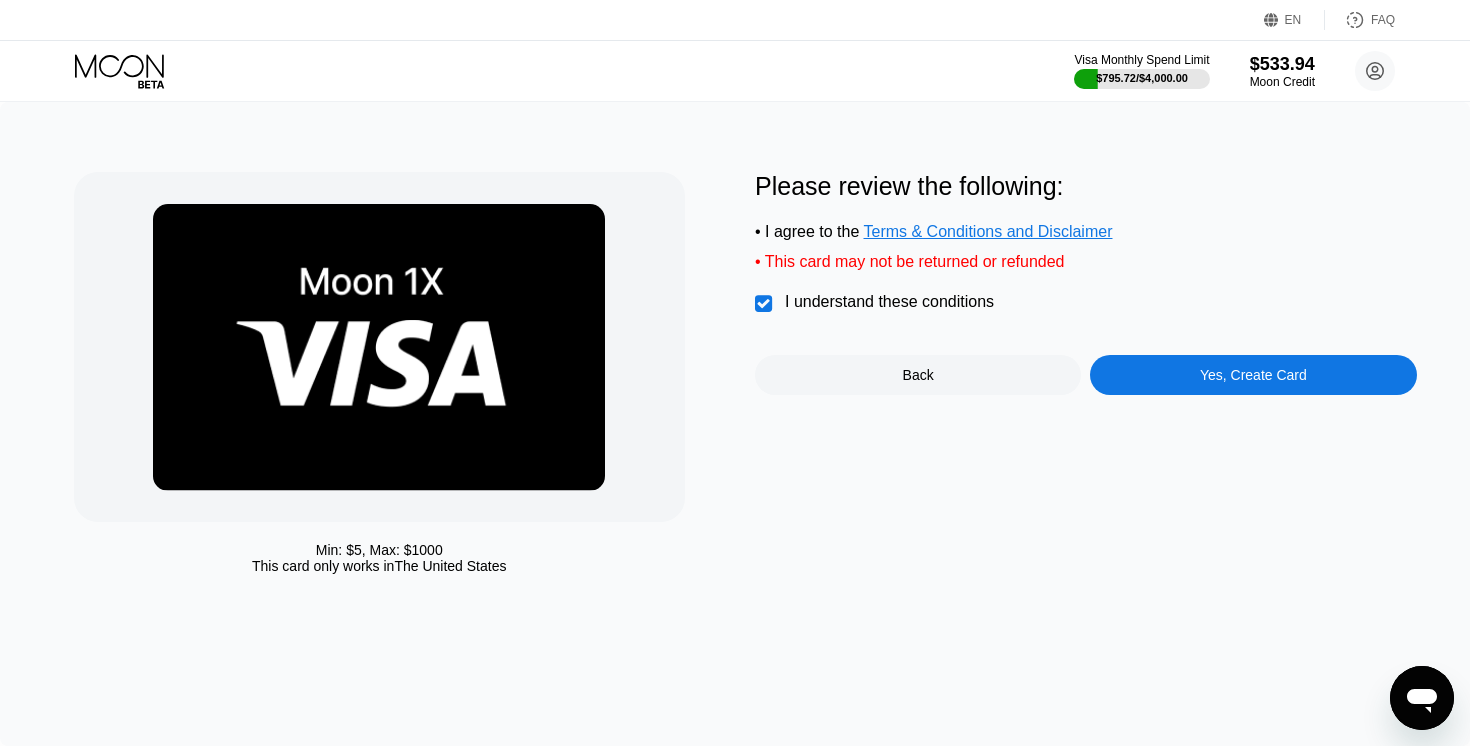 click on "Yes, Create Card" at bounding box center [1253, 375] 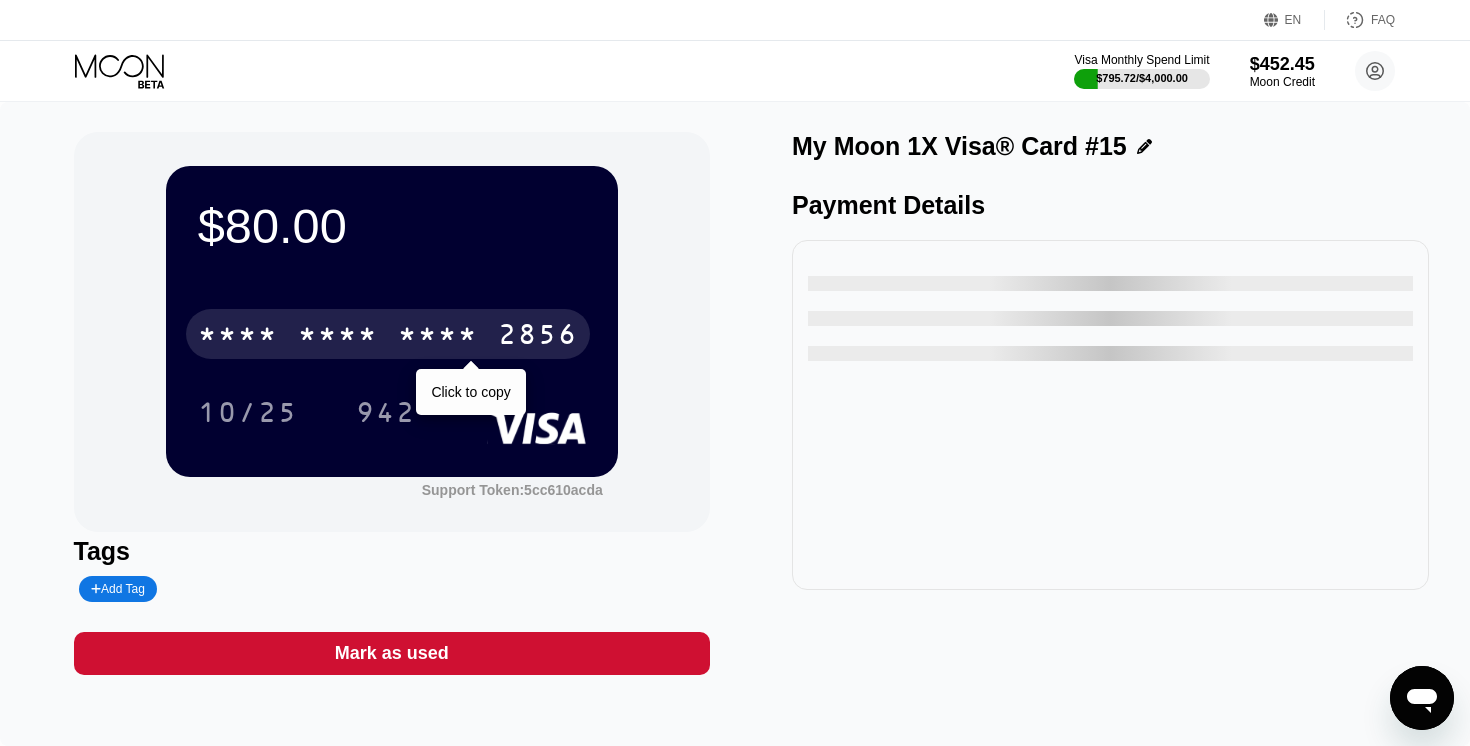 click on "2856" at bounding box center (538, 337) 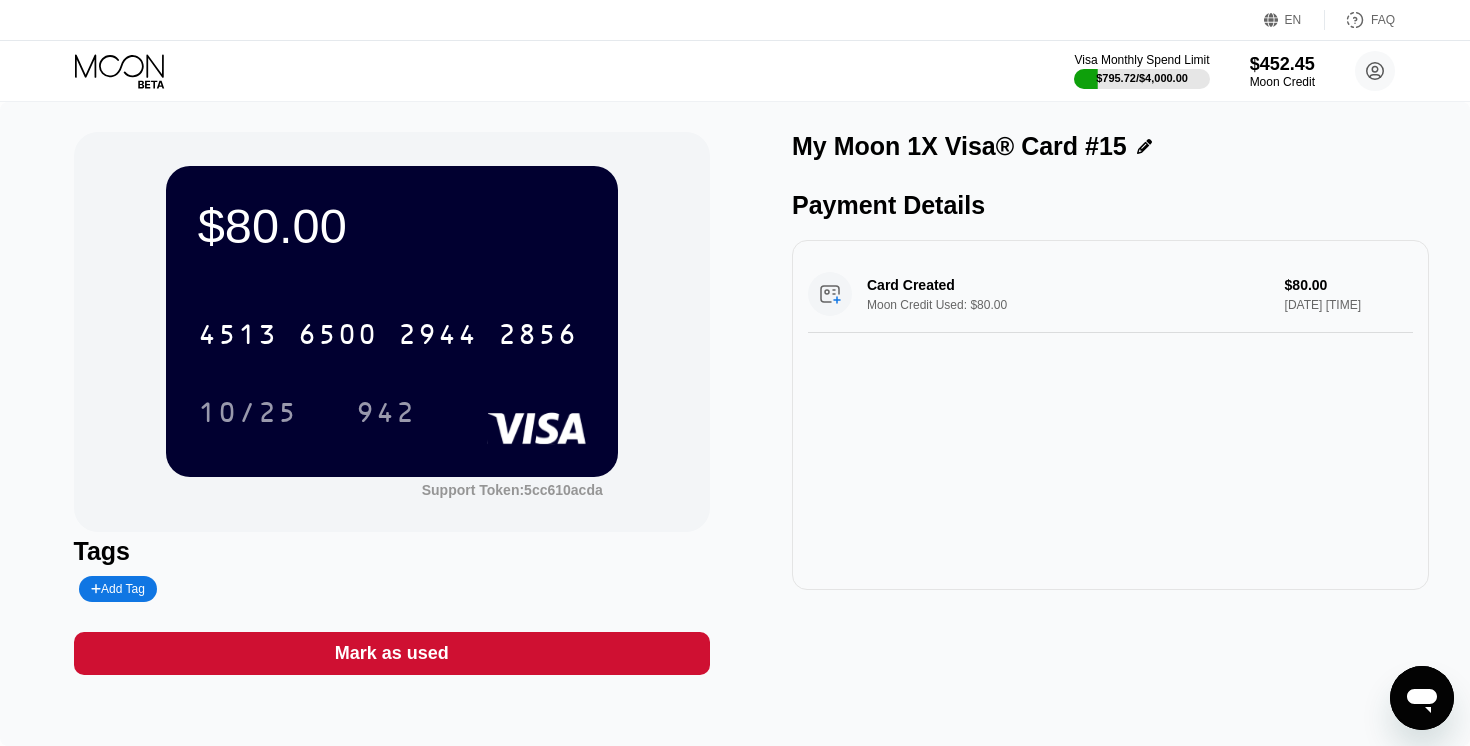 click 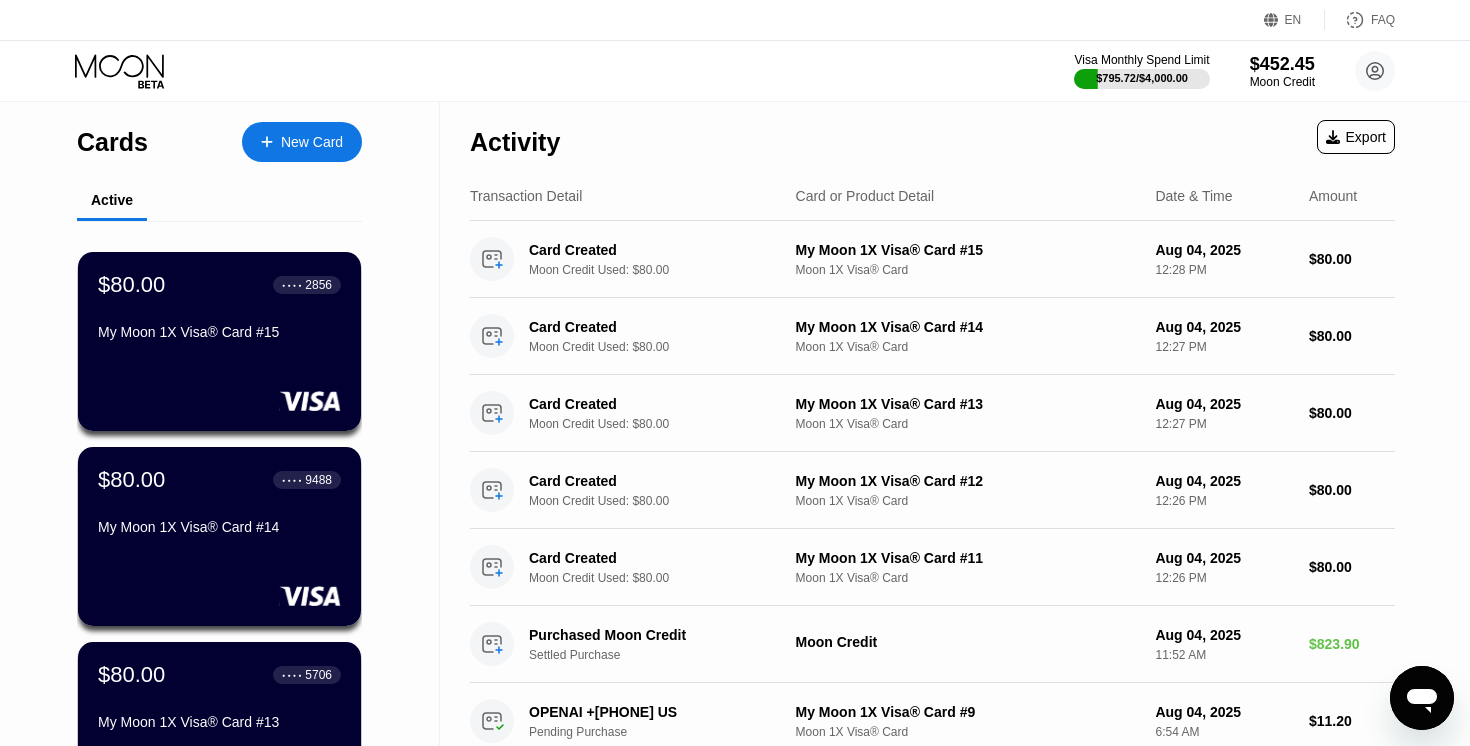 click on "New Card" at bounding box center [302, 142] 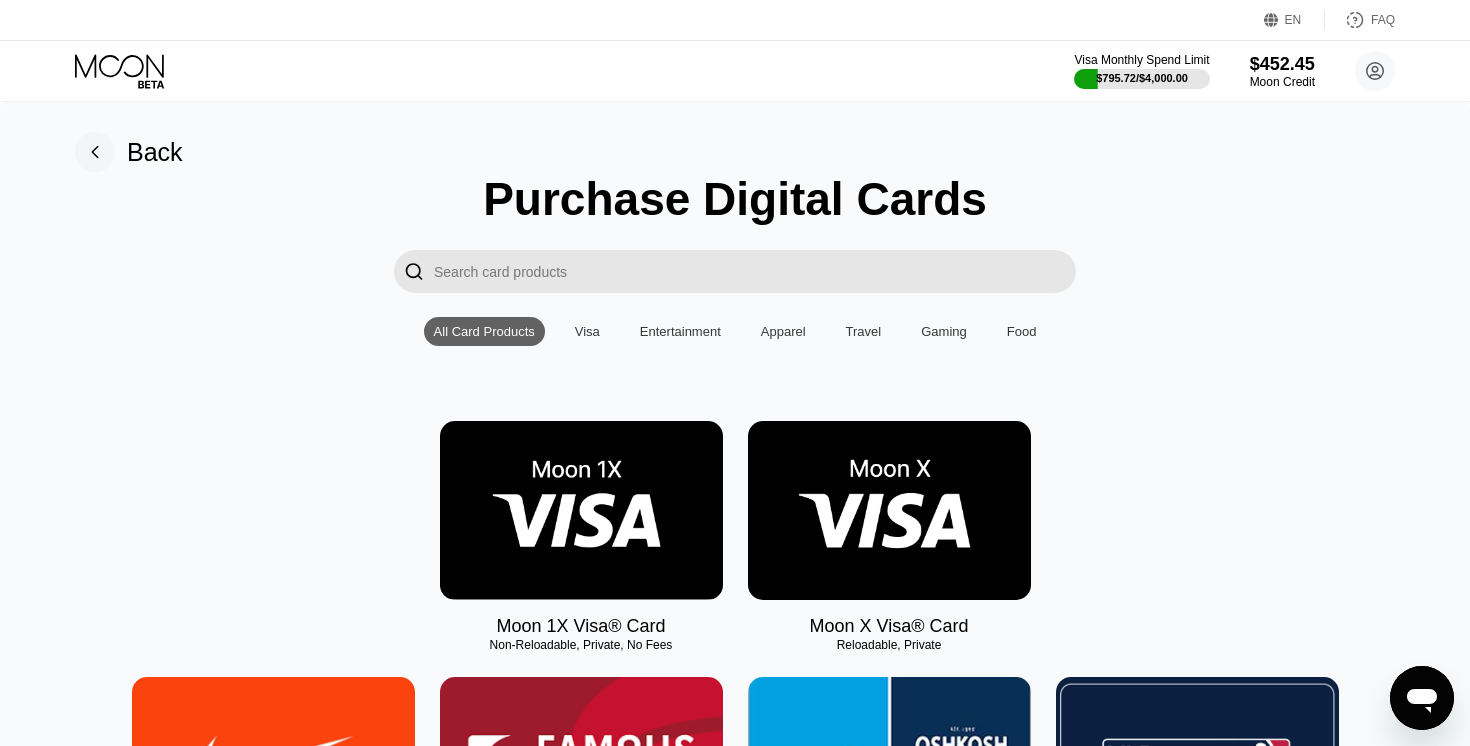 click at bounding box center (581, 510) 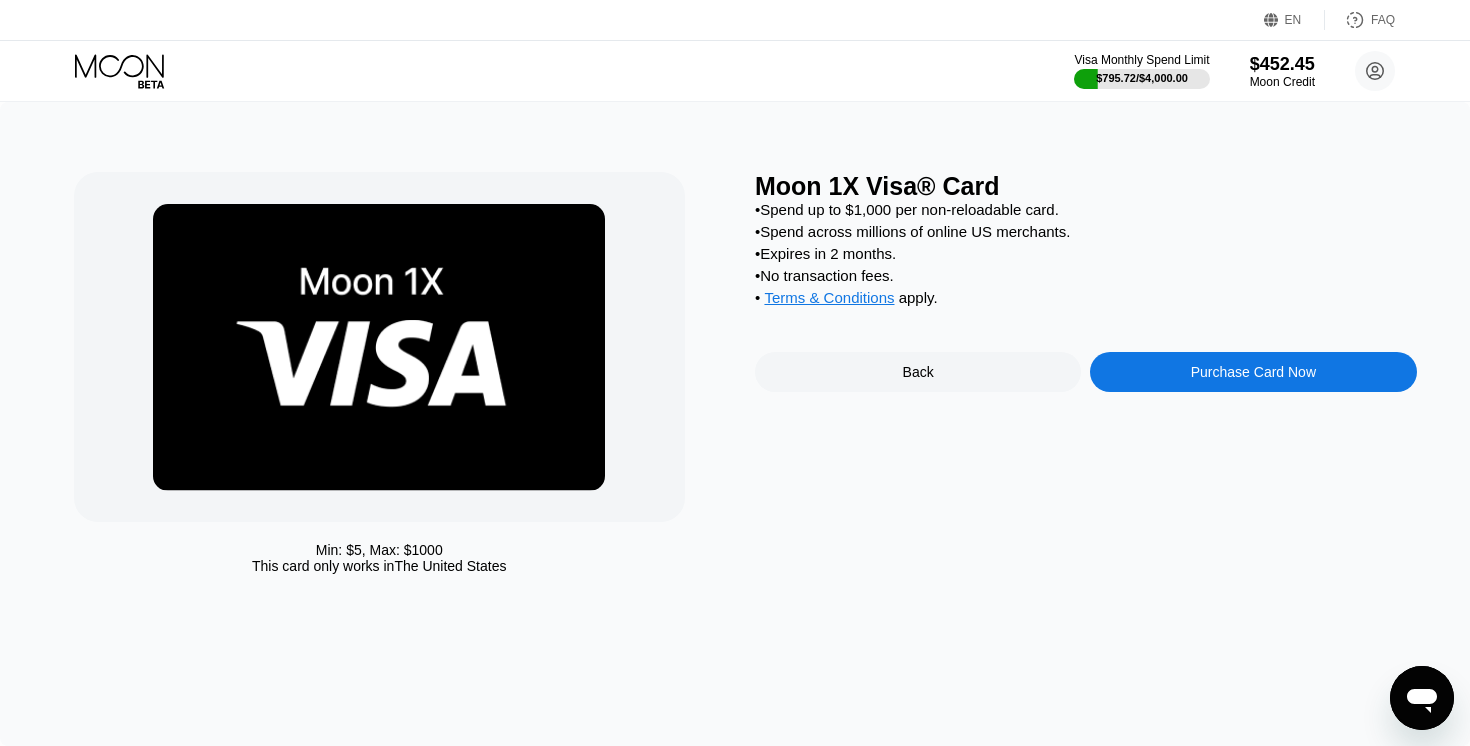 click on "Purchase Card Now" at bounding box center [1253, 372] 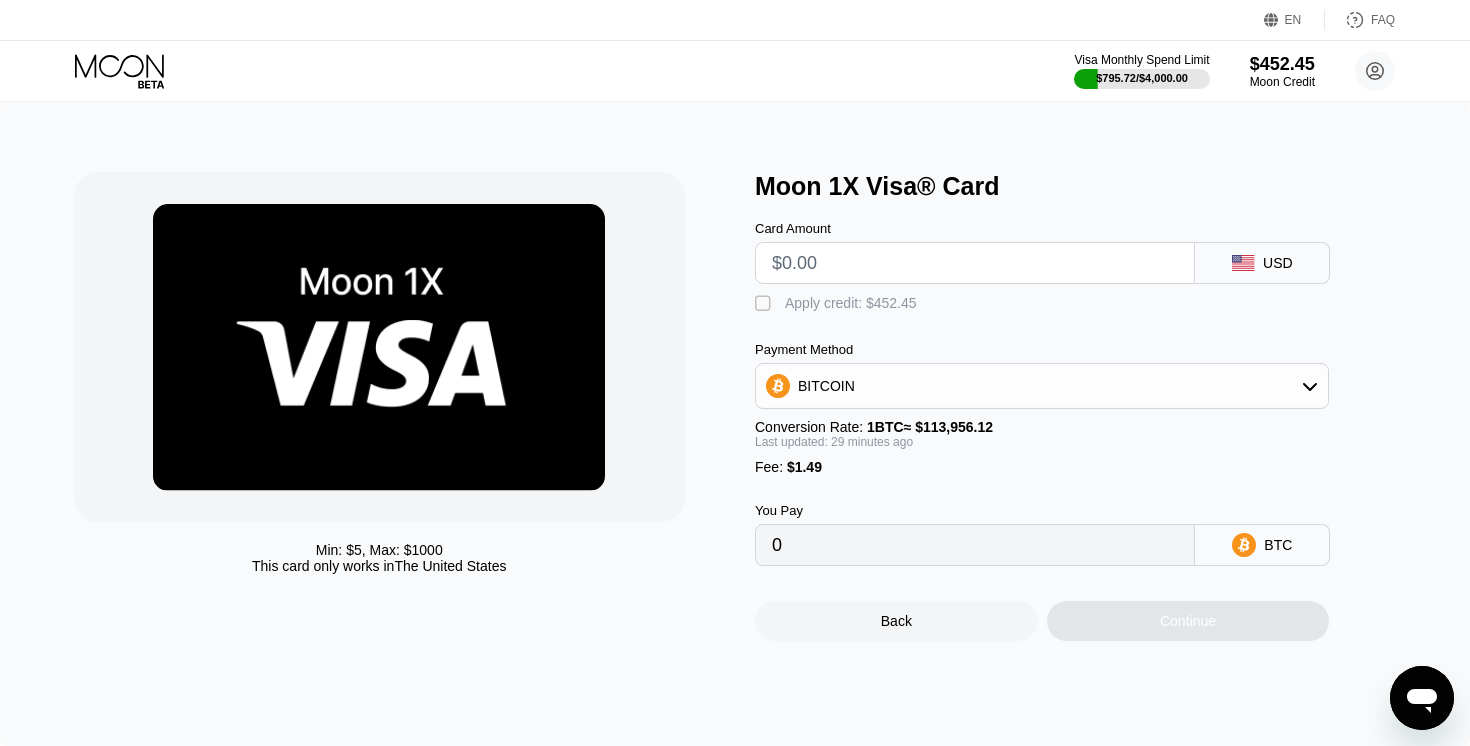 click at bounding box center [975, 263] 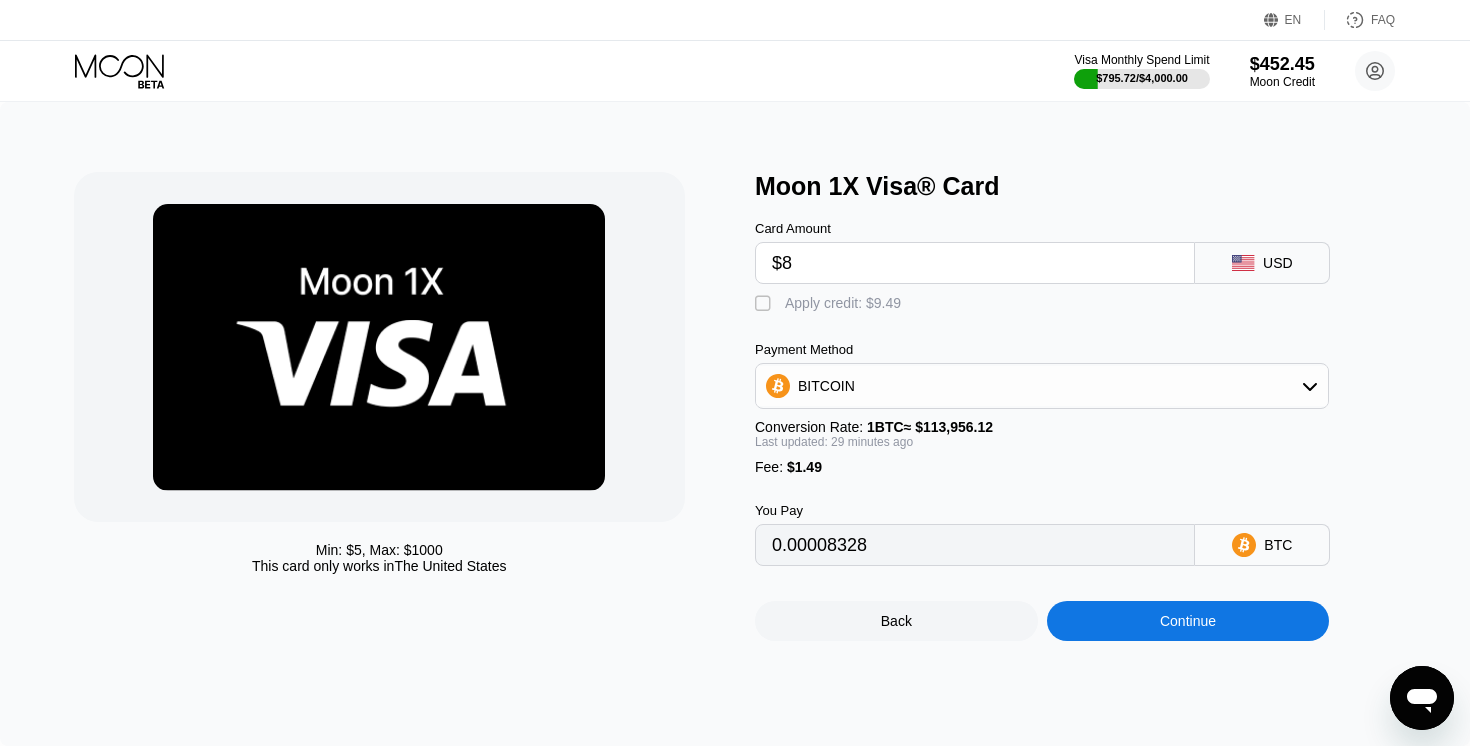 type on "$89" 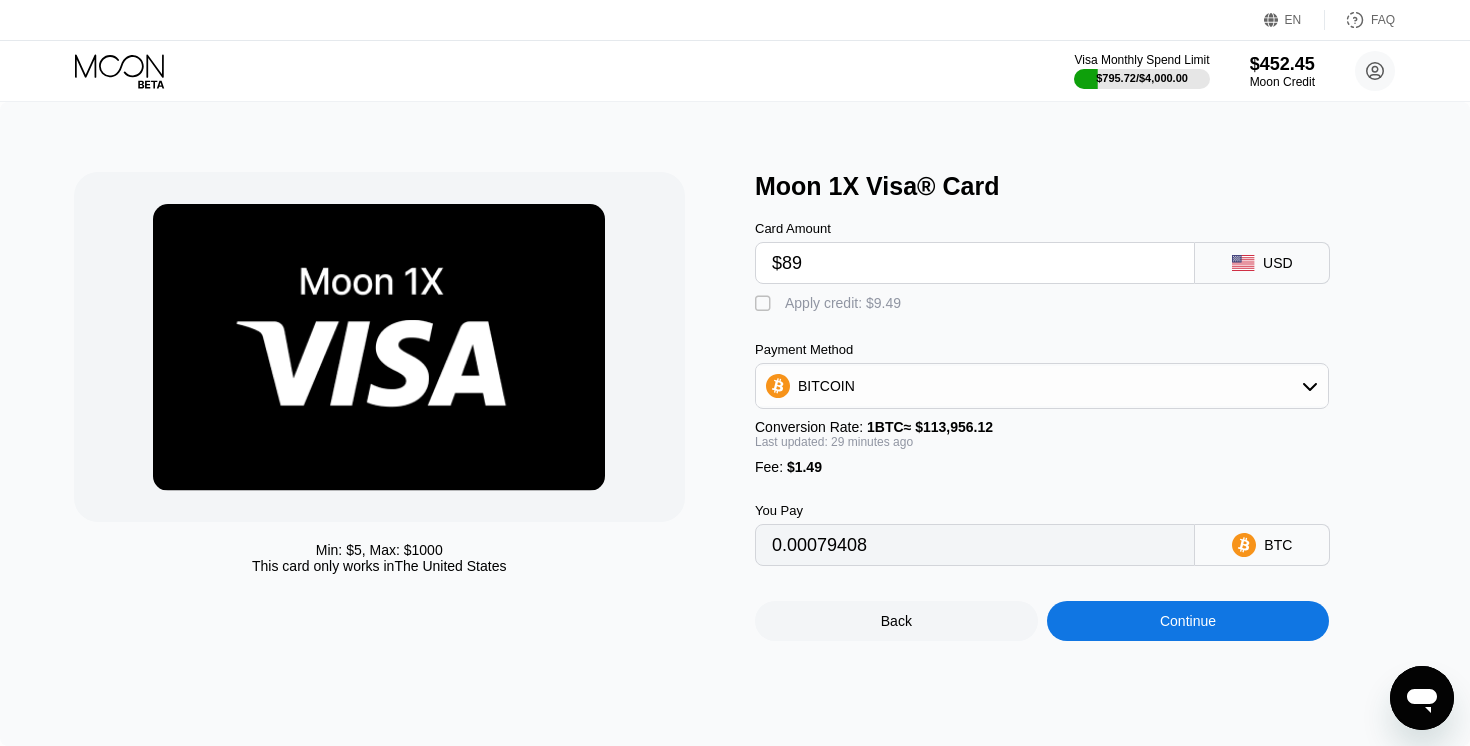 type on "0.00079118" 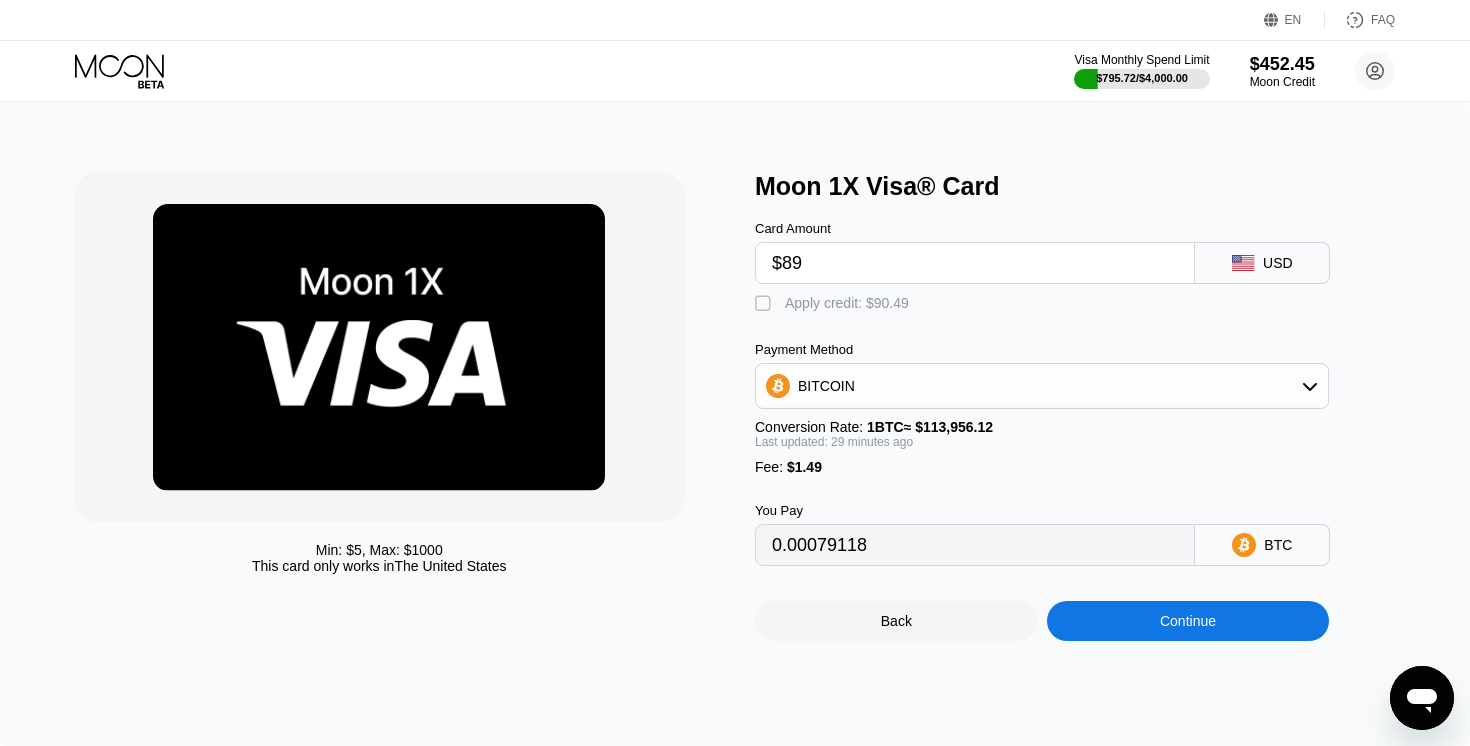 type on "$89" 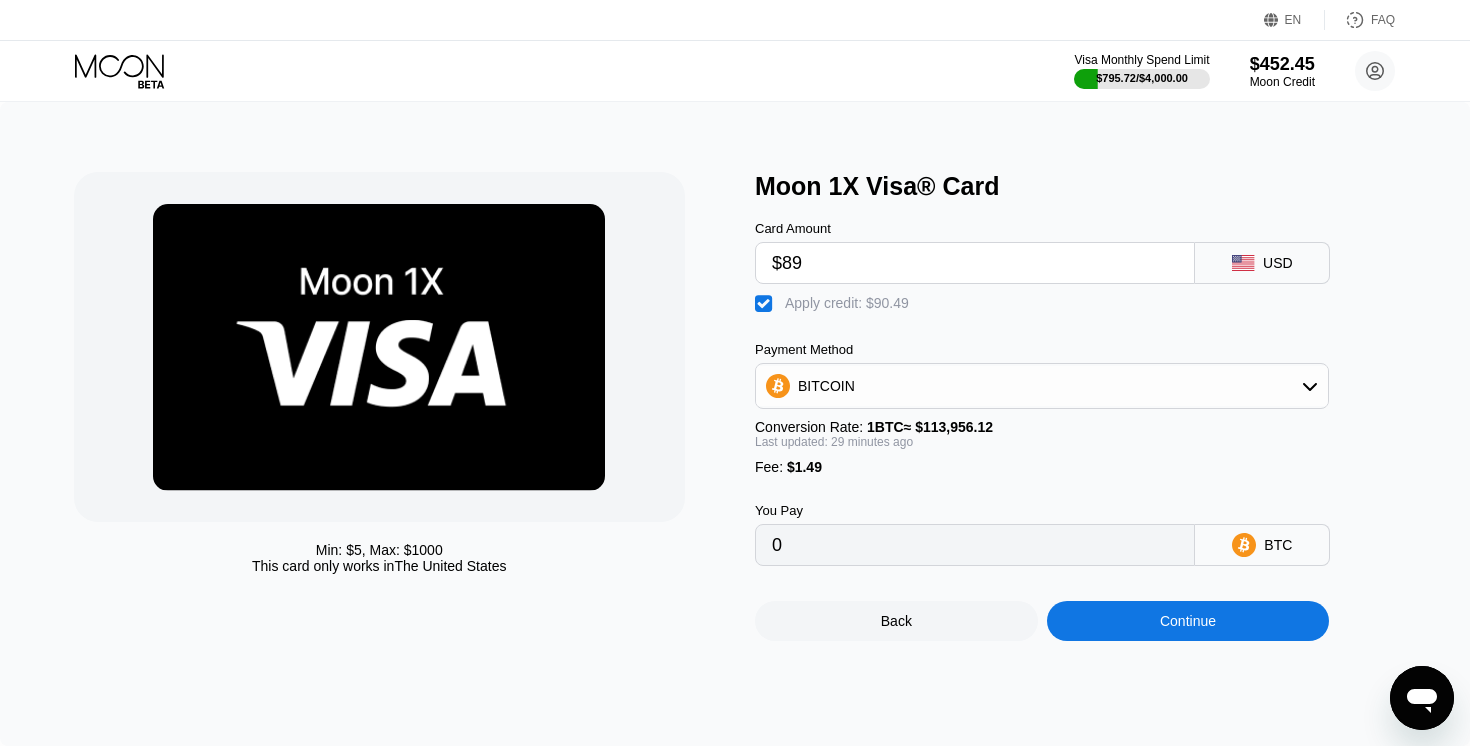 click on "Continue" at bounding box center [1188, 621] 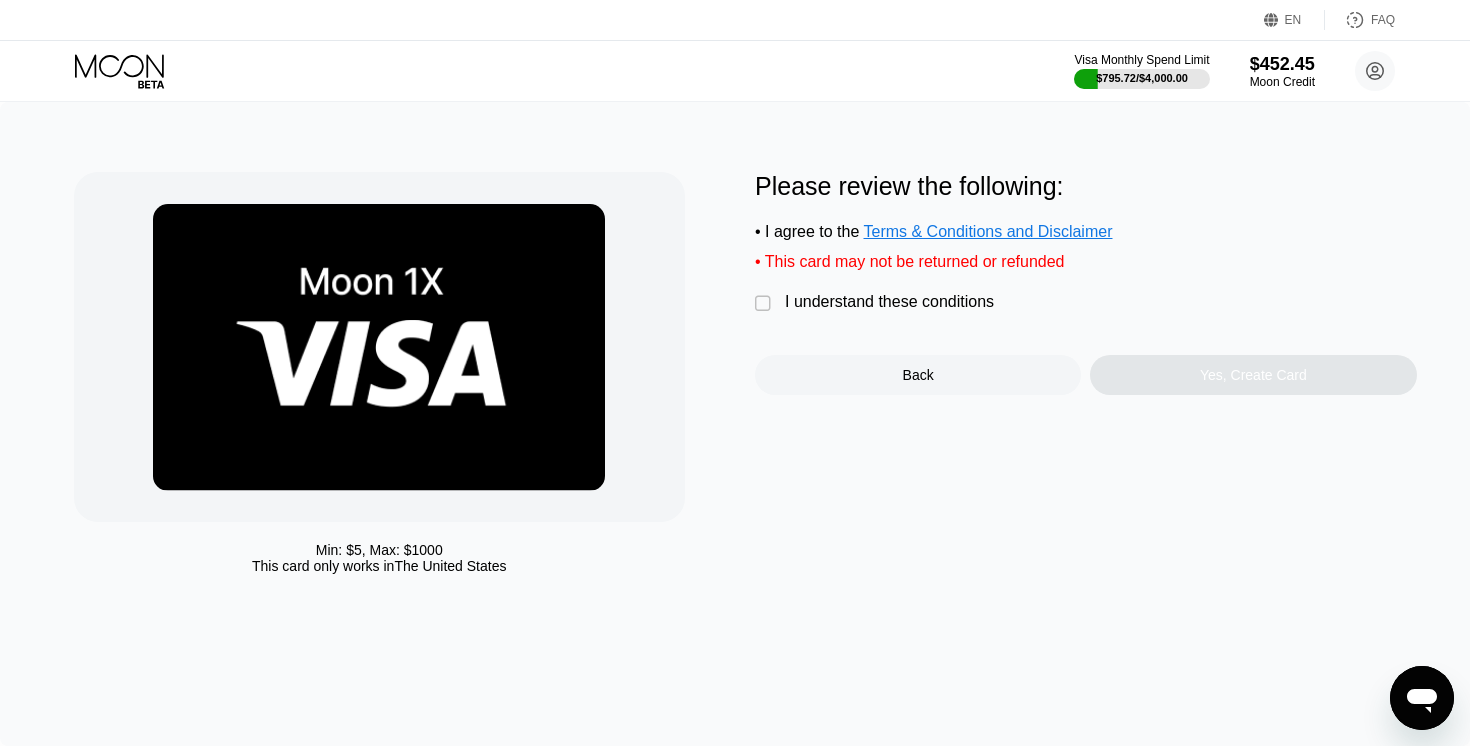 click on "I understand these conditions" at bounding box center (889, 302) 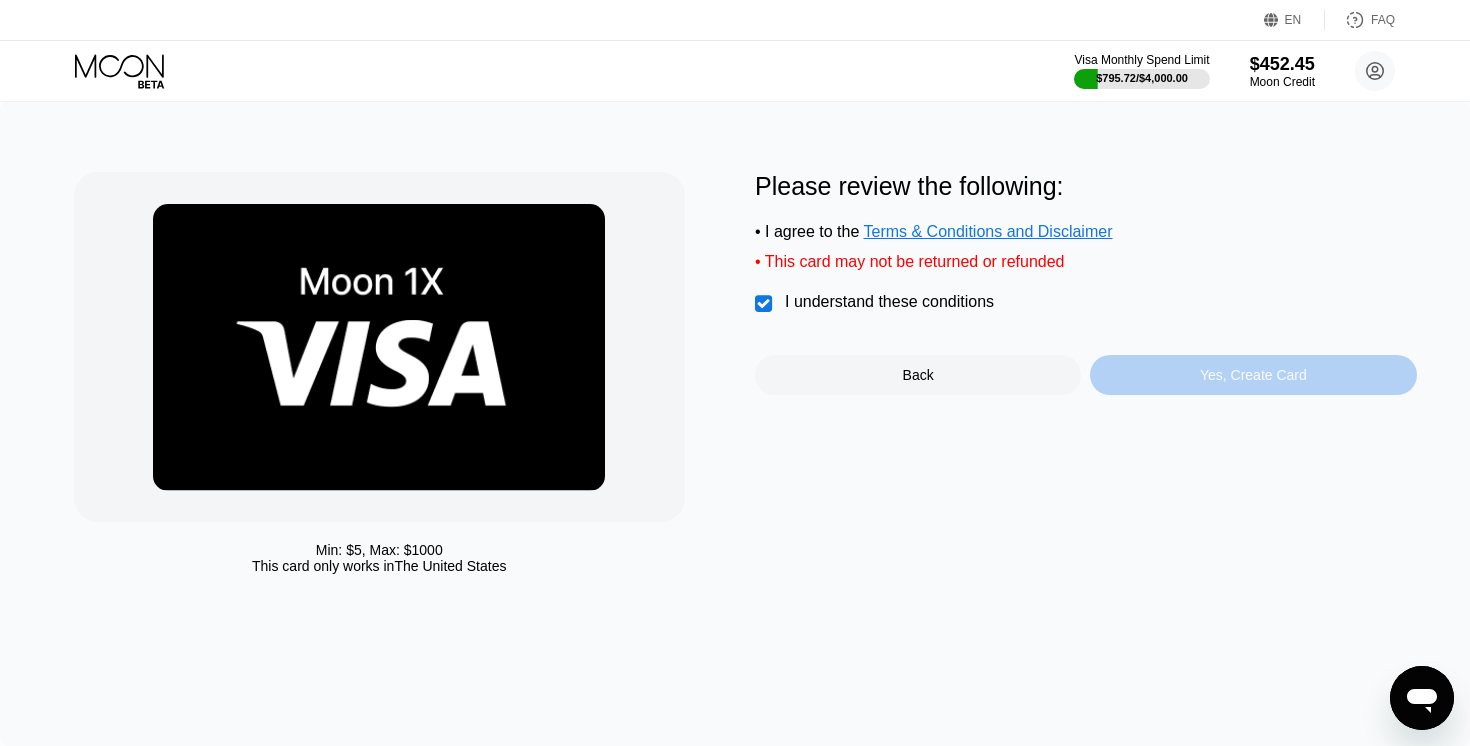click on "Yes, Create Card" at bounding box center (1253, 375) 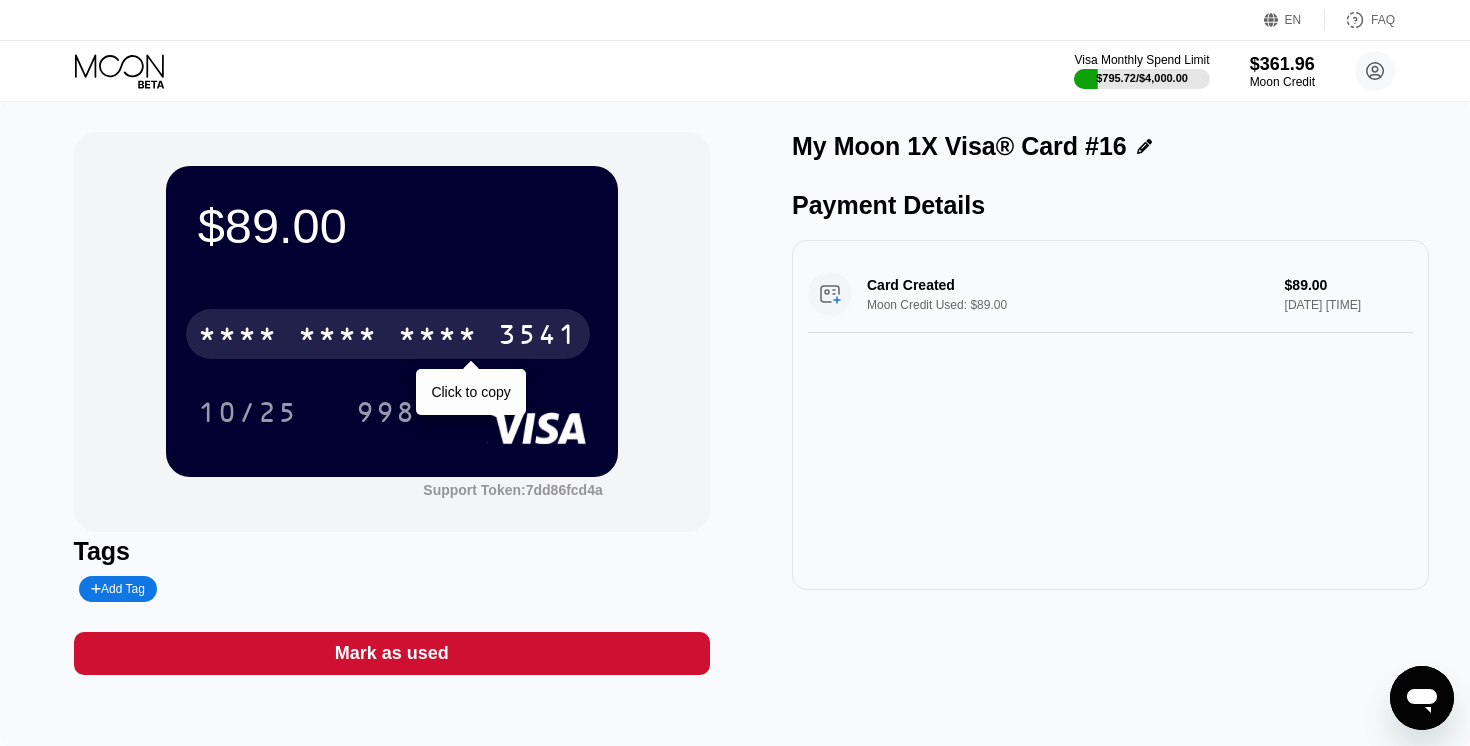 click on "3541" at bounding box center (538, 337) 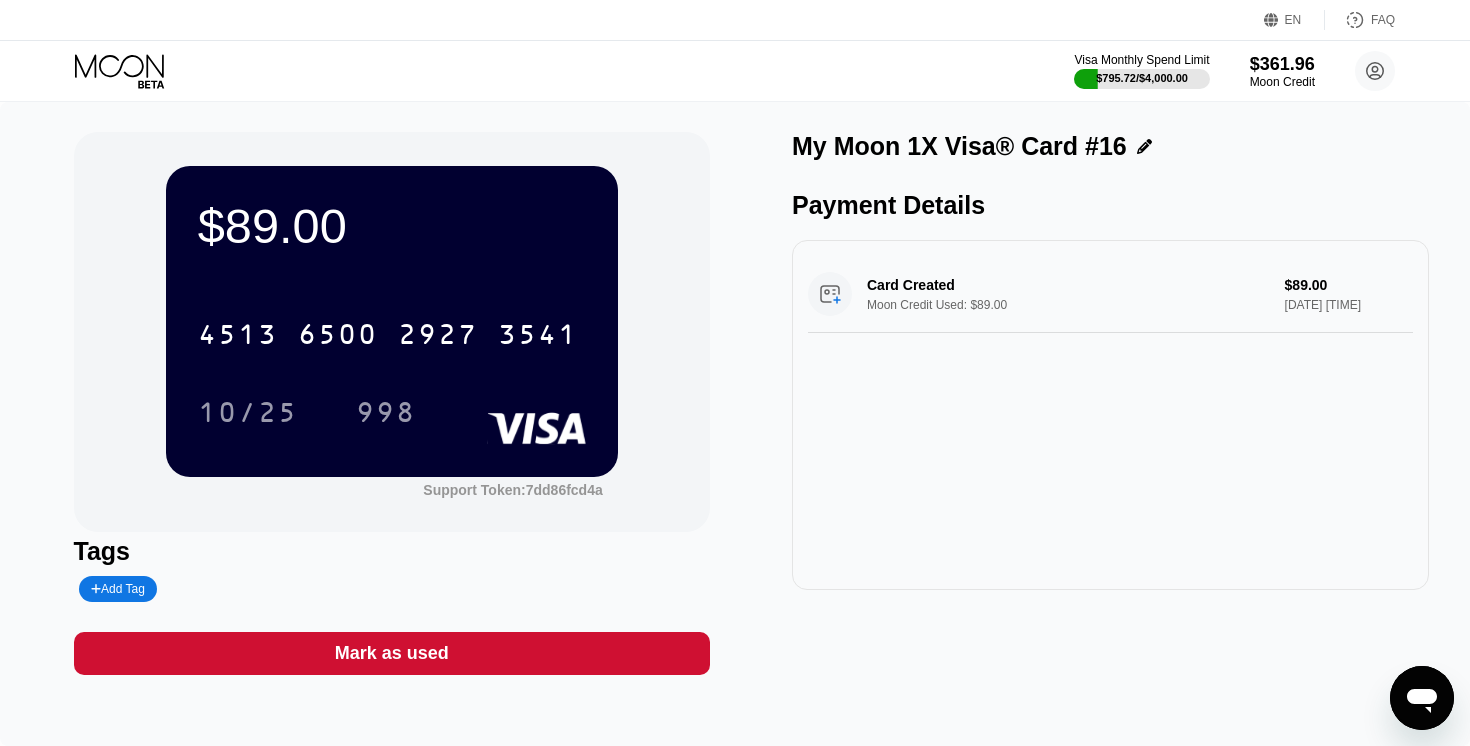 click 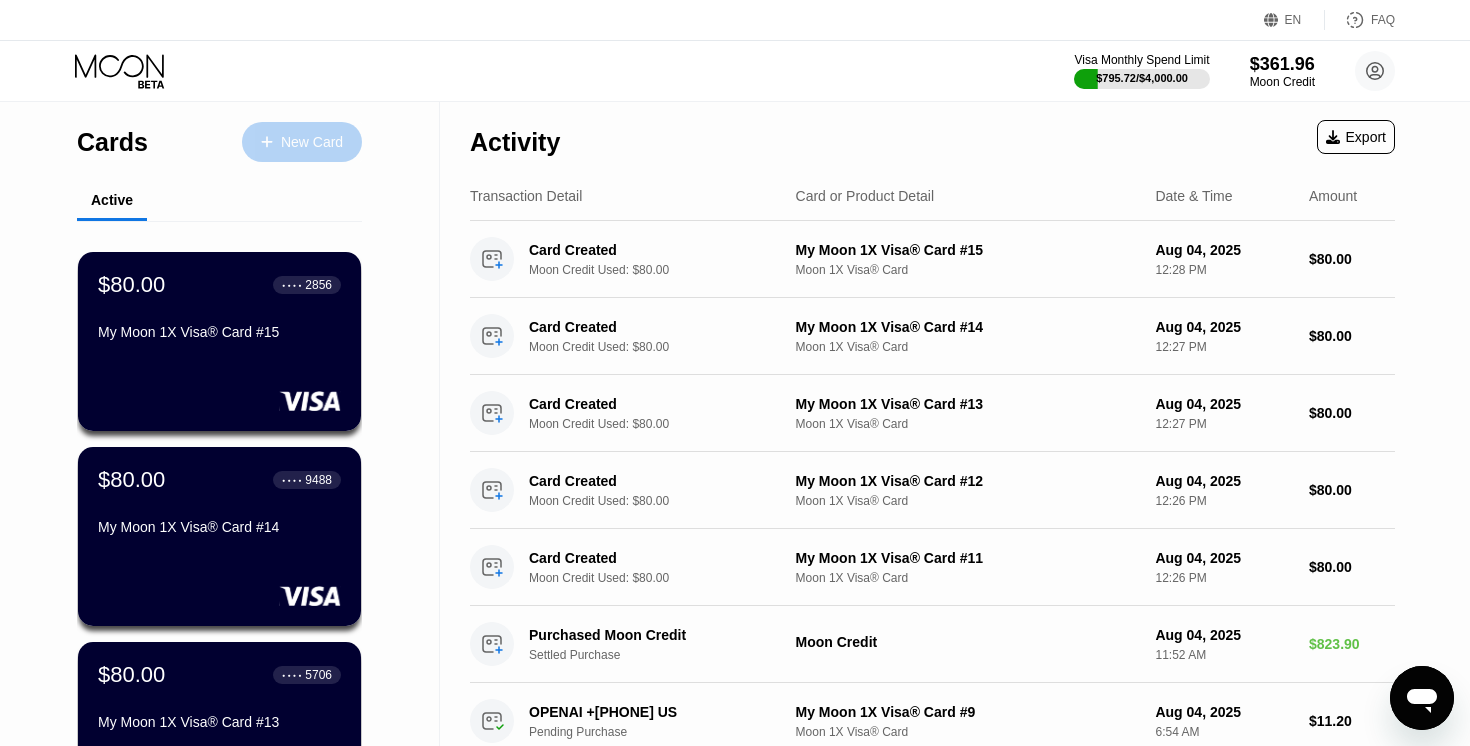click on "New Card" at bounding box center (302, 142) 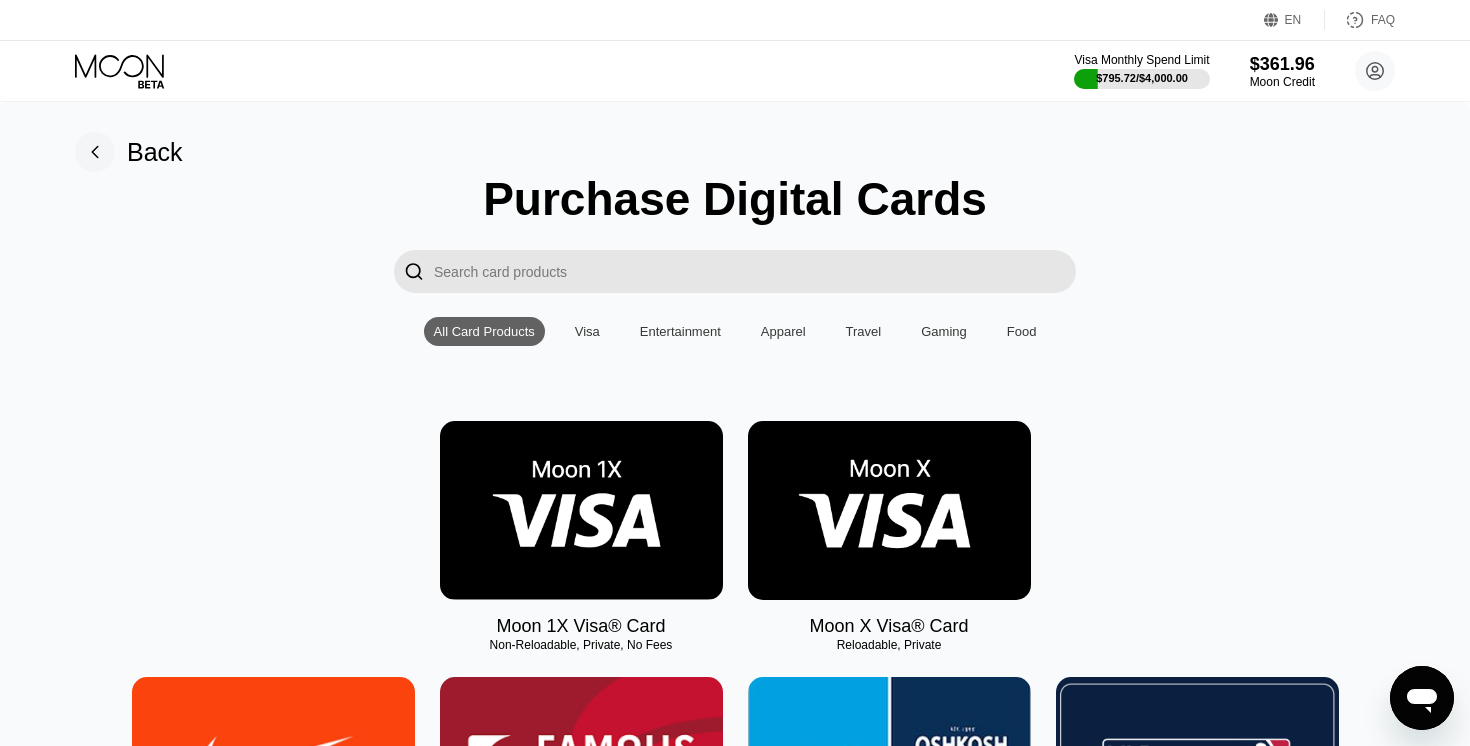 click at bounding box center [581, 510] 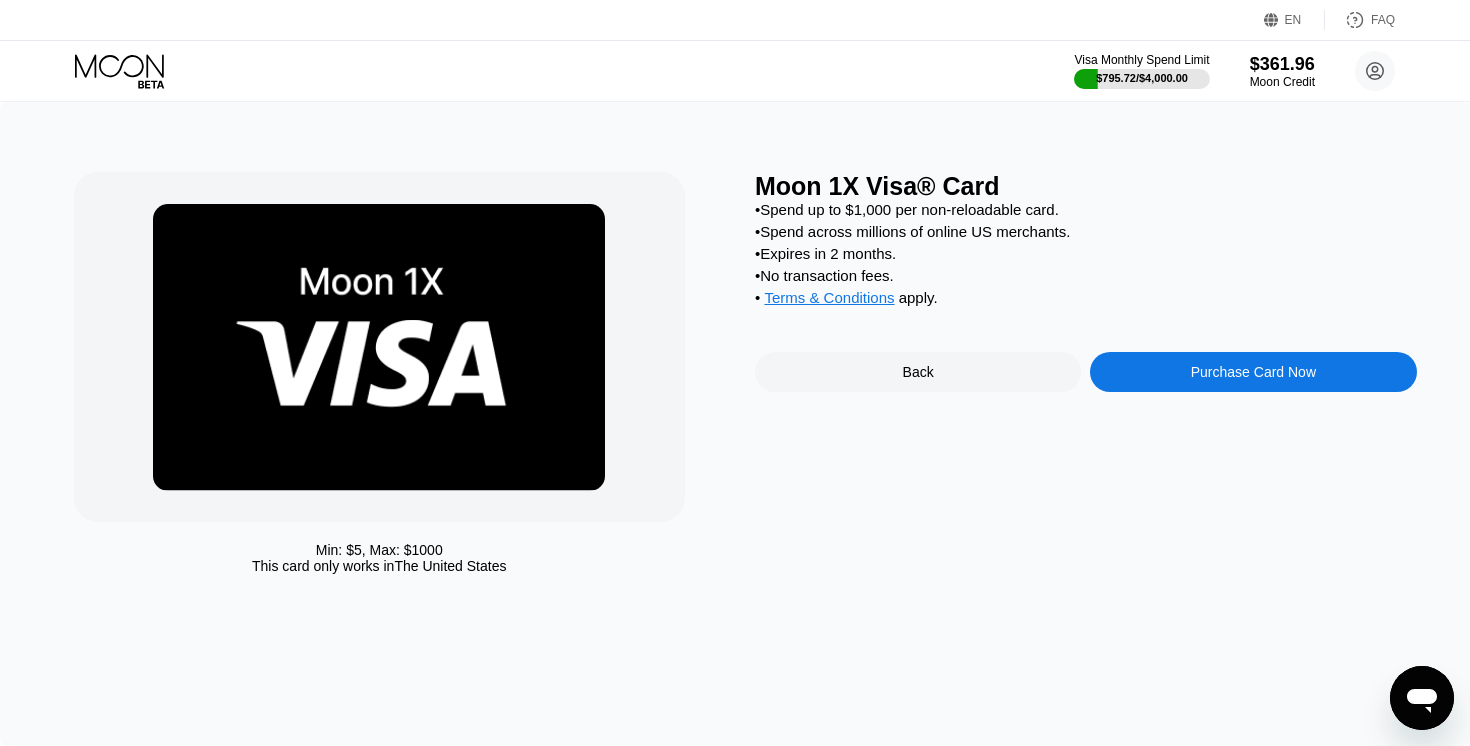 click on "Purchase Card Now" at bounding box center [1253, 372] 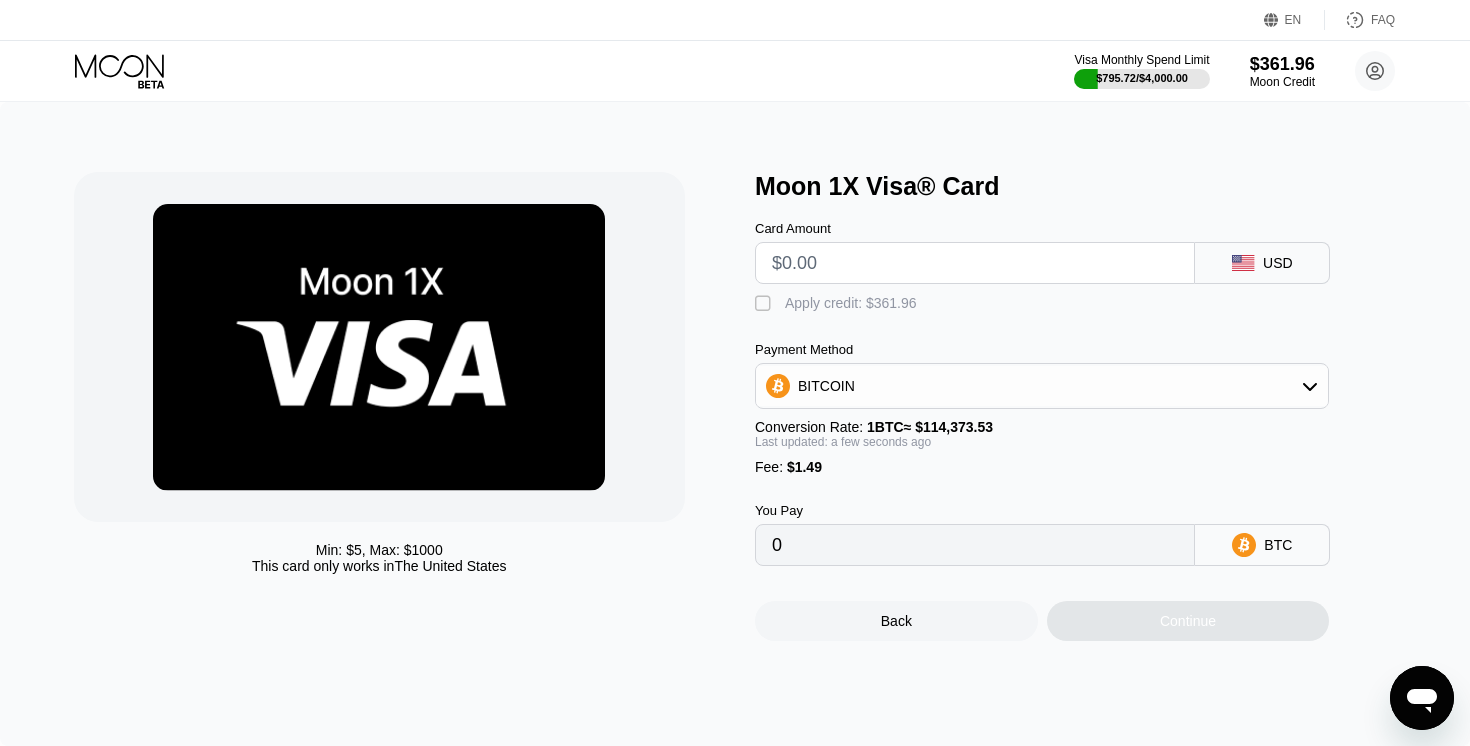 click at bounding box center (975, 263) 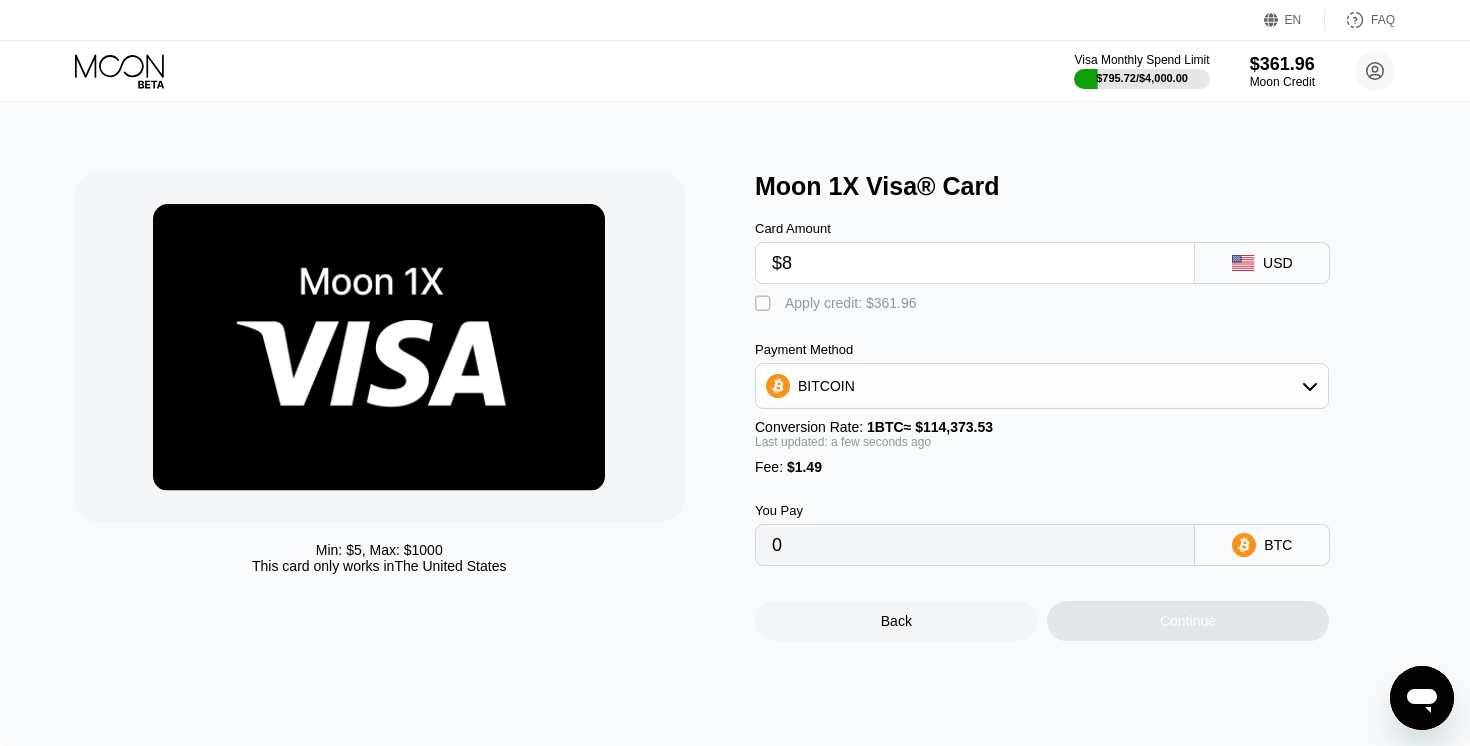 type on "$89" 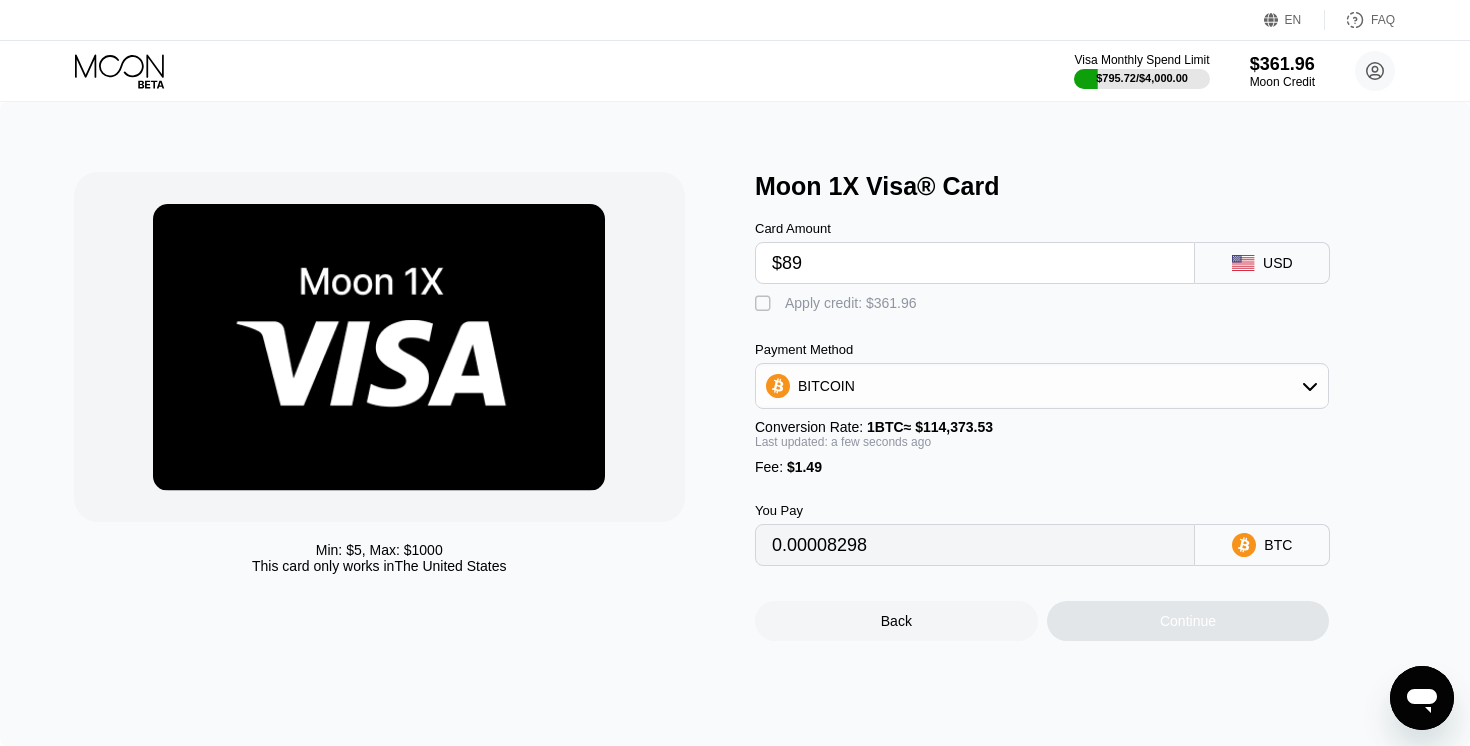 type on "0.00079118" 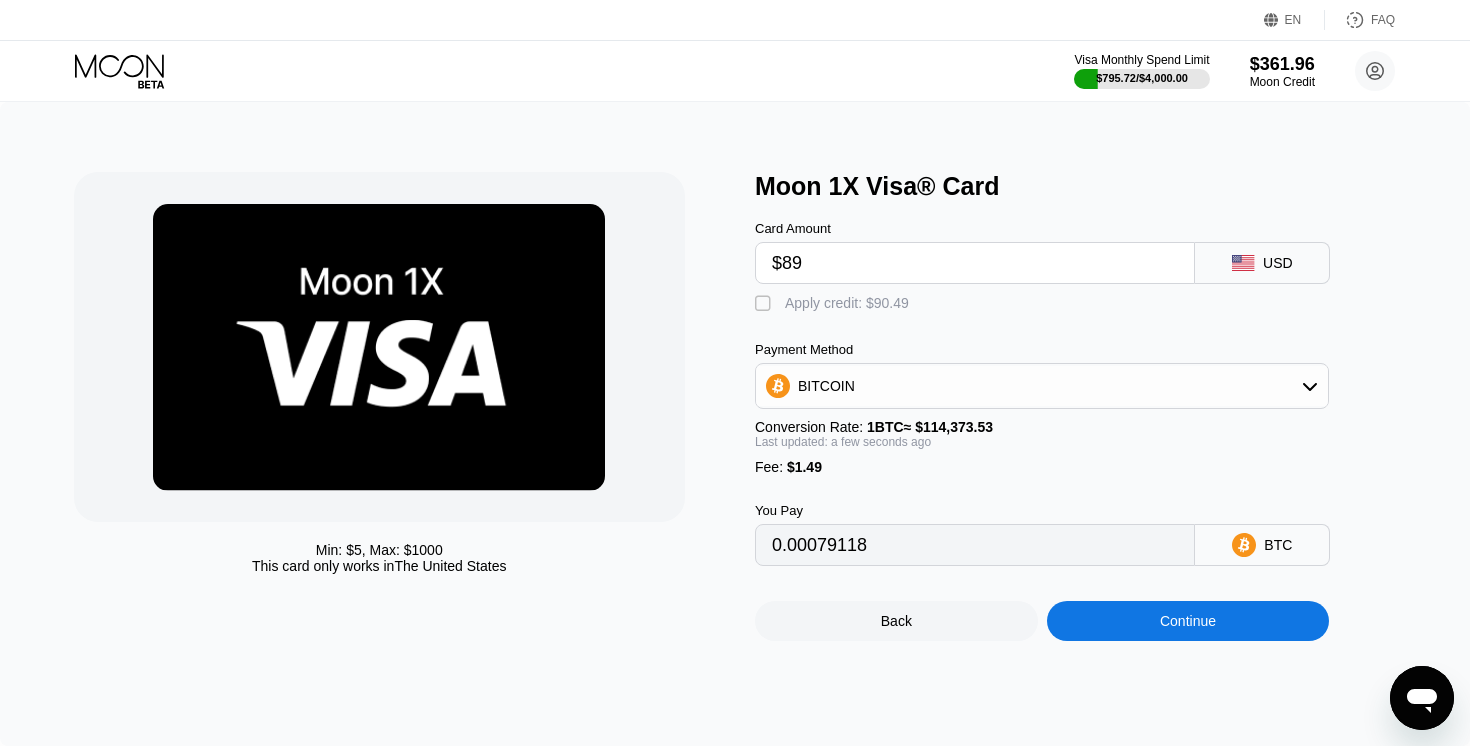type on "$89" 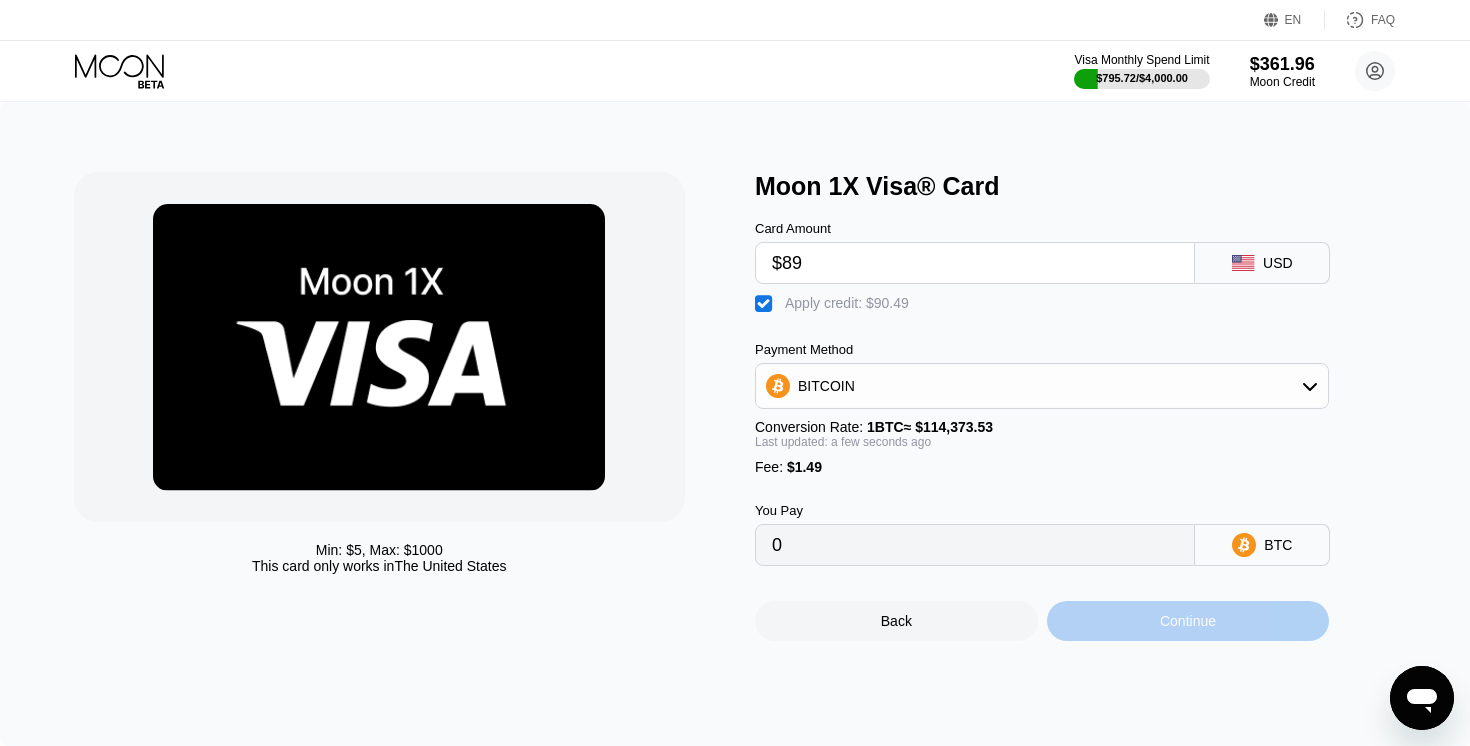 click on "Continue" at bounding box center (1188, 621) 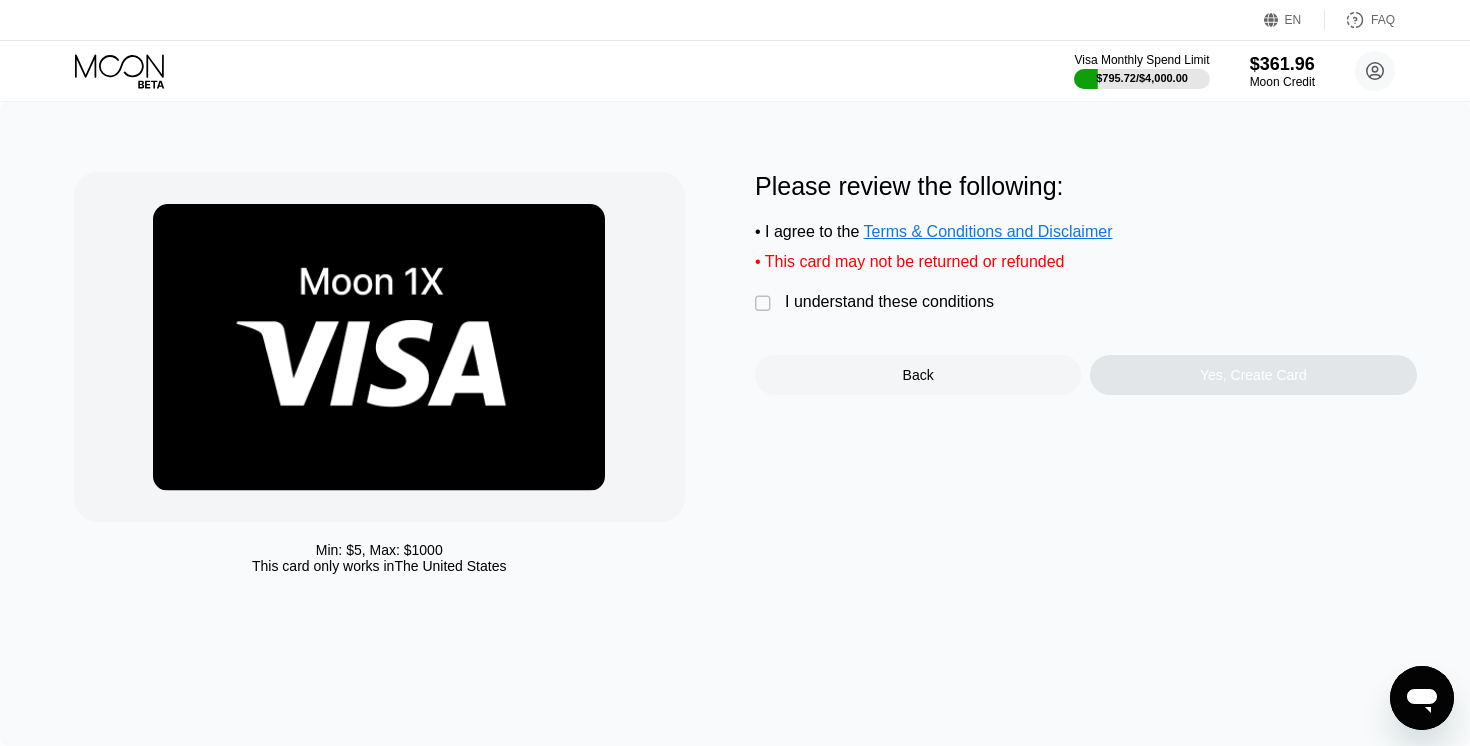 click on "I understand these conditions" at bounding box center (889, 302) 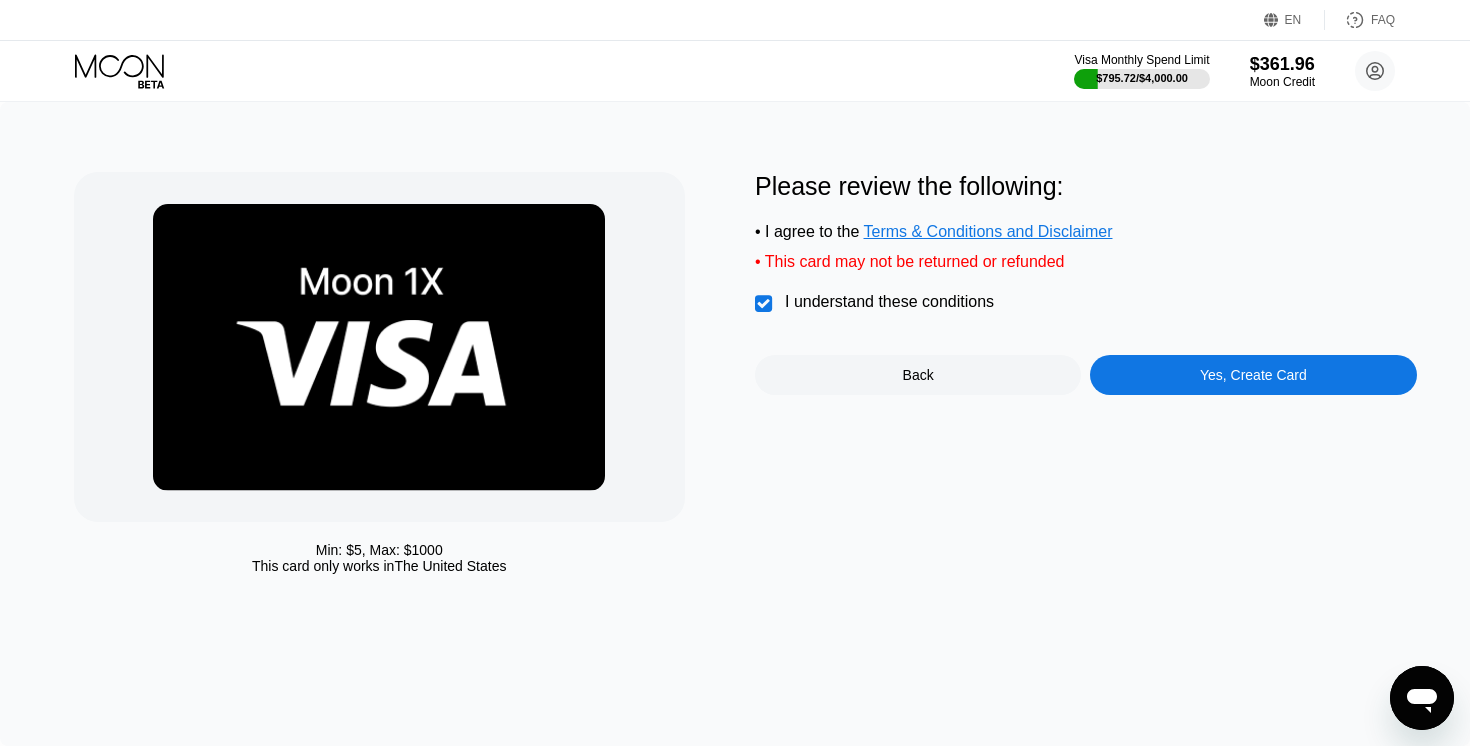 click on "Yes, Create Card" at bounding box center (1253, 375) 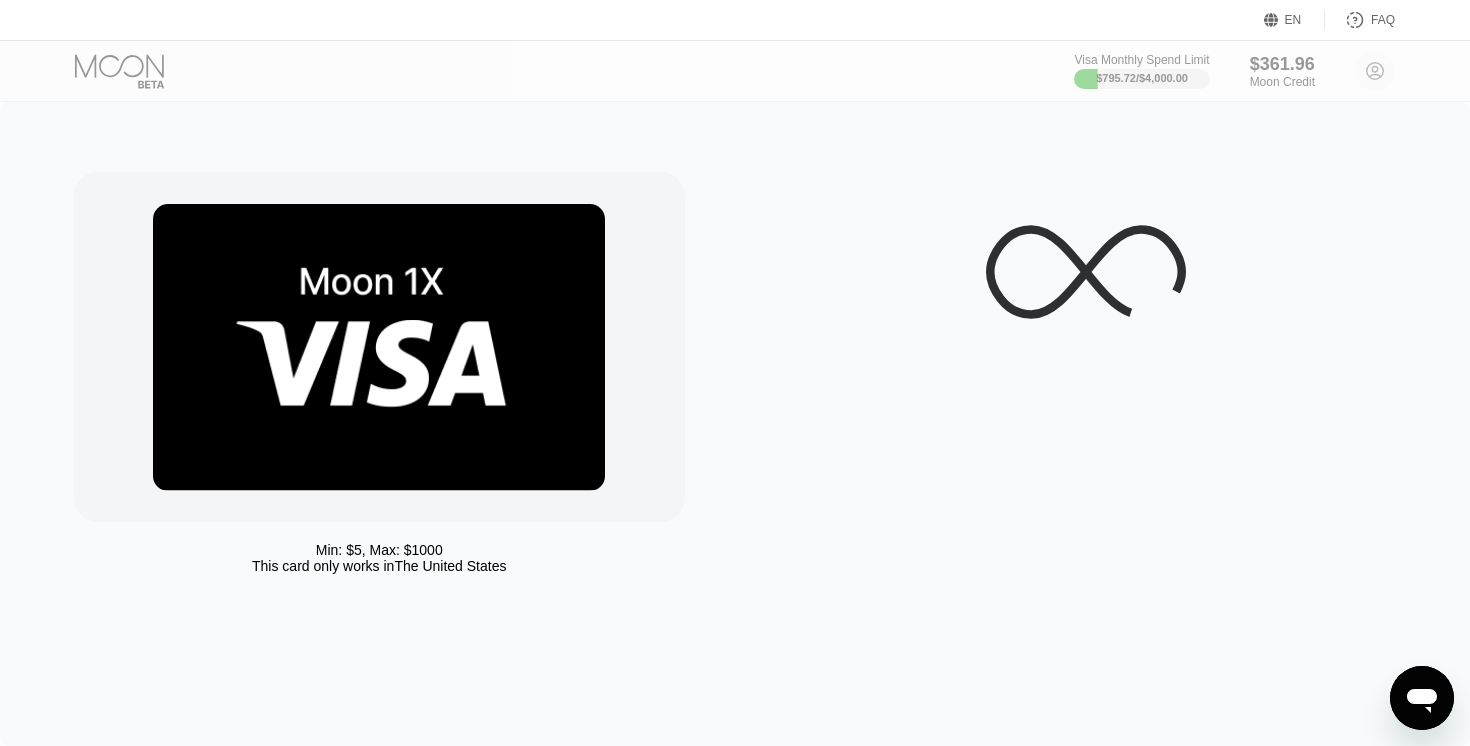 click at bounding box center (1086, 378) 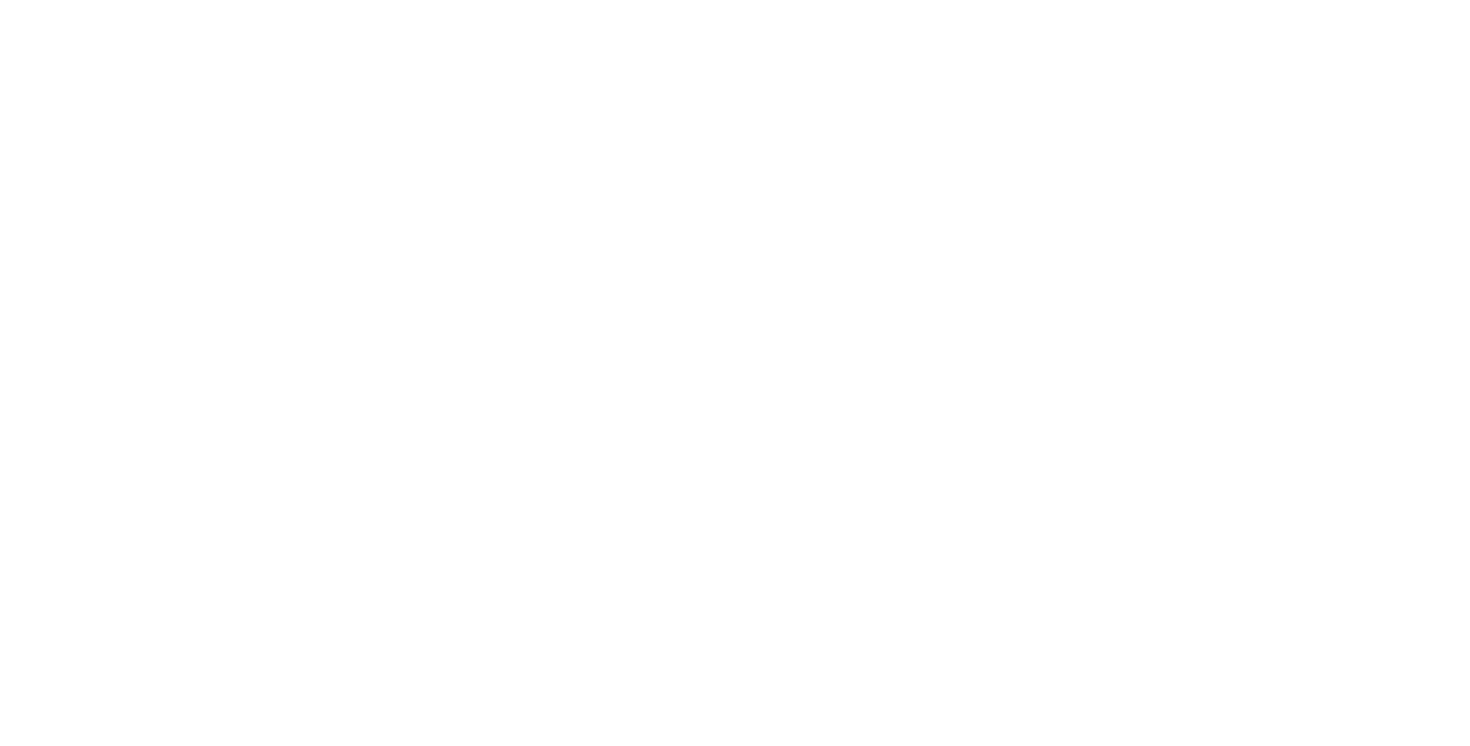 scroll, scrollTop: 0, scrollLeft: 0, axis: both 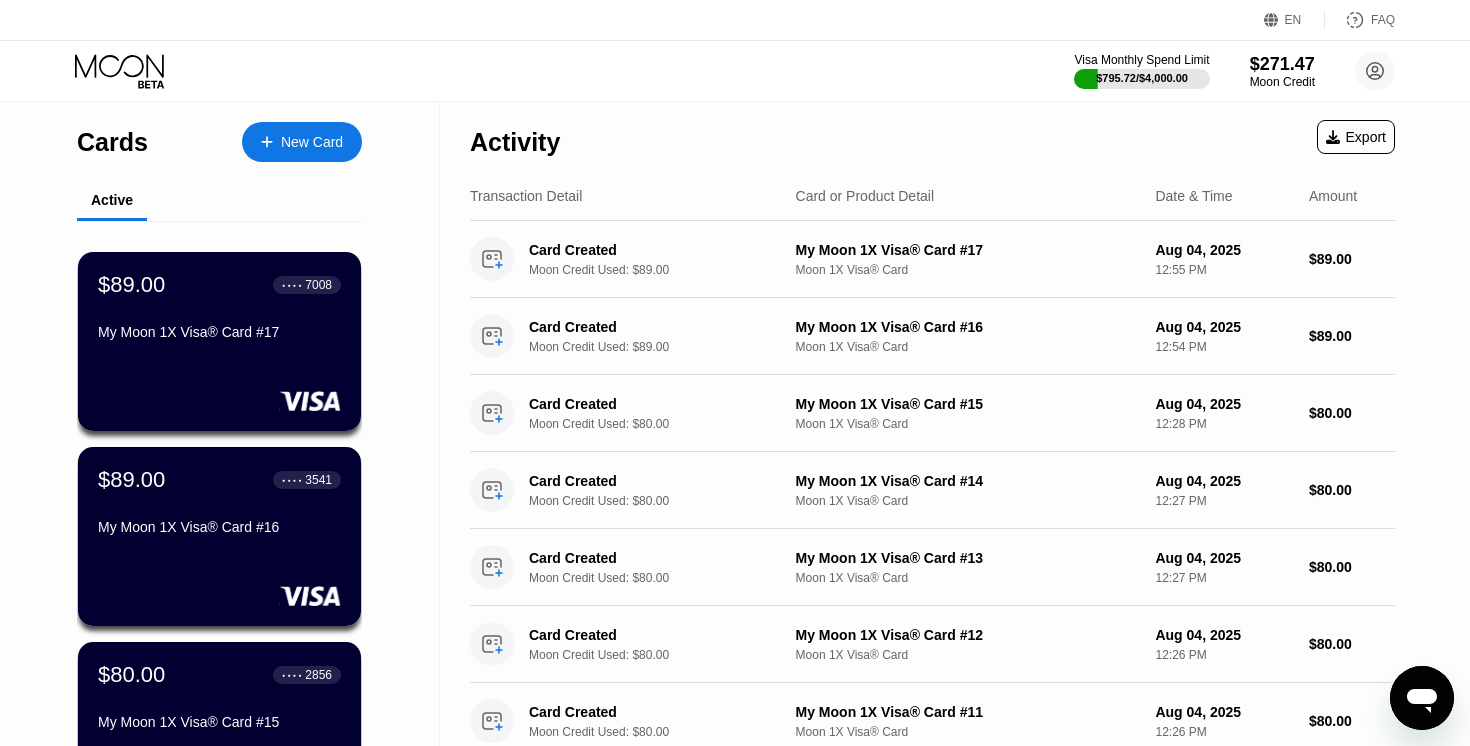 click on "New Card" at bounding box center (312, 142) 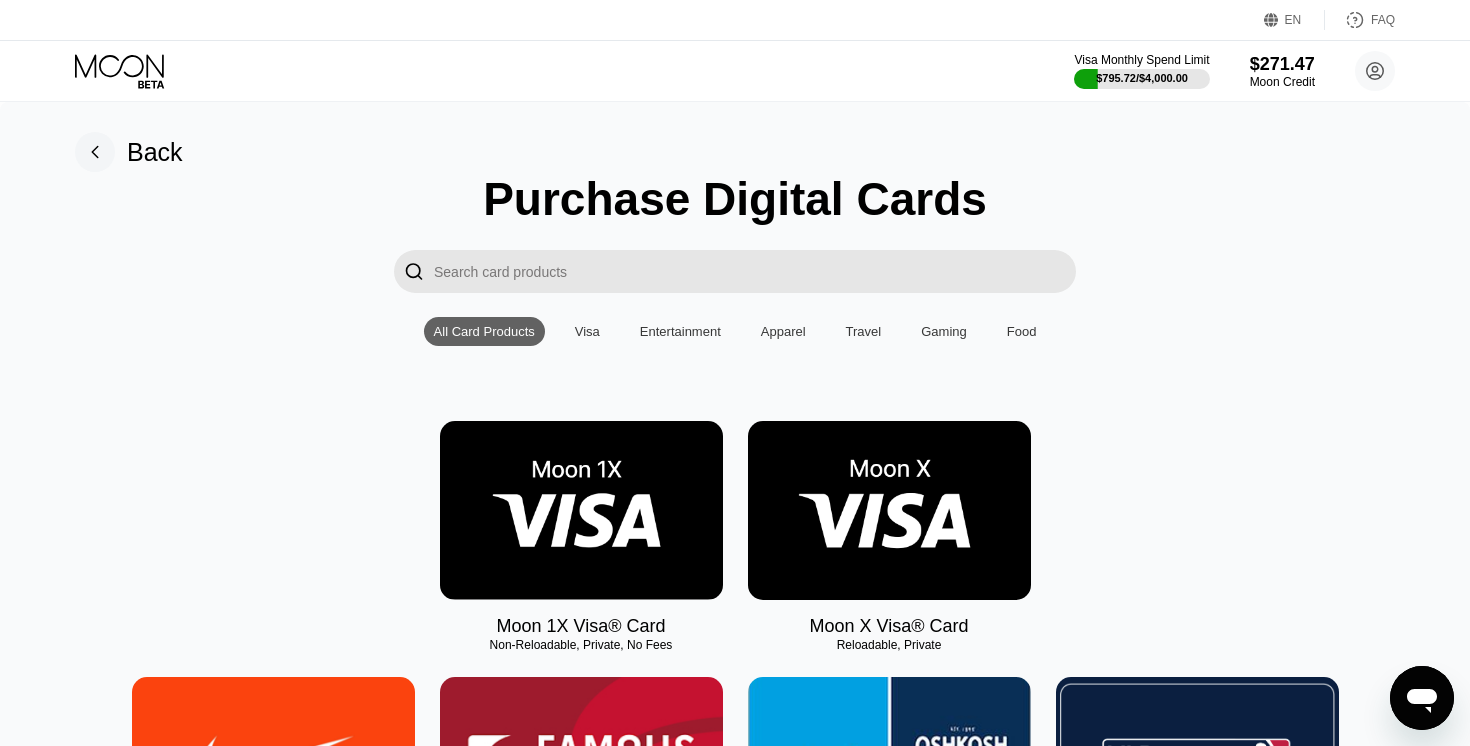 click at bounding box center [581, 510] 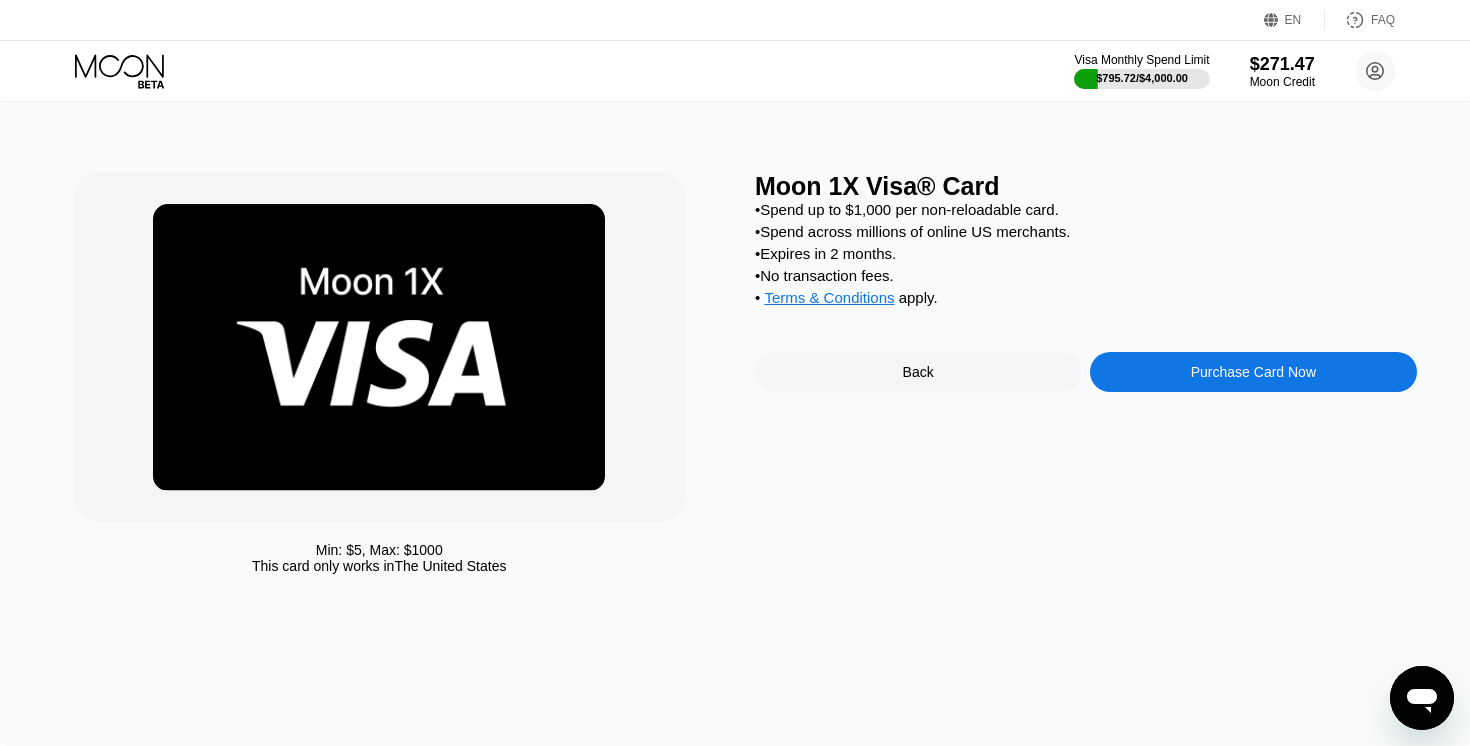 click on "Min: $ 5 , Max: $ 1000 This card only works in  The United States" at bounding box center (380, 558) 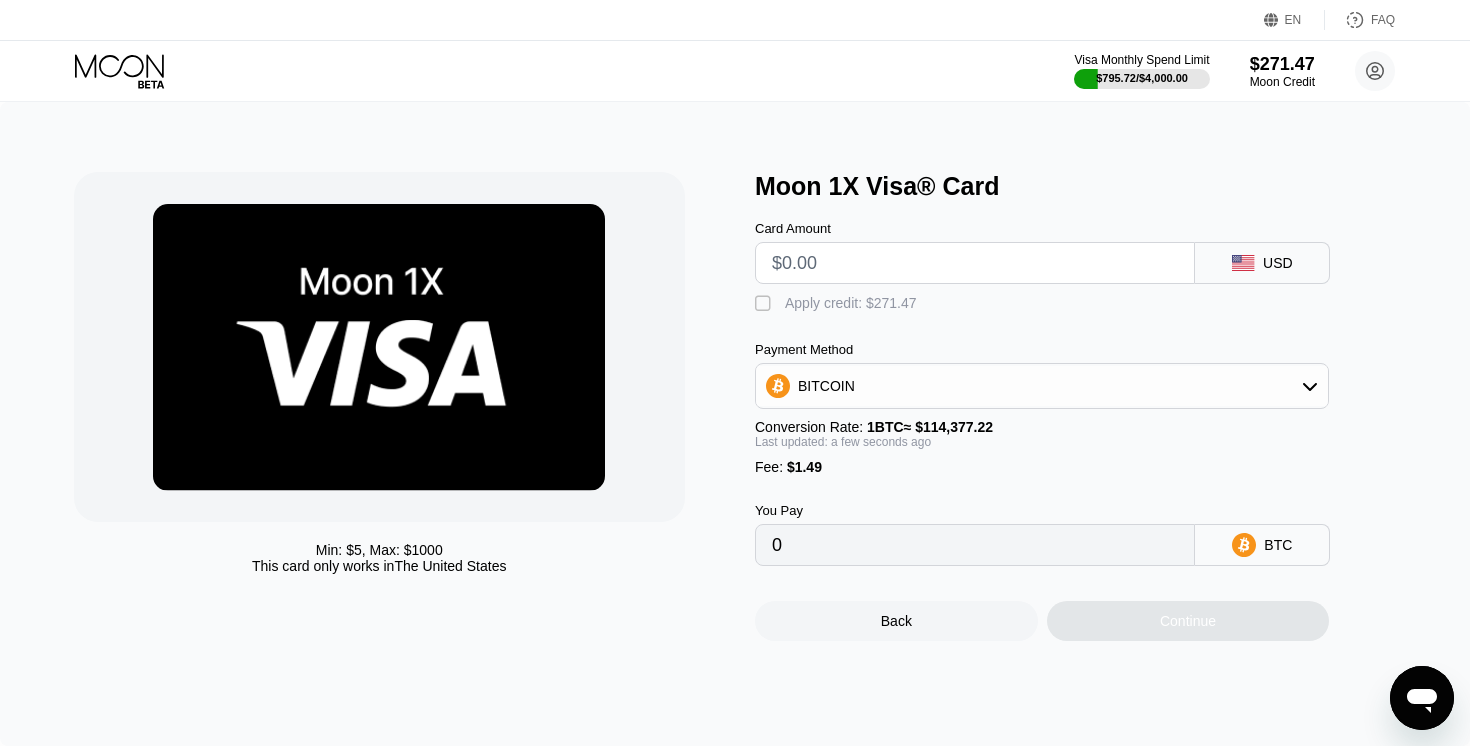 click at bounding box center (975, 263) 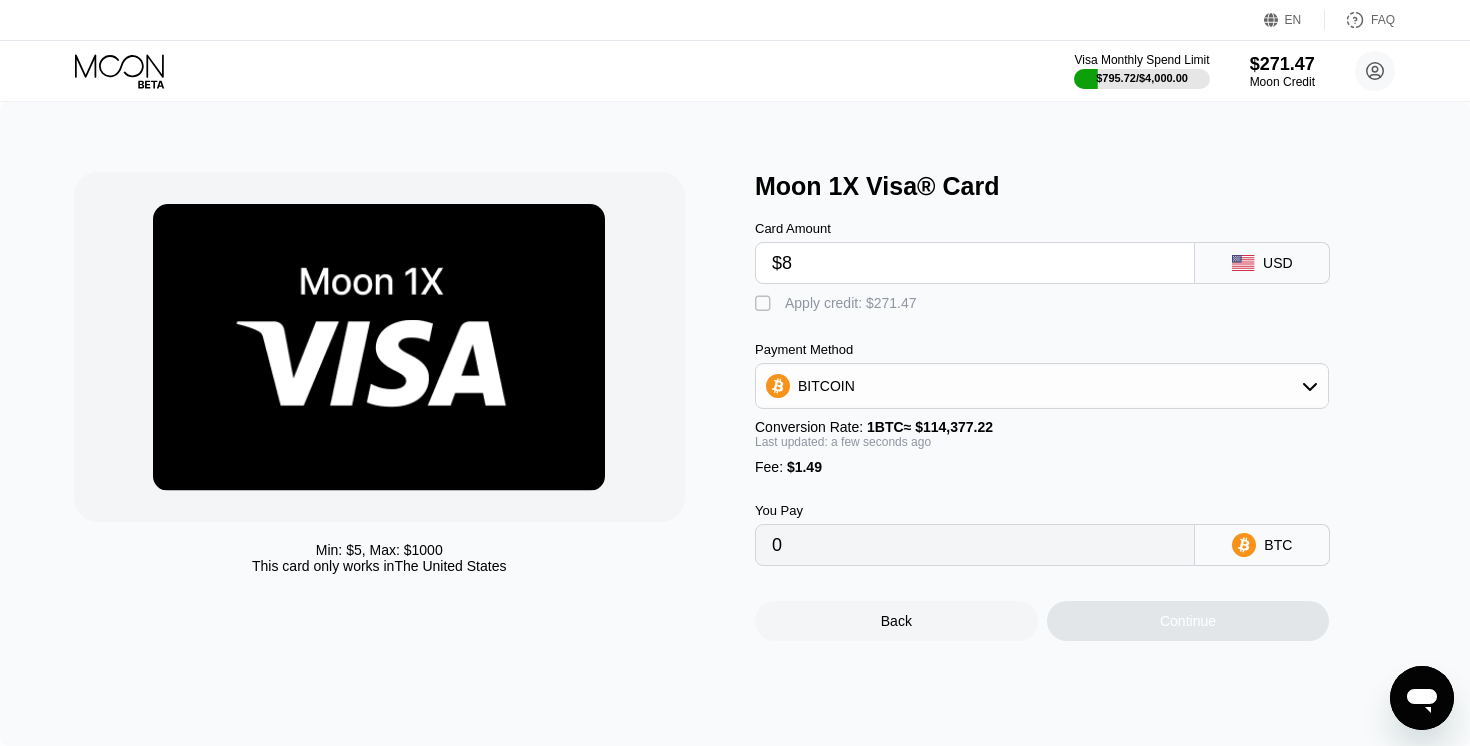 type on "0.00008298" 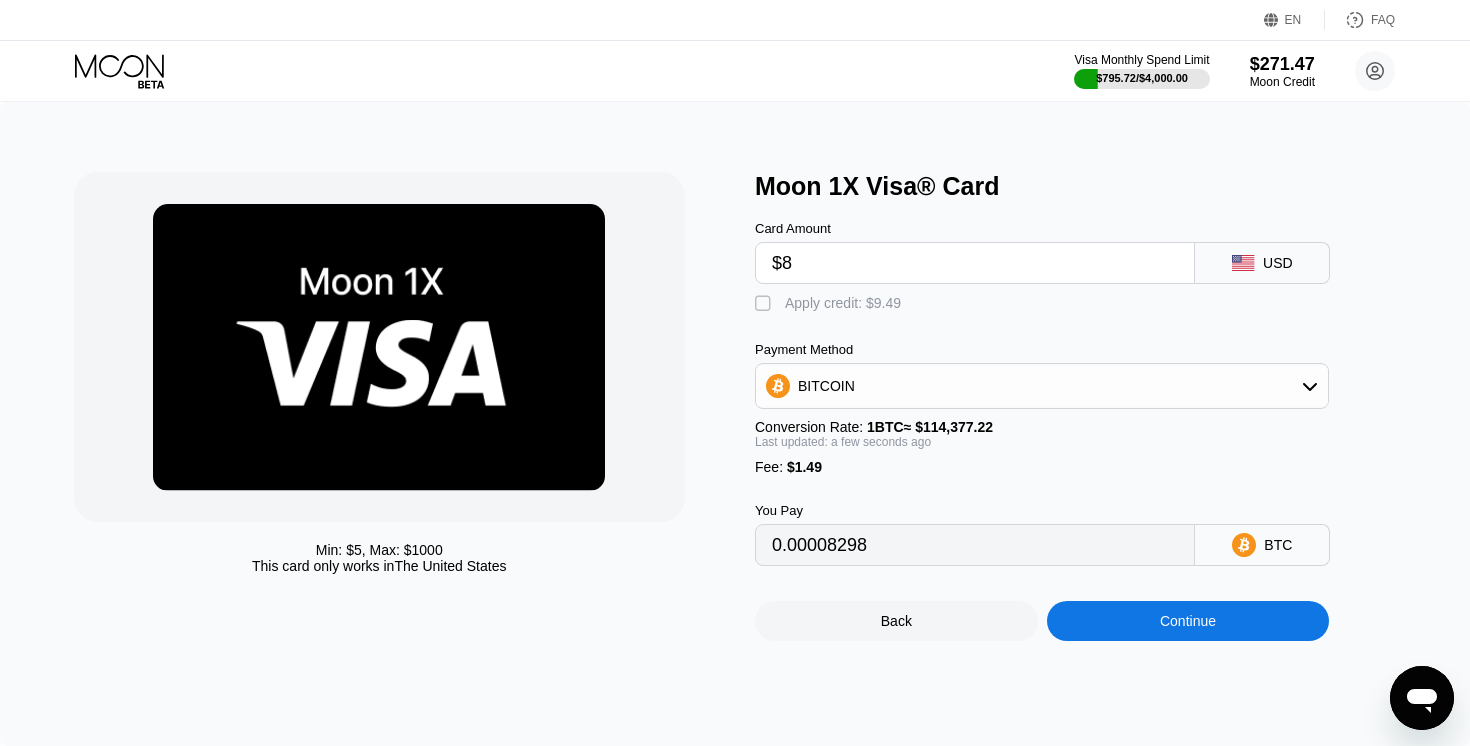 type on "$89" 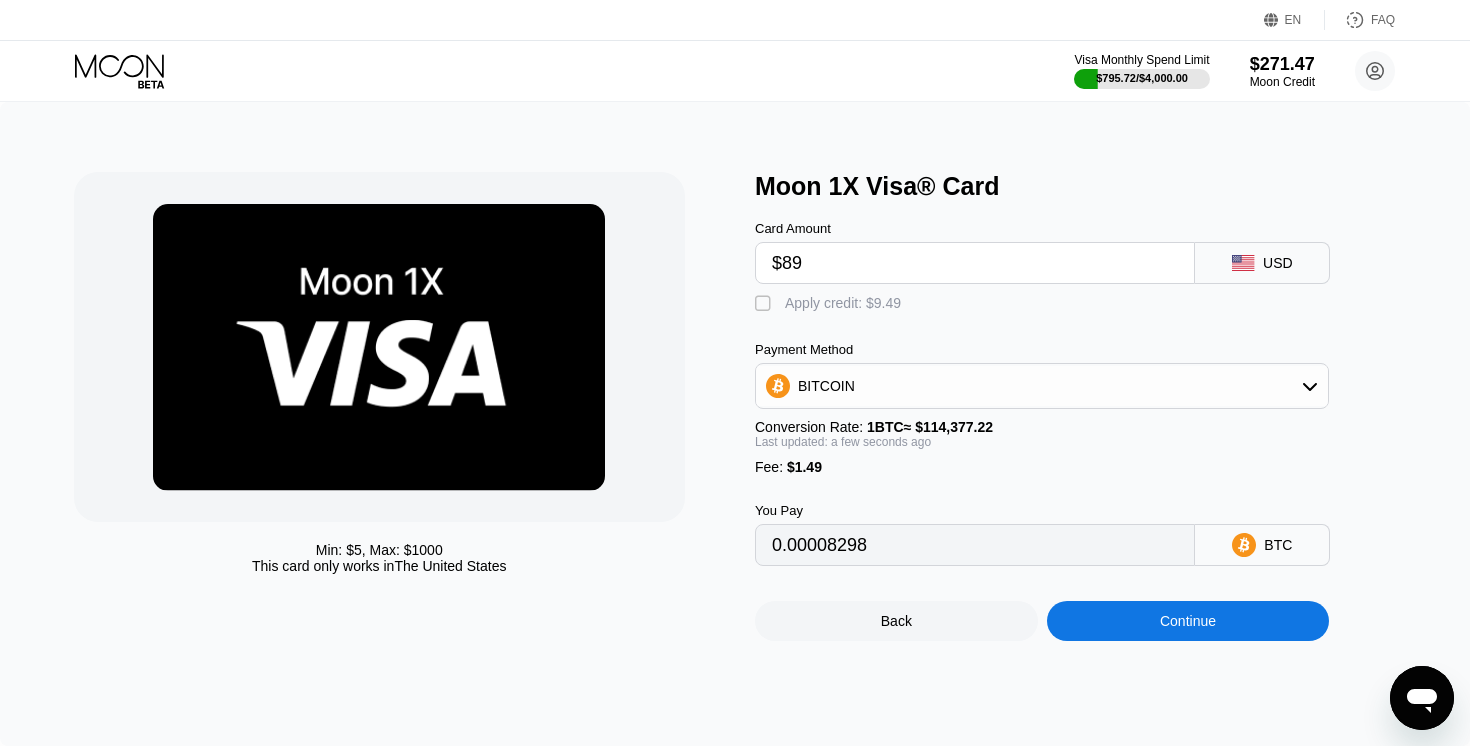 type on "0.00079116" 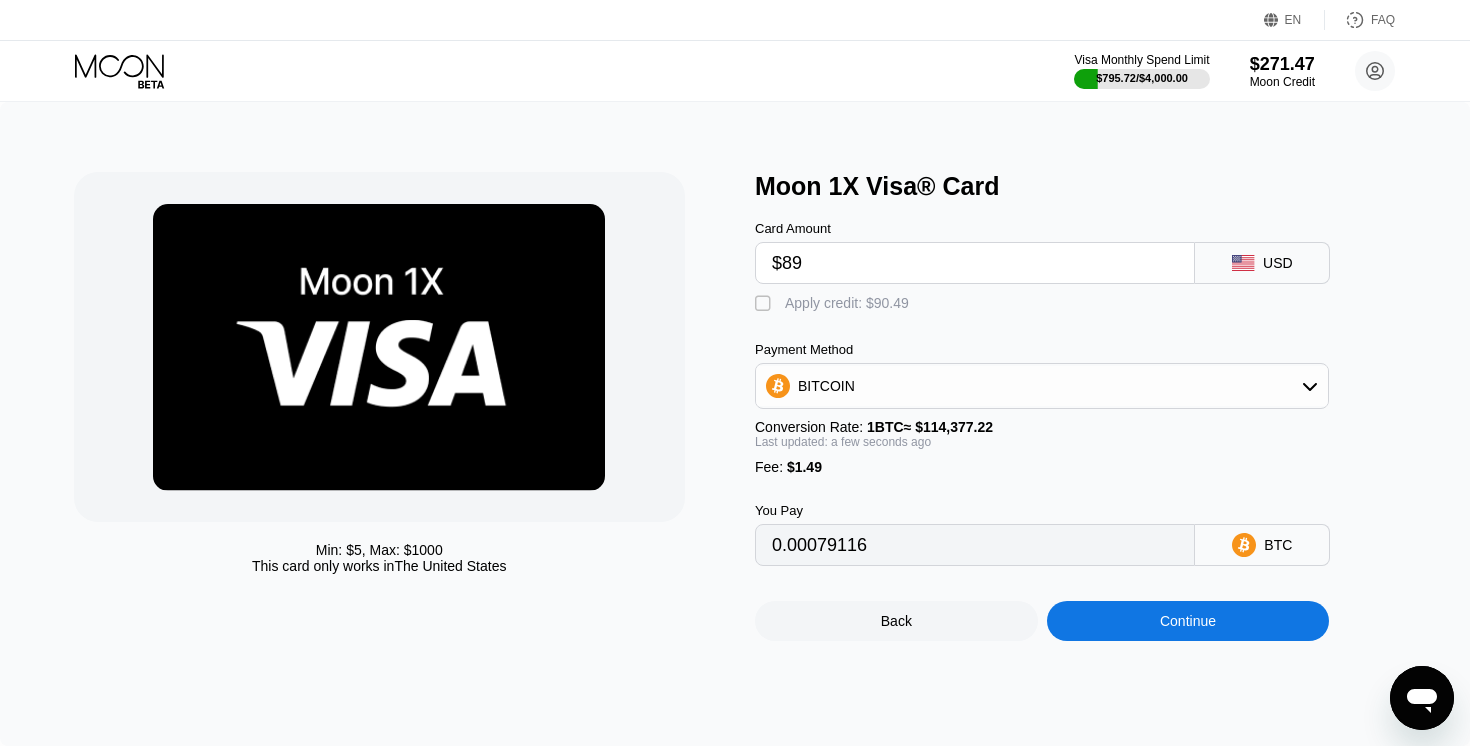 type on "$89" 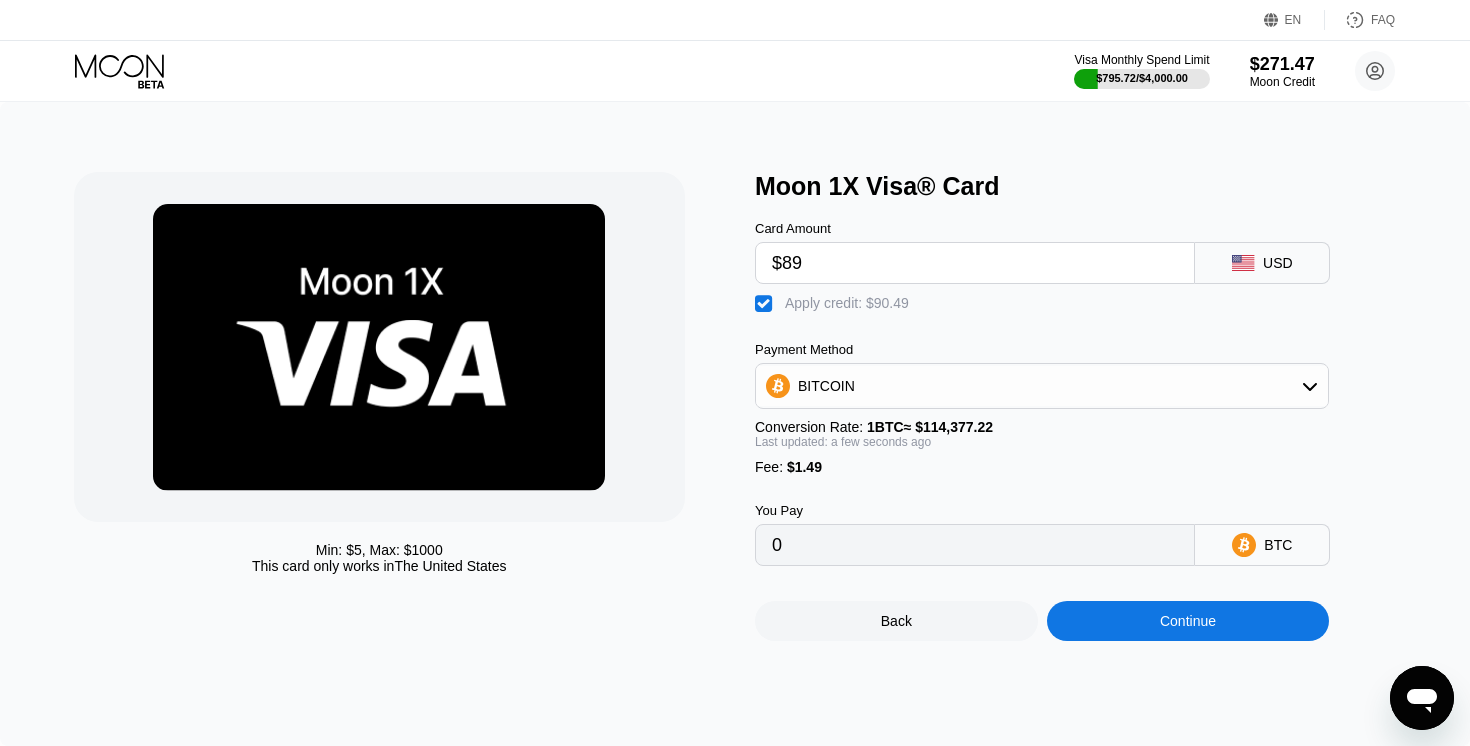 click on "Continue" at bounding box center [1188, 621] 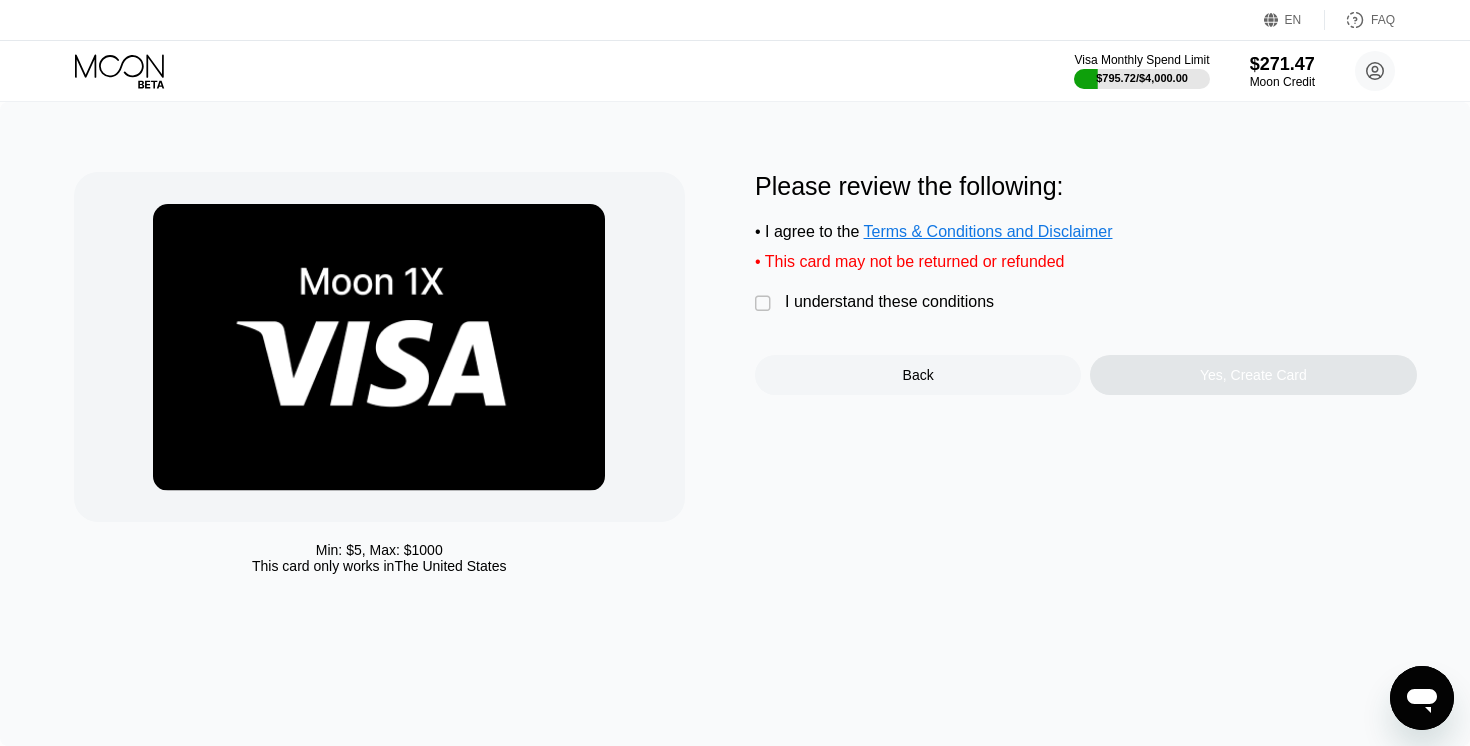 click on "I understand these conditions" at bounding box center (889, 302) 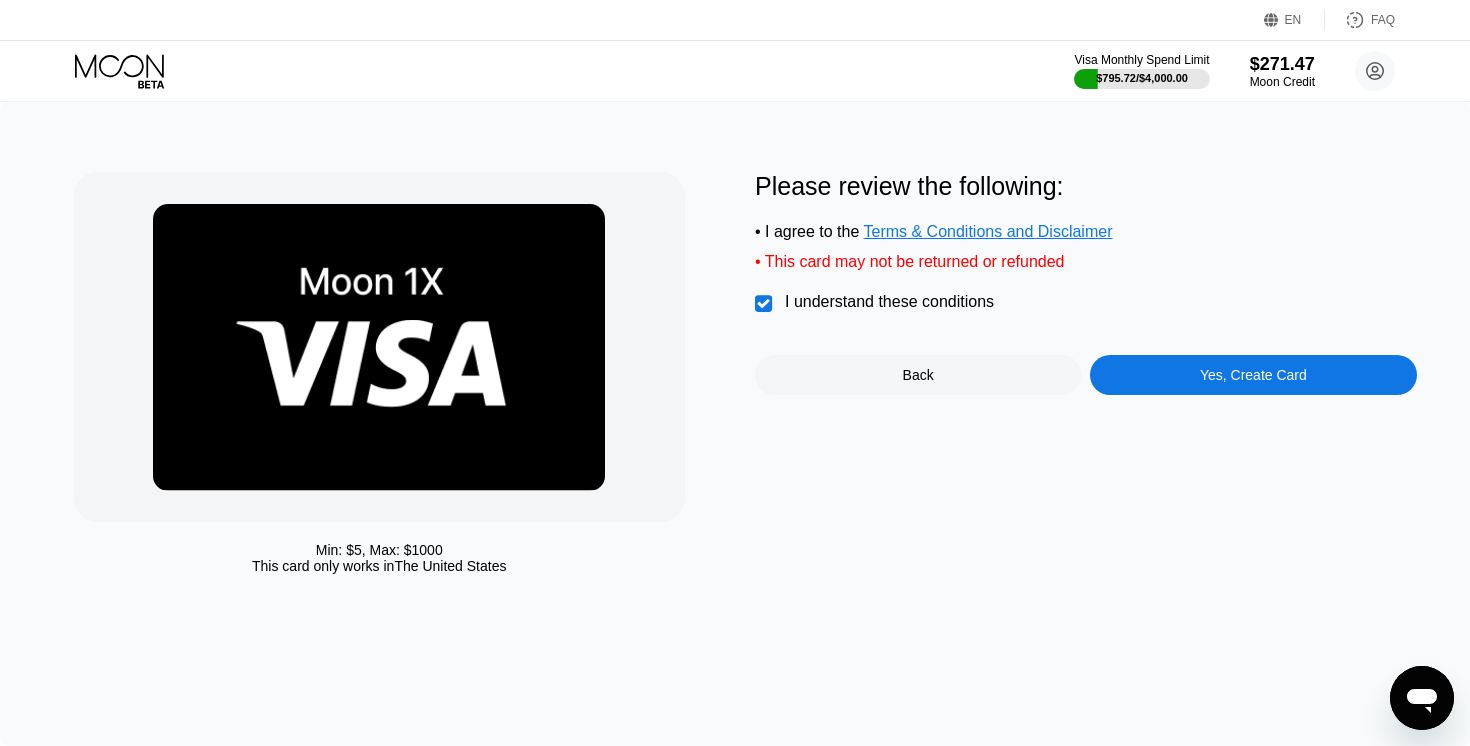 click on "Yes, Create Card" at bounding box center (1253, 375) 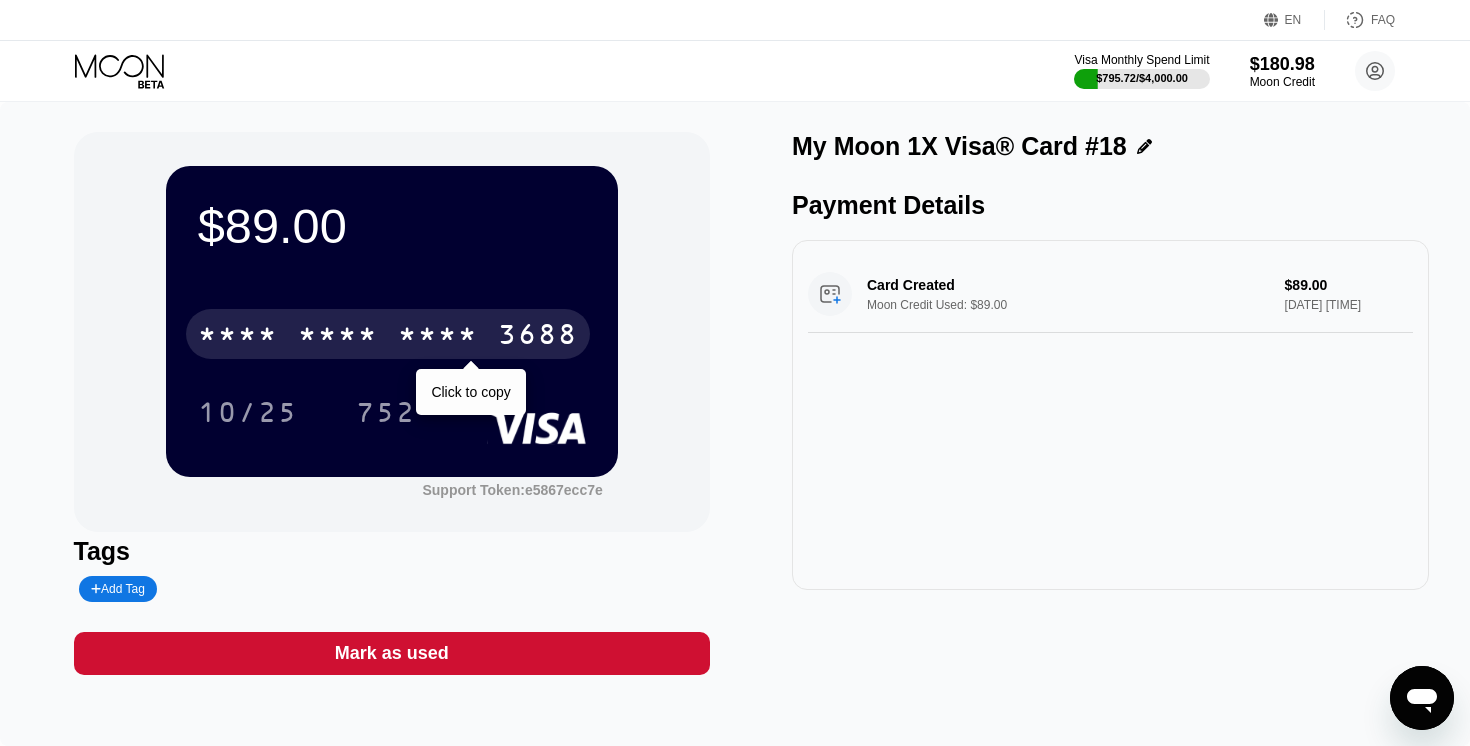 click on "* * * *" at bounding box center (438, 337) 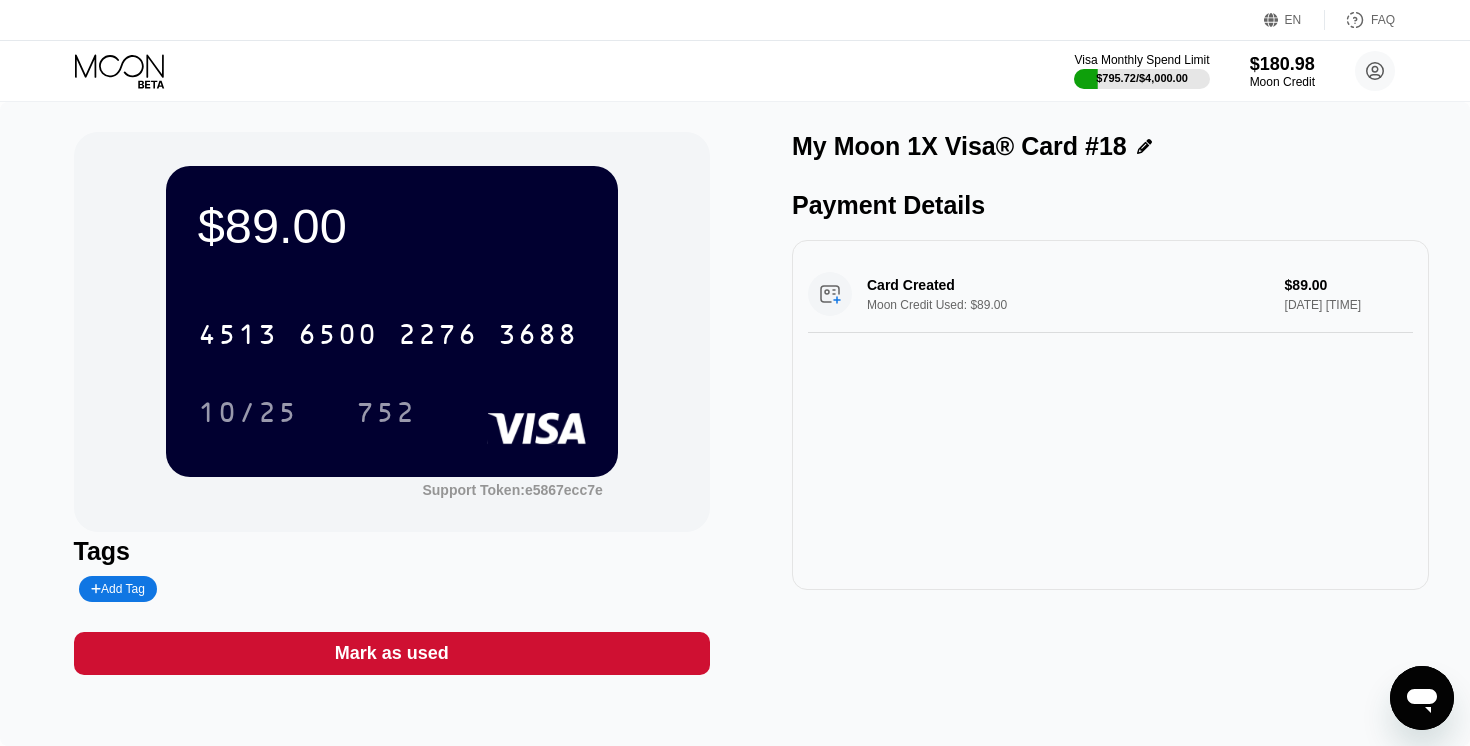 click 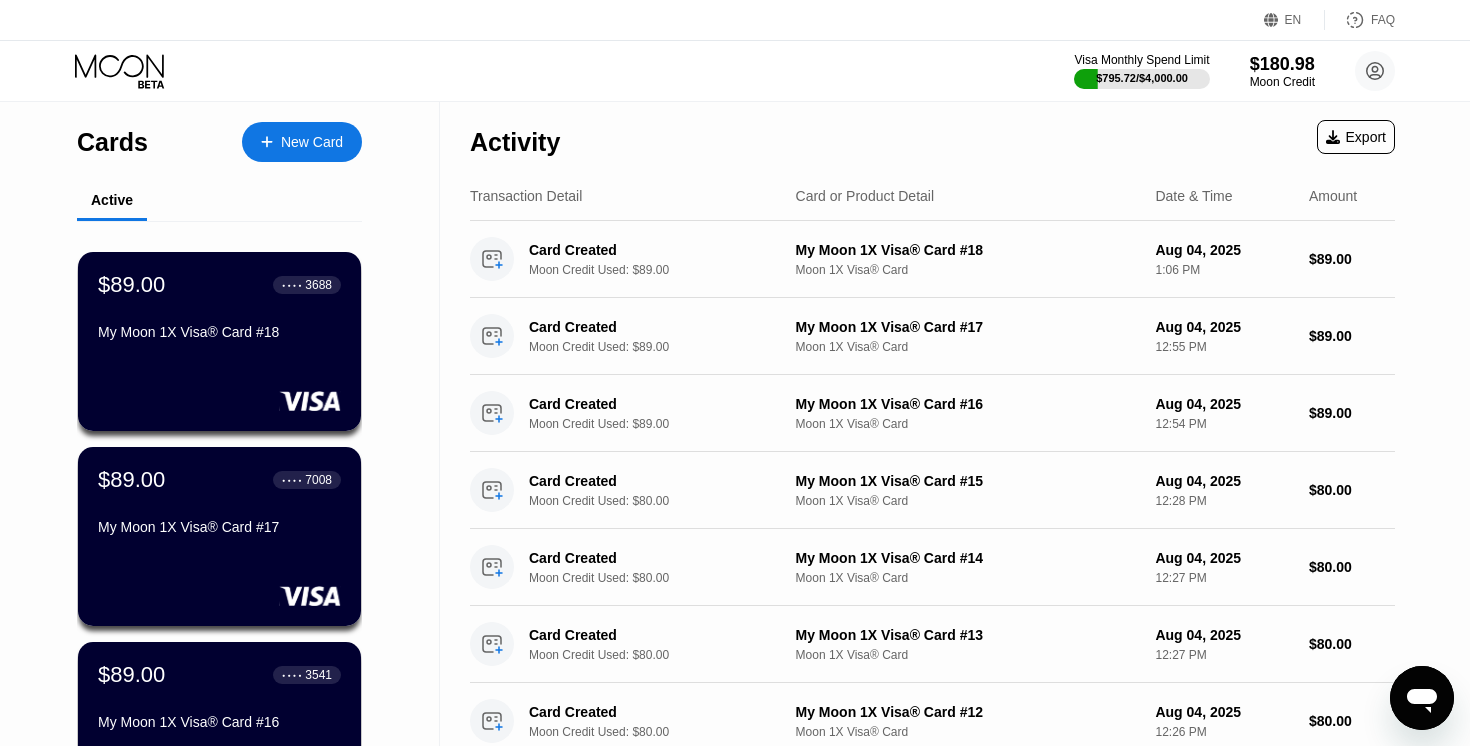 click on "New Card" at bounding box center [312, 142] 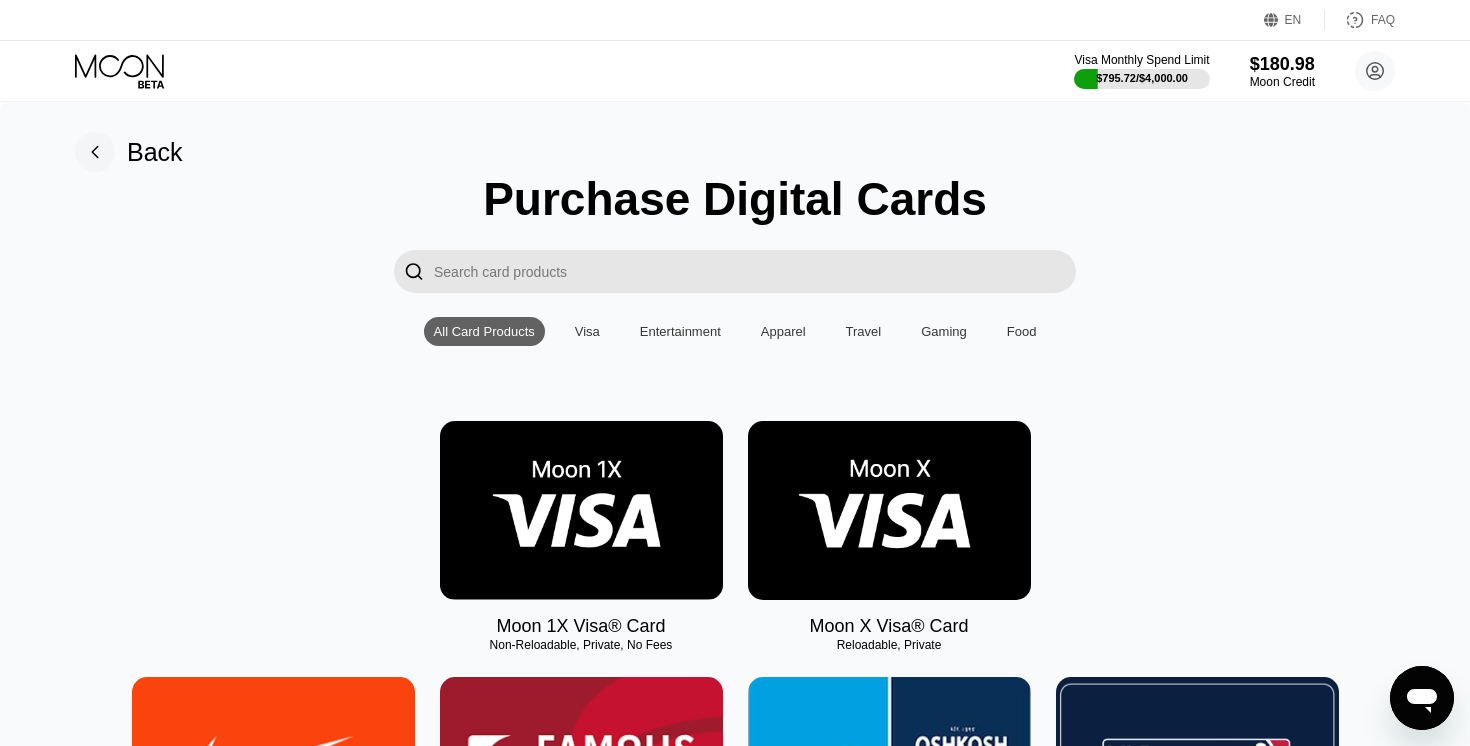 click on "Purchase Digital Cards  All Card Products Visa Entertainment Apparel Travel Gaming Food Moon 1X Visa® Card Non-Reloadable, Private, No Fees Moon X Visa® Card Reloadable, Private Nike Famous Footwear Carter's MLB Shop Nintendo Guitar Center Nordstrom Ann Taylor GAP Google Play HULU Petco Uber Eats GameStop TJ Maxx Athleta Xbox US Bass Pro Shops® Burlington SHOWTIME® Pottery Barn P.C. Richard and Son Aéropostale Sling TV Fanatics Crate and Barrel Macy's Paramount+ Kigso Games US Jiffy Lube® Sephora US Dick's Sporting Goods DSW Roblox Twitch L.L. Bean Lowe's NHL Shop The Children's Place Applebee’s® TIDAL Nautica Big Lots Marshalls Amazon Harry's REI Guess Staples US Hotels.com US PlayStation®Store Bath & Body Works Dollar Shave Club DoorDash The Home Depot® H&M Homesense NBA Store AMC Theatres® Office Depot® StubHub Michaels Williams-Sonoma Airbnb EA Play  Zappos.com Groupon Saks Fifth Avenue Kohl’s US Adidas Wayfair US Old Navy Tommy Bahama HomeGoods PetSmart eBay Victoria's Secret Walmart" at bounding box center [735, 3476] 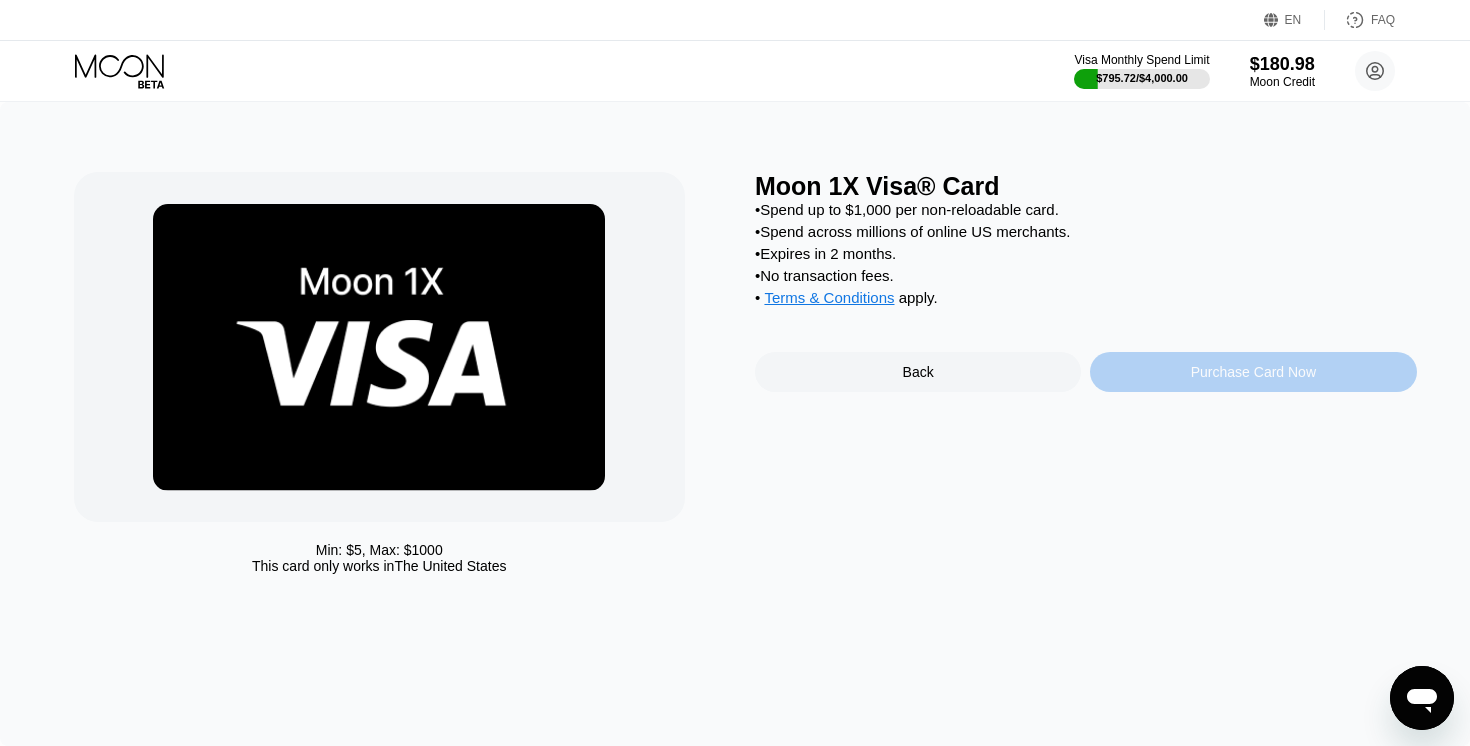 click on "Purchase Card Now" at bounding box center [1253, 372] 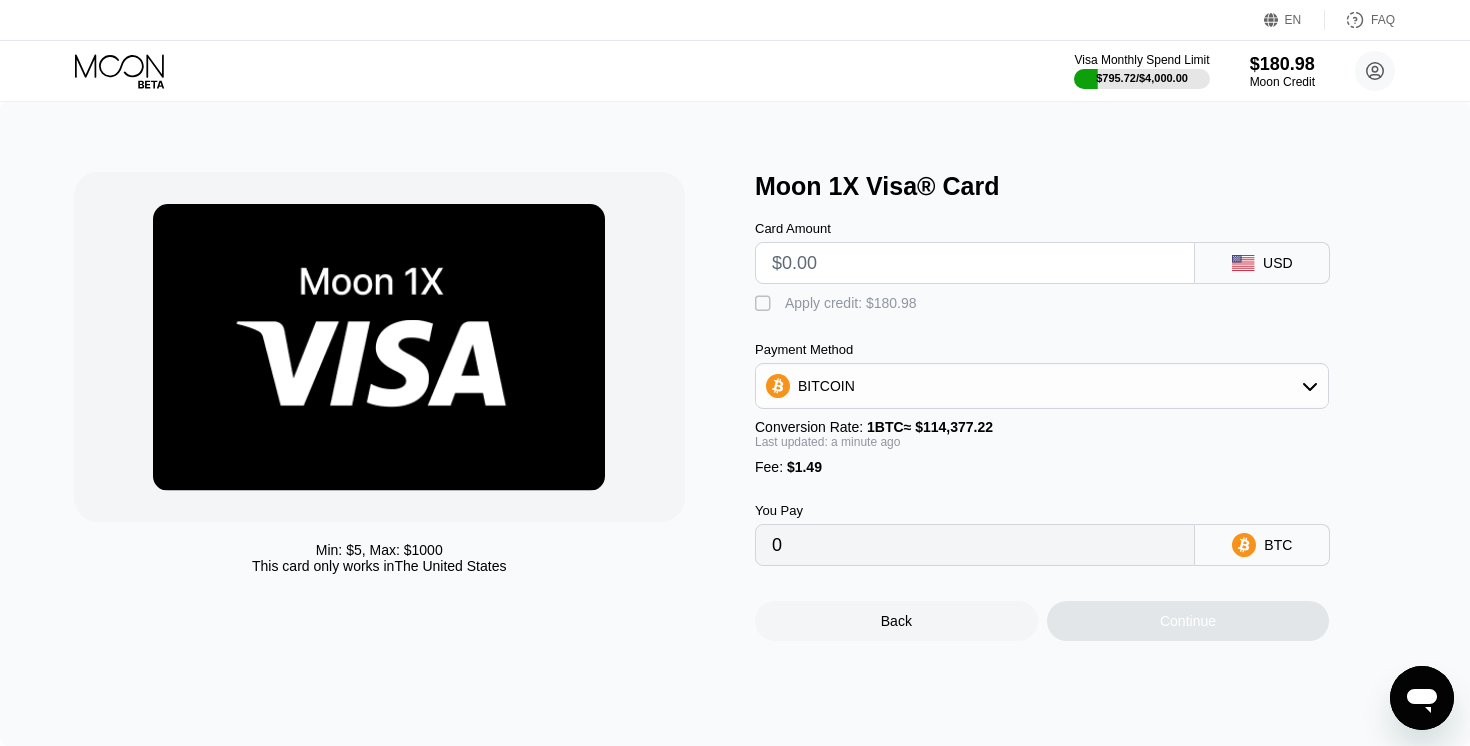 click at bounding box center [975, 263] 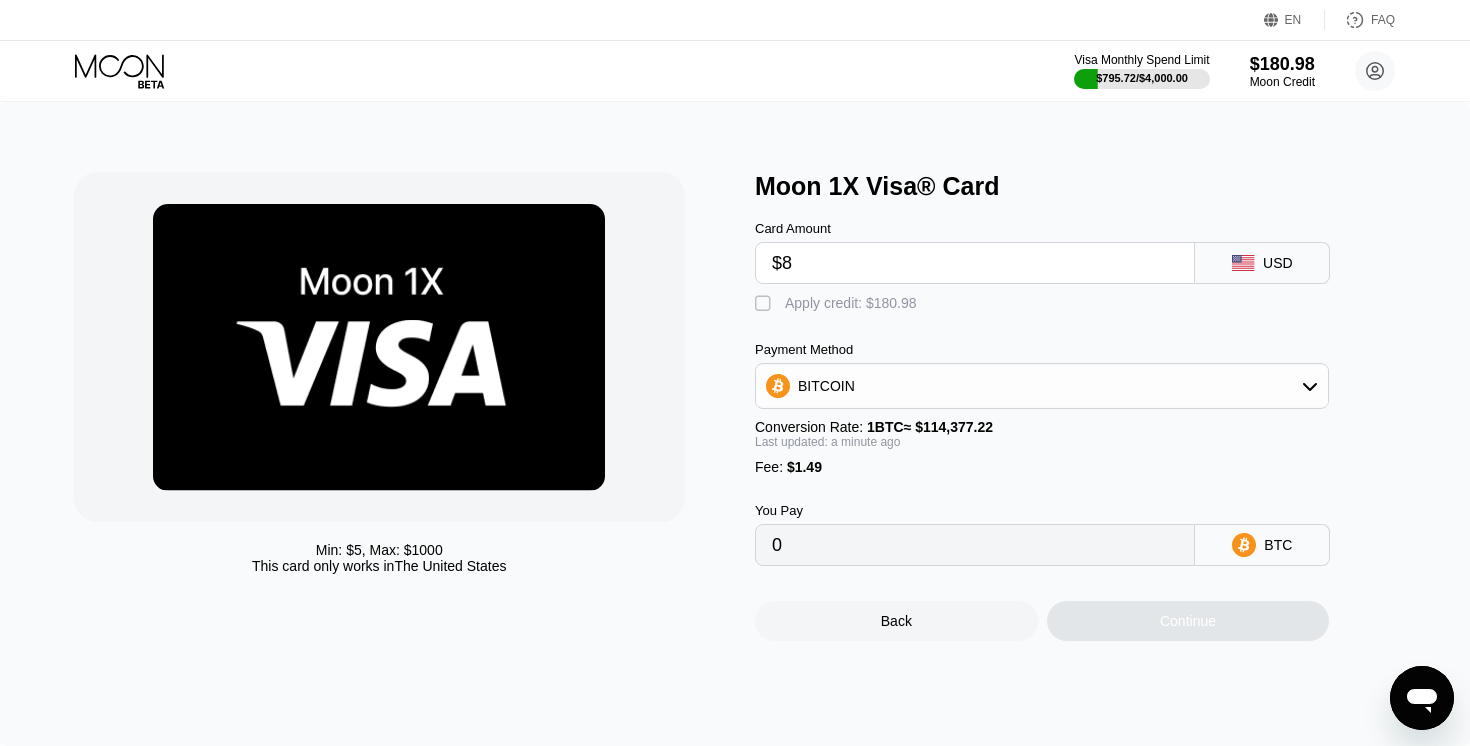 type on "0.00008298" 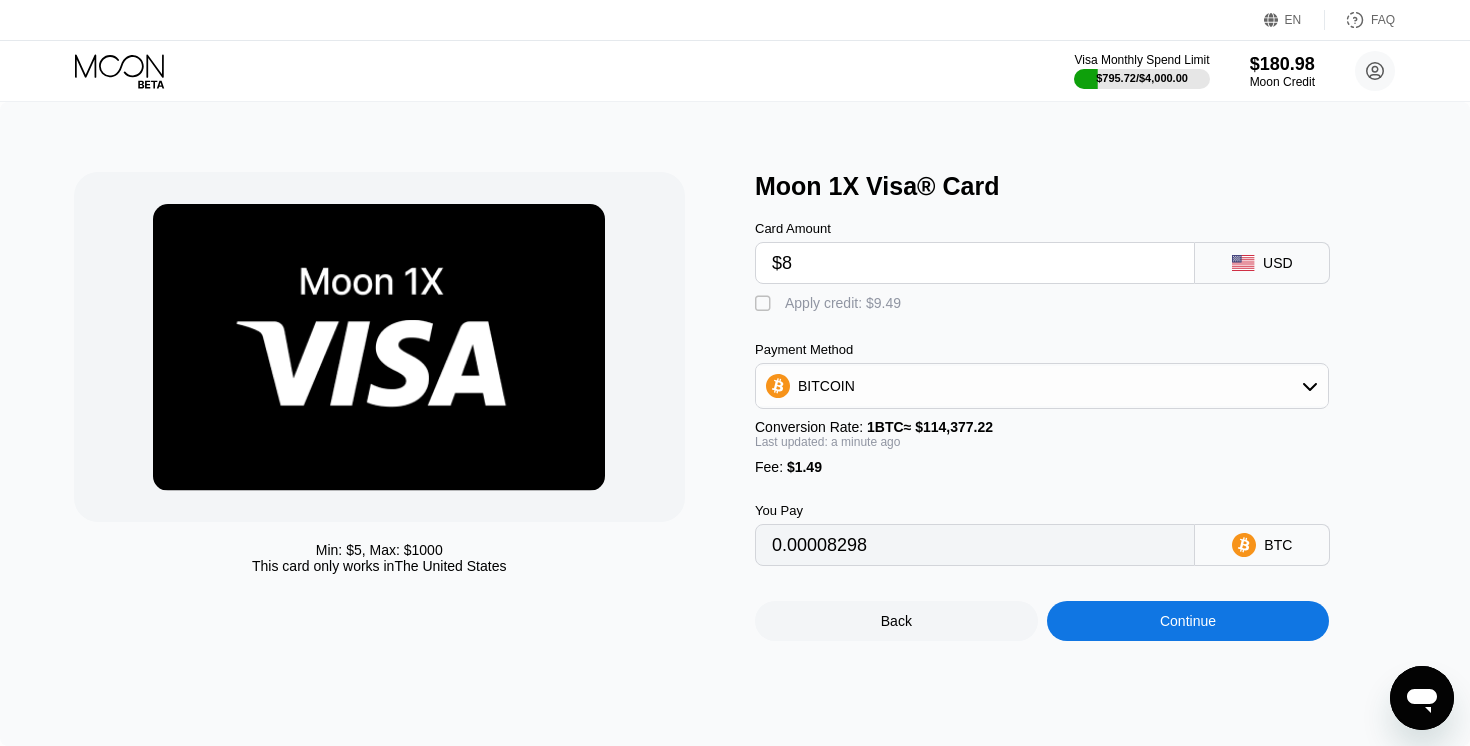 type on "$89" 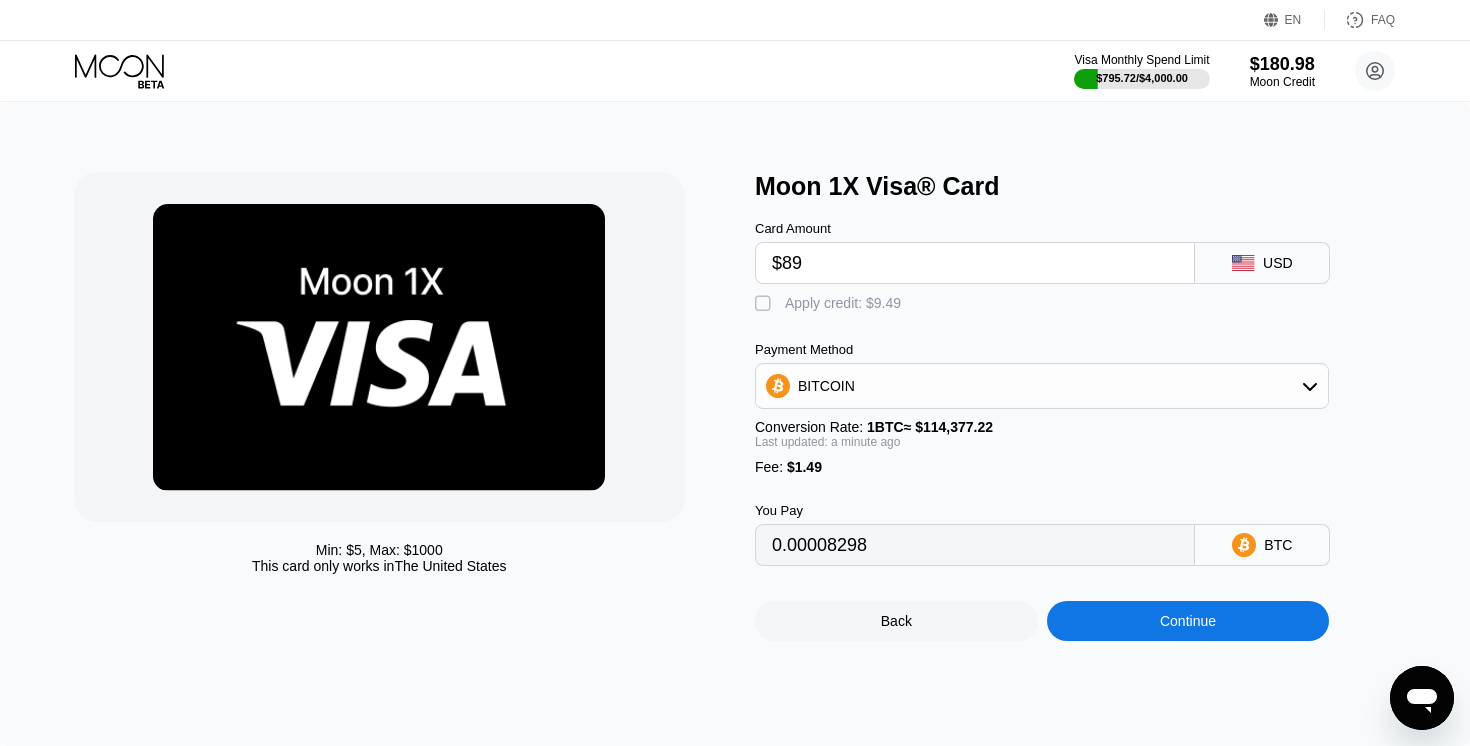 type on "0.00079116" 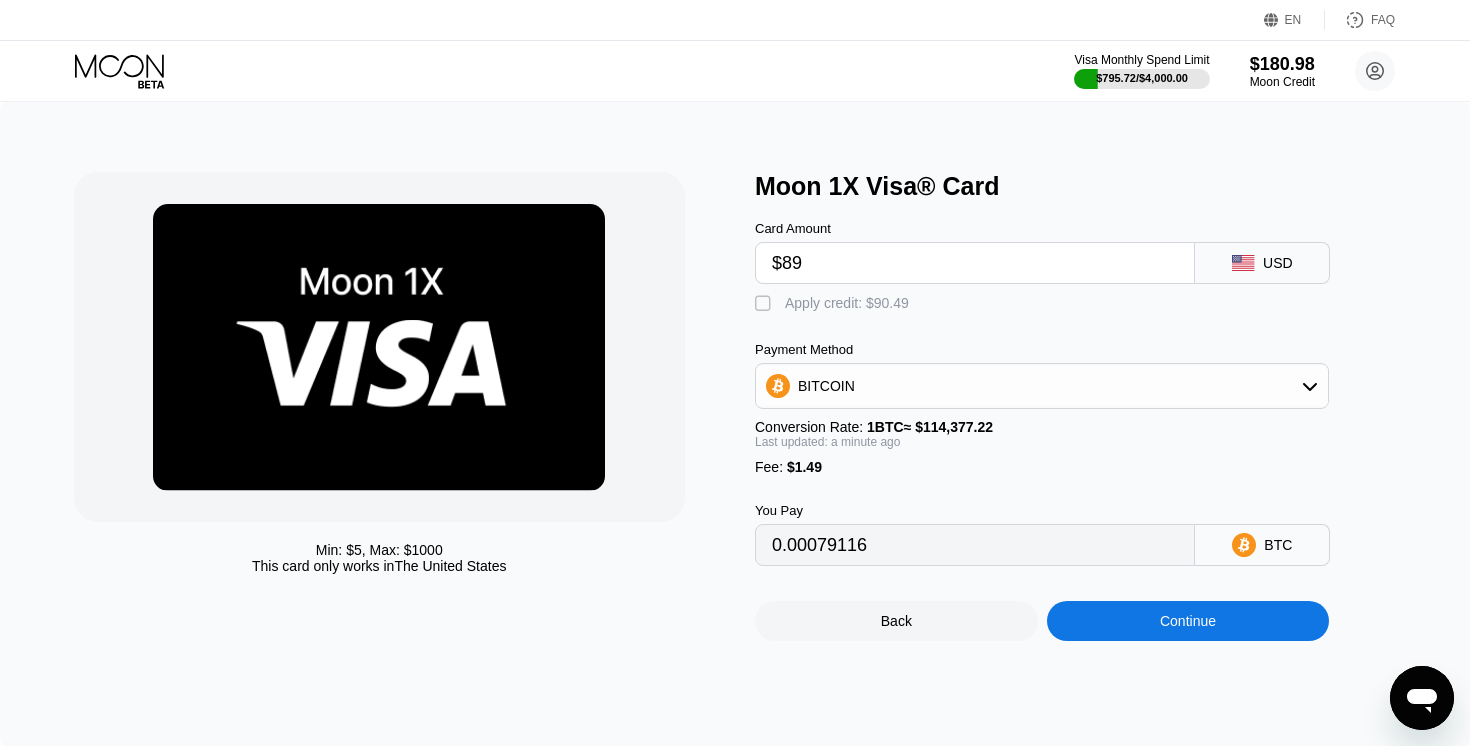 type on "$89" 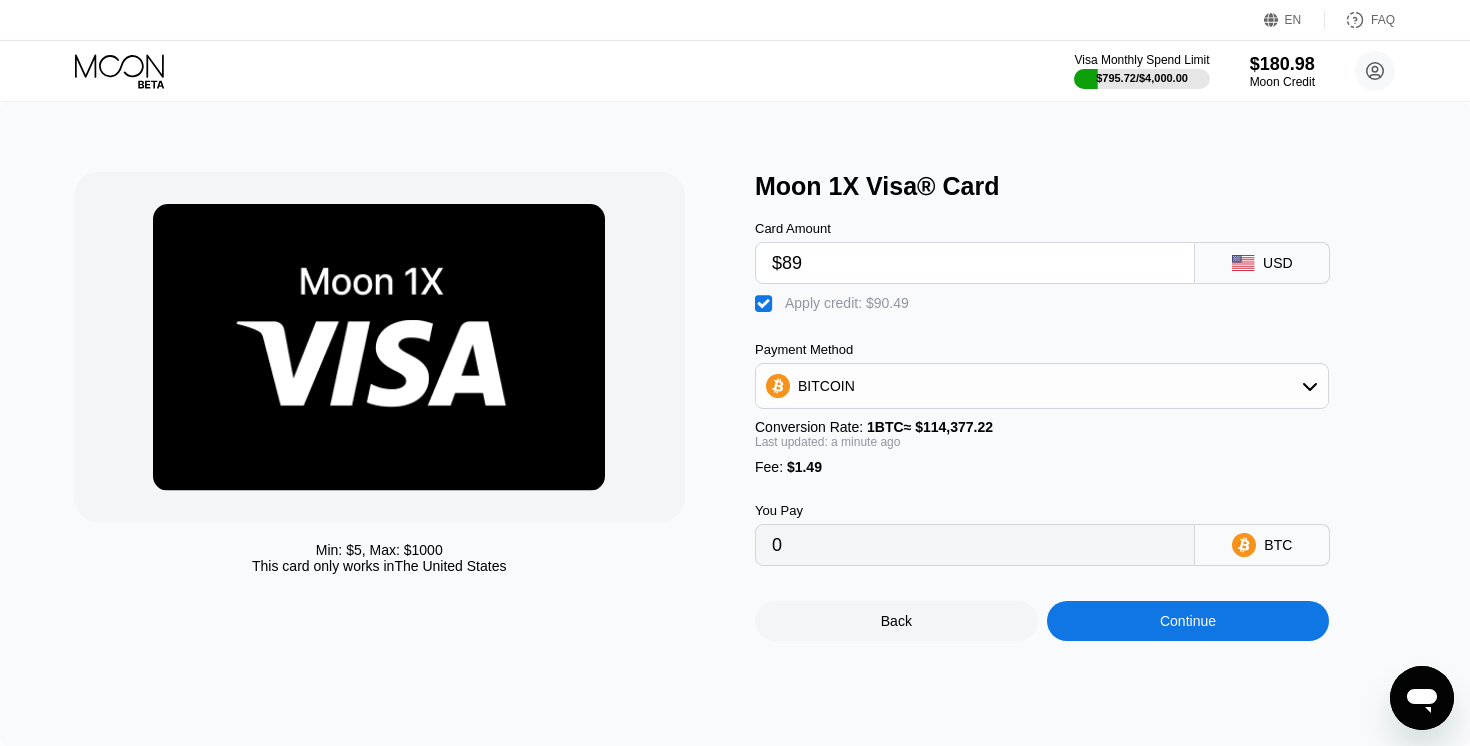click on "Continue" at bounding box center (1188, 621) 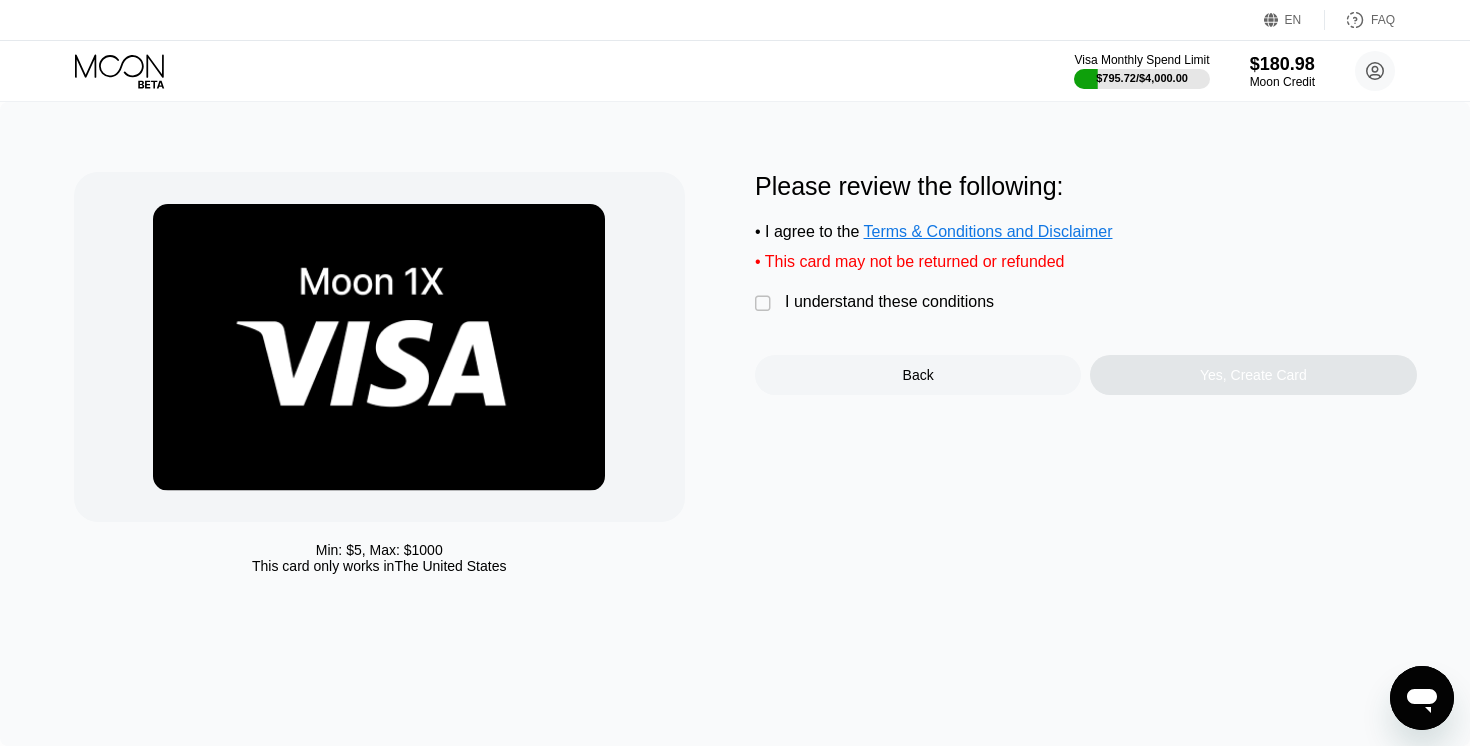 click on "I understand these conditions" at bounding box center (889, 302) 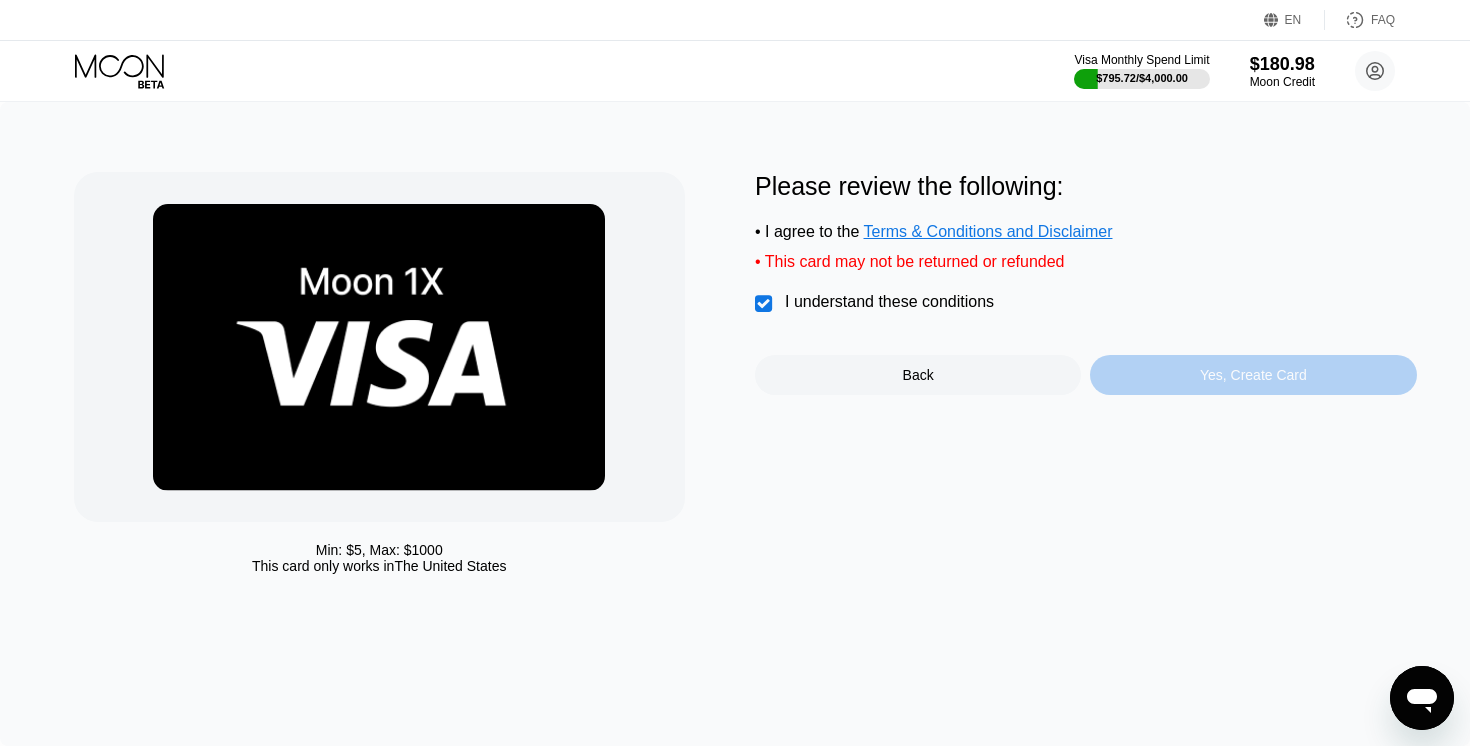 click on "Yes, Create Card" at bounding box center (1253, 375) 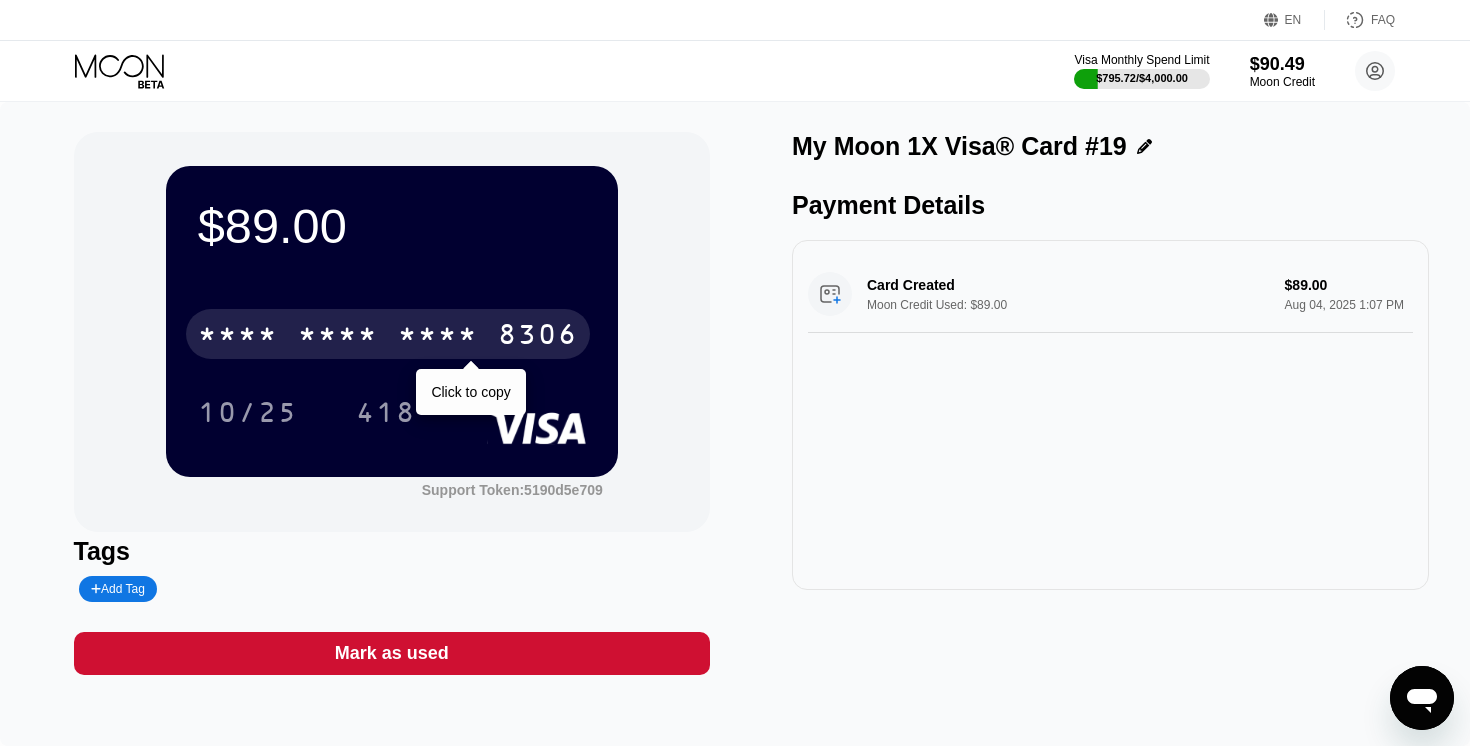 click on "8306" at bounding box center (538, 337) 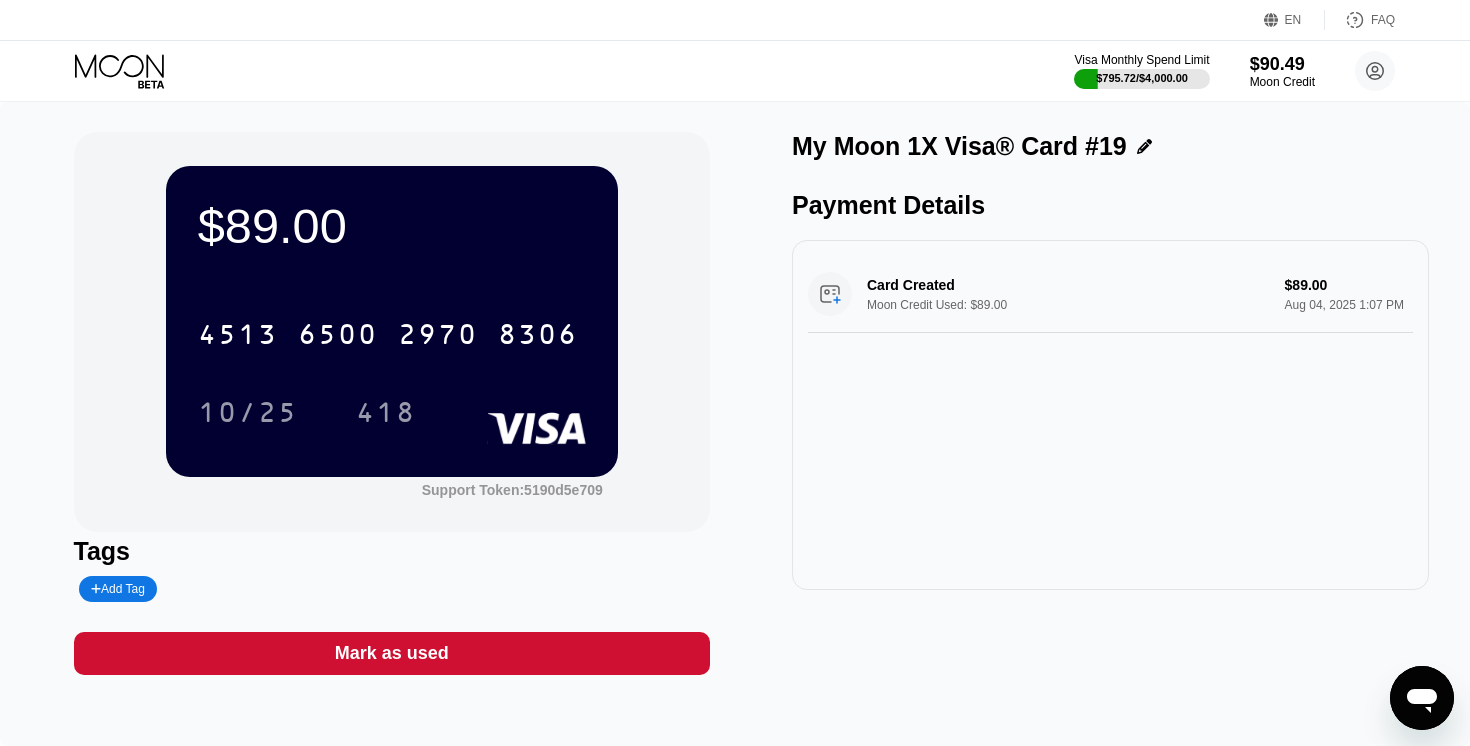 click 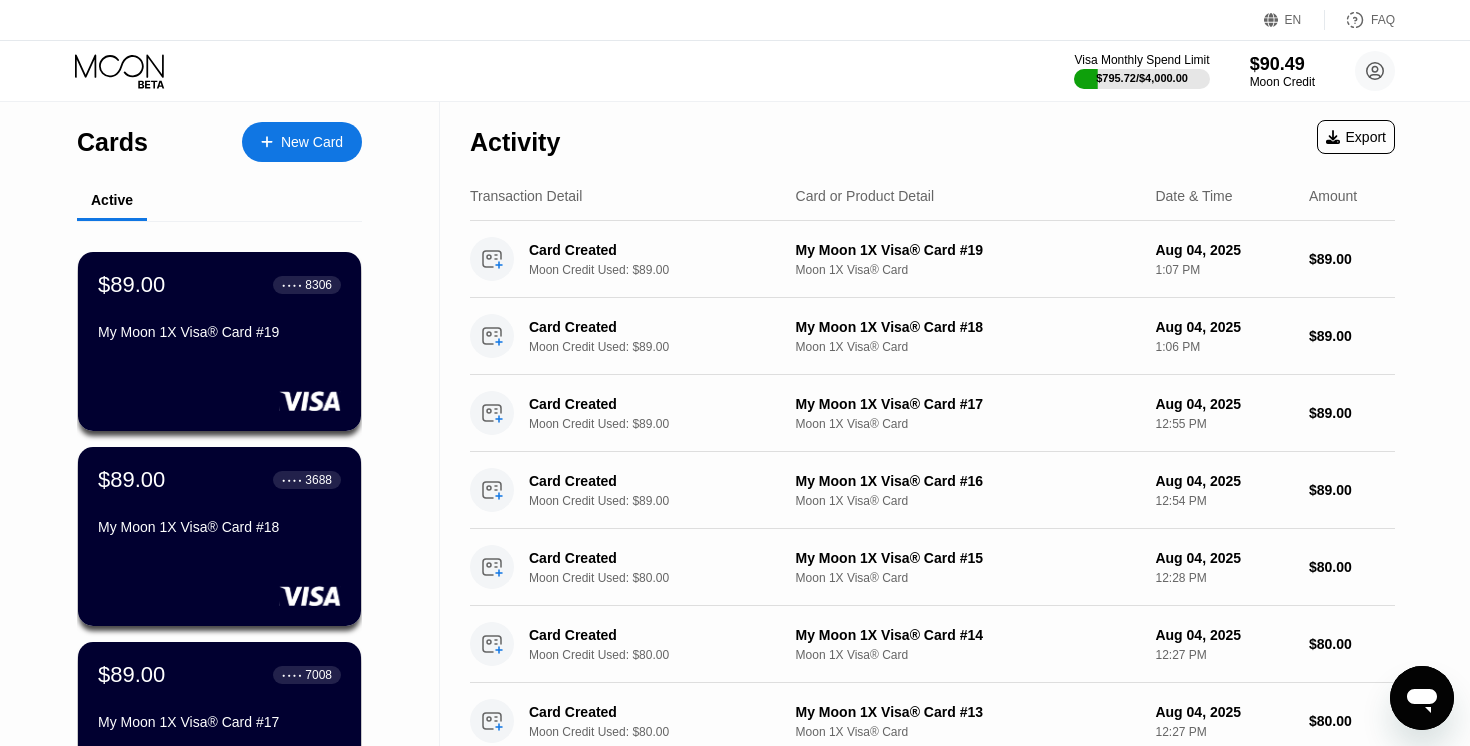 click on "New Card" at bounding box center [312, 142] 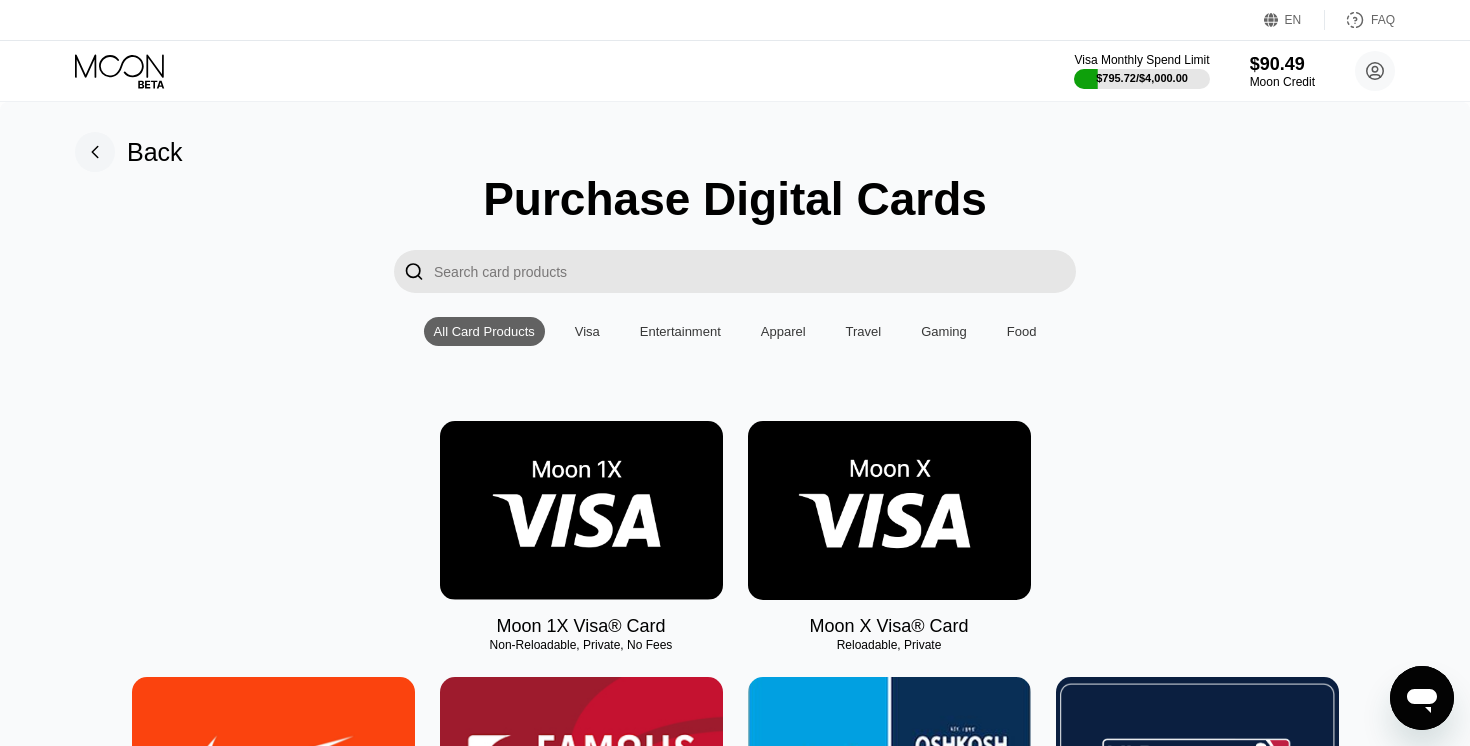 click at bounding box center (581, 510) 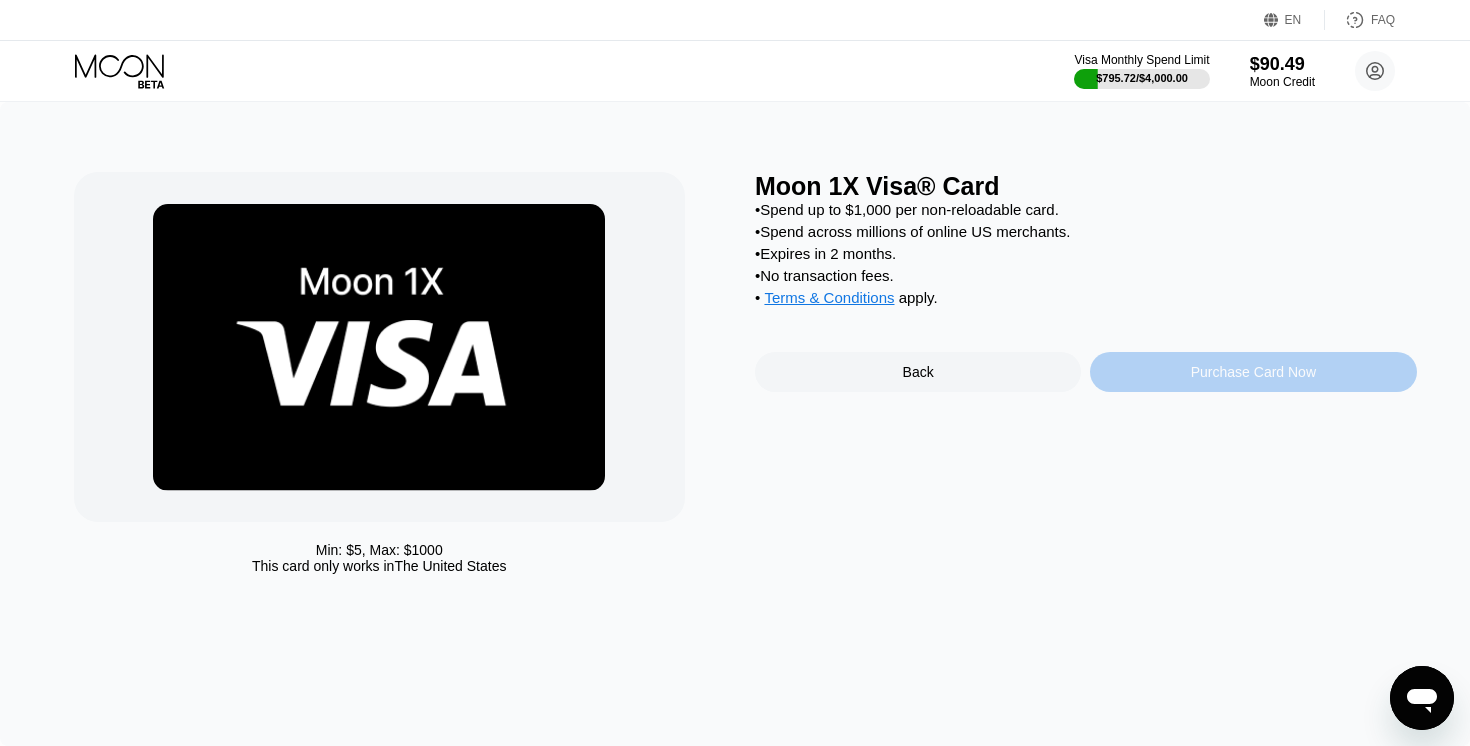 click on "Purchase Card Now" at bounding box center (1253, 372) 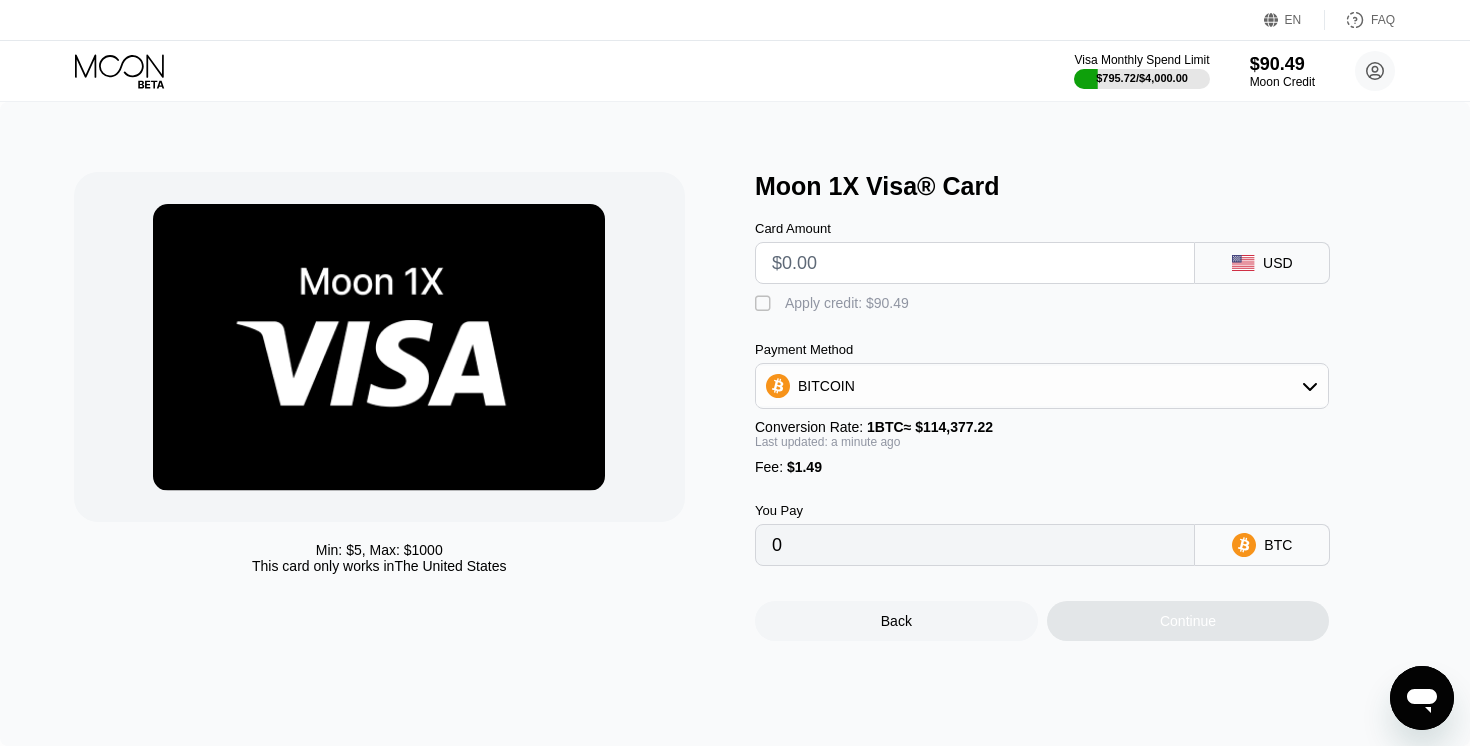 click at bounding box center [975, 263] 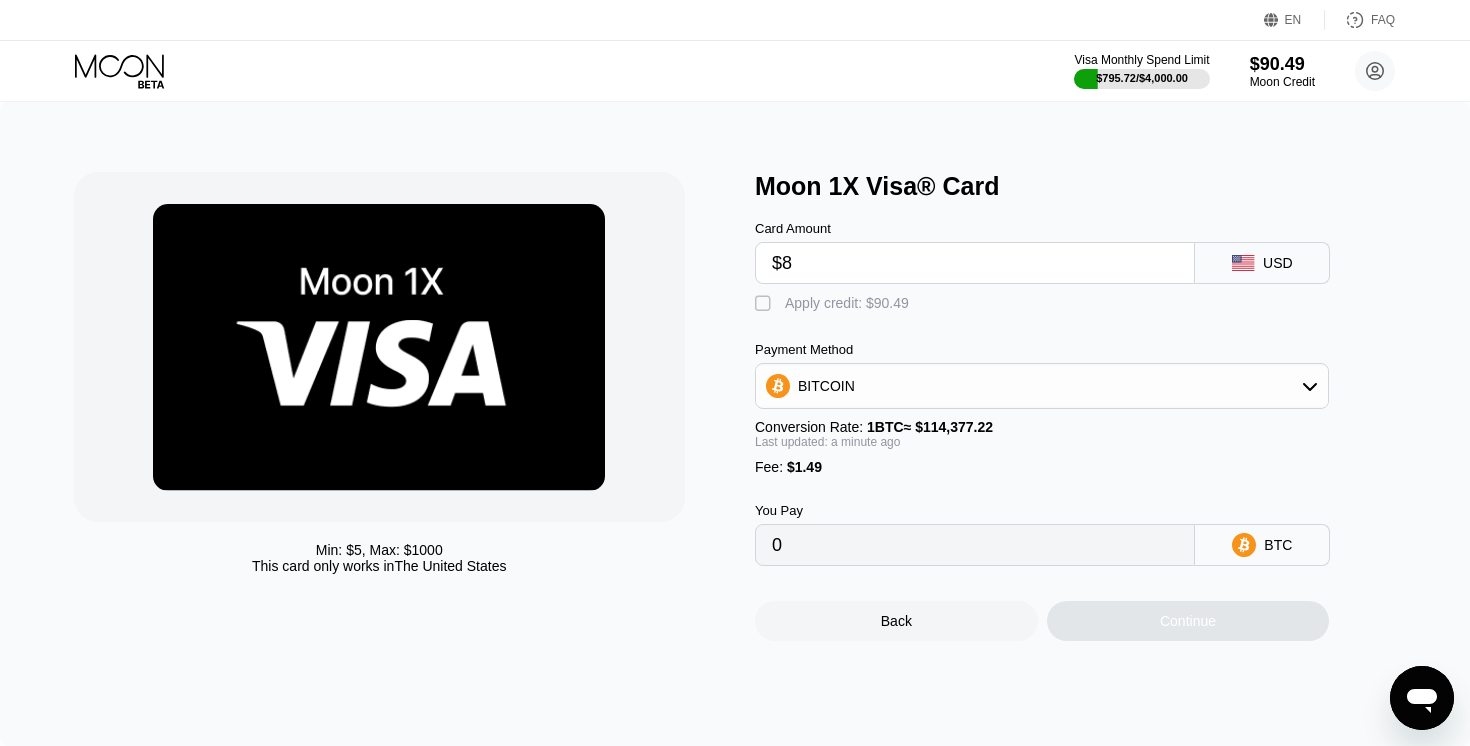 type on "$89" 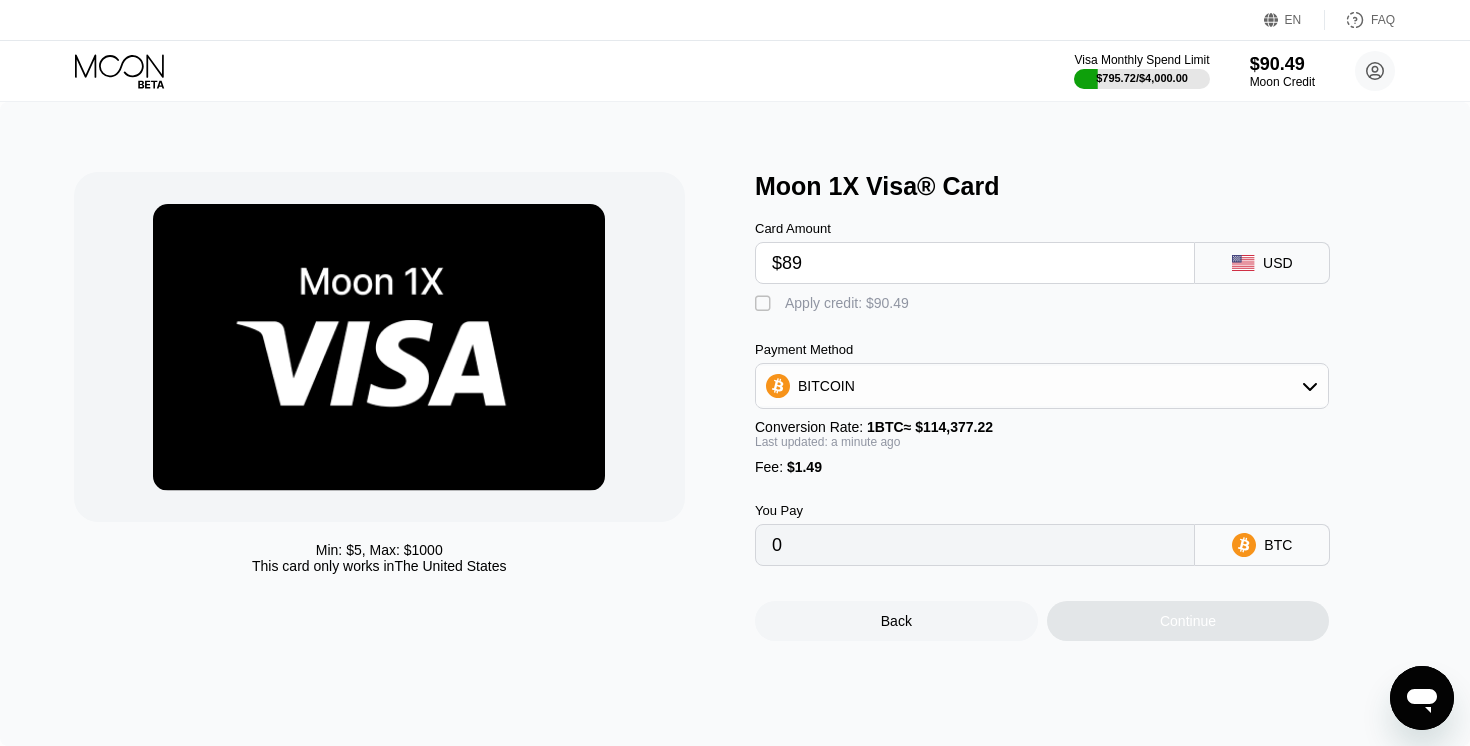 type on "0.00079116" 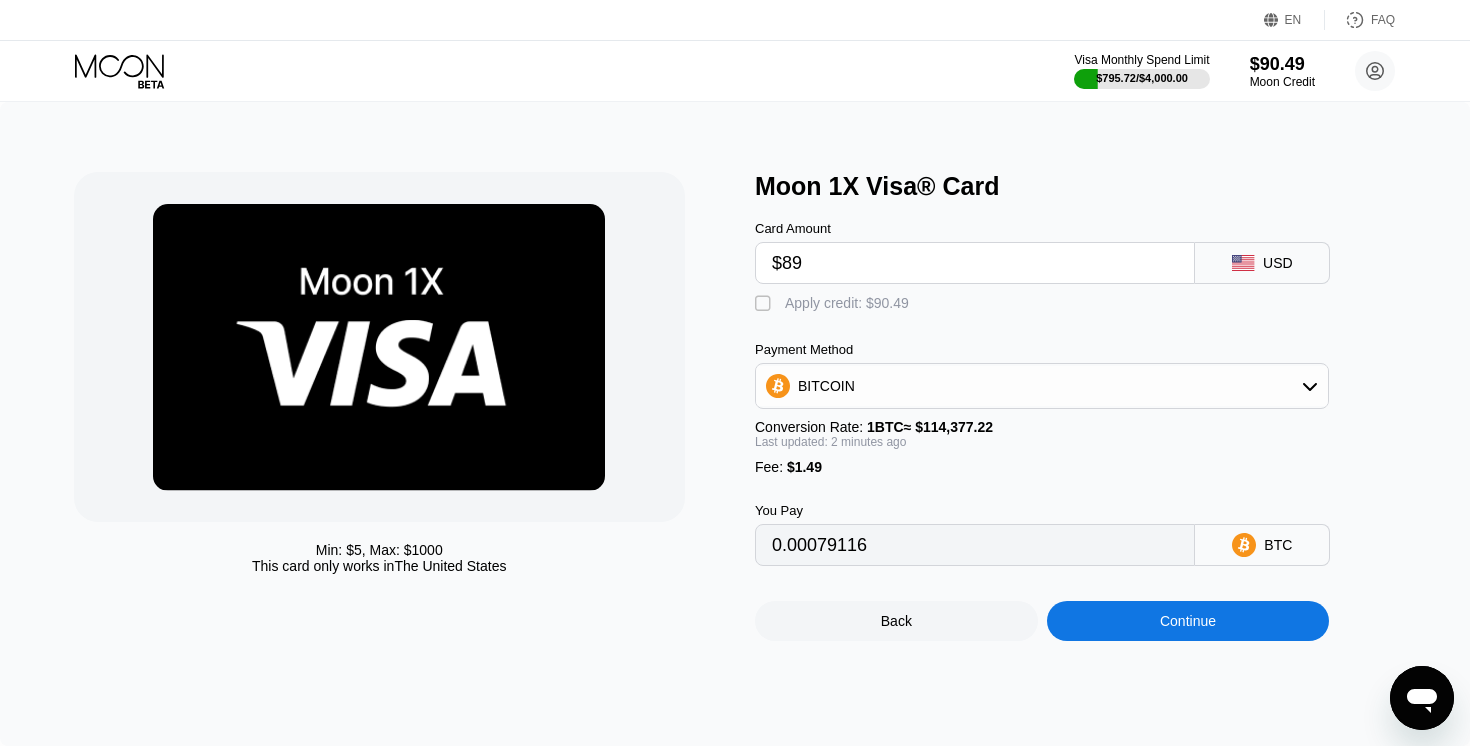 type on "$89" 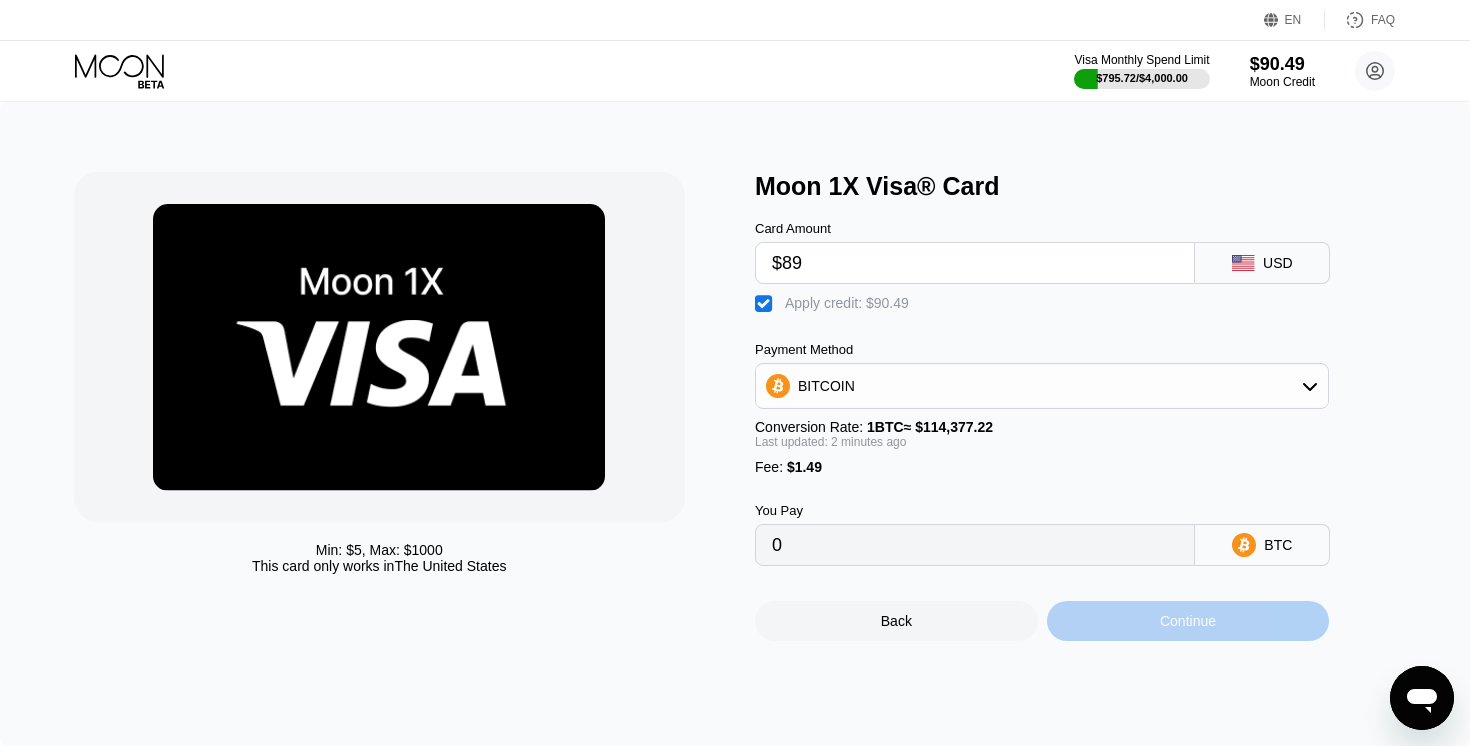 click on "Continue" at bounding box center (1188, 621) 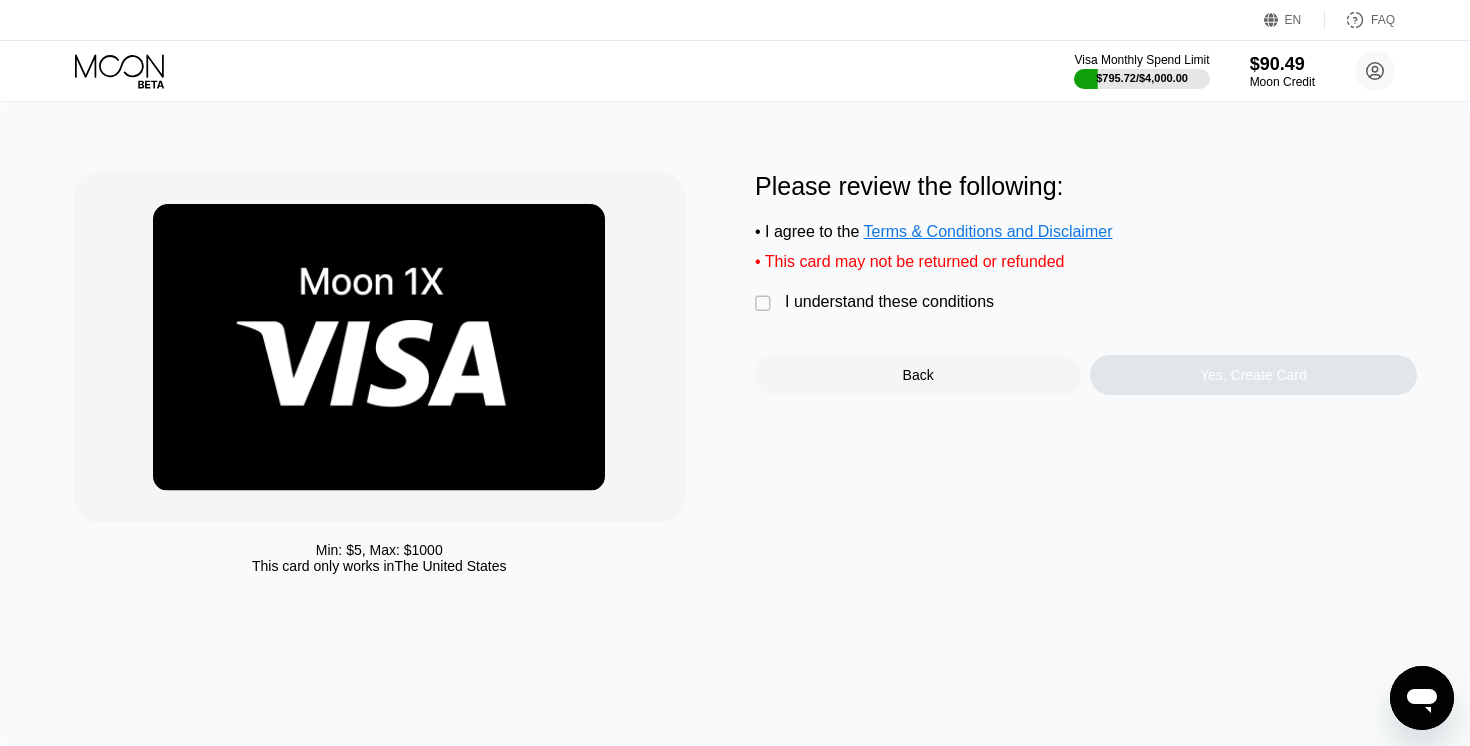 click on "I understand these conditions" at bounding box center (889, 302) 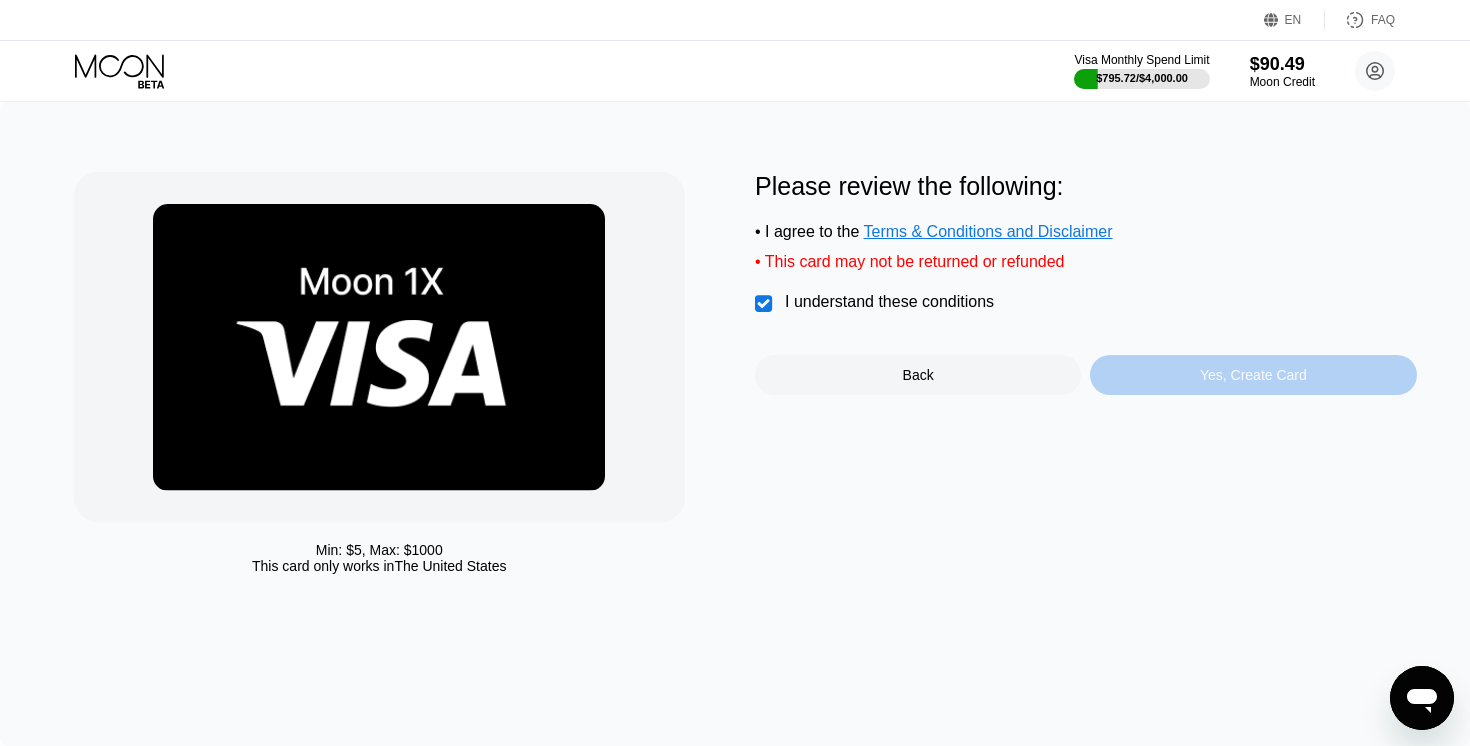 click on "Yes, Create Card" at bounding box center [1253, 375] 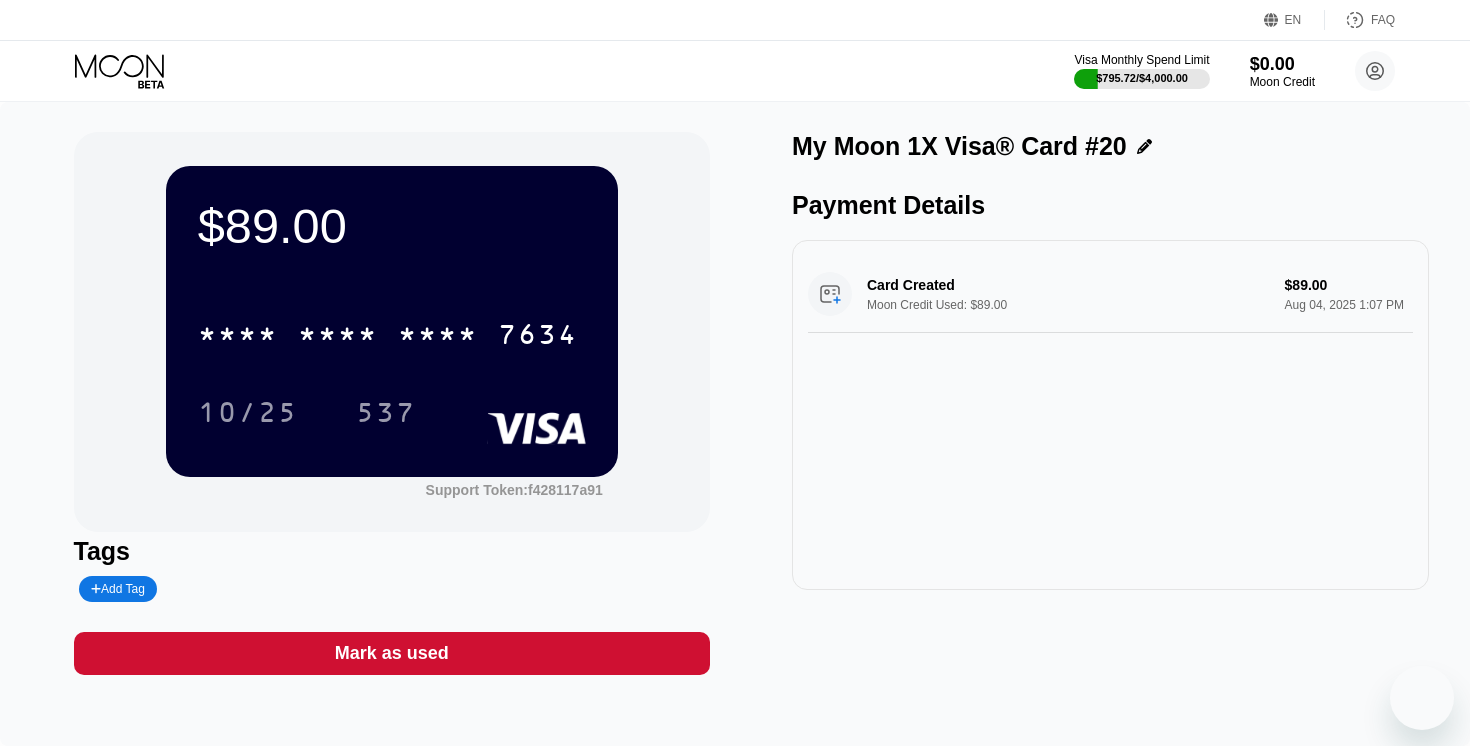 scroll, scrollTop: 0, scrollLeft: 0, axis: both 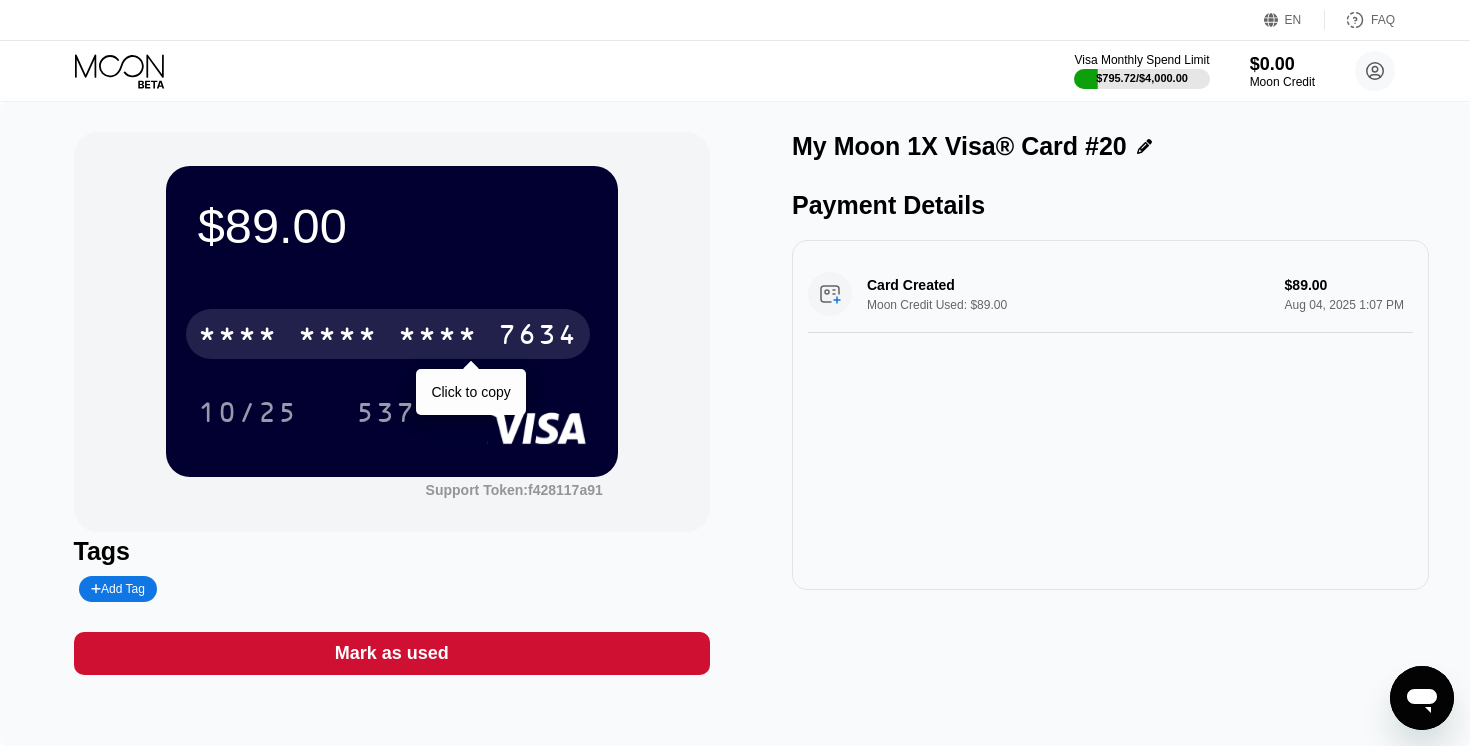 click on "* * * *" at bounding box center [338, 337] 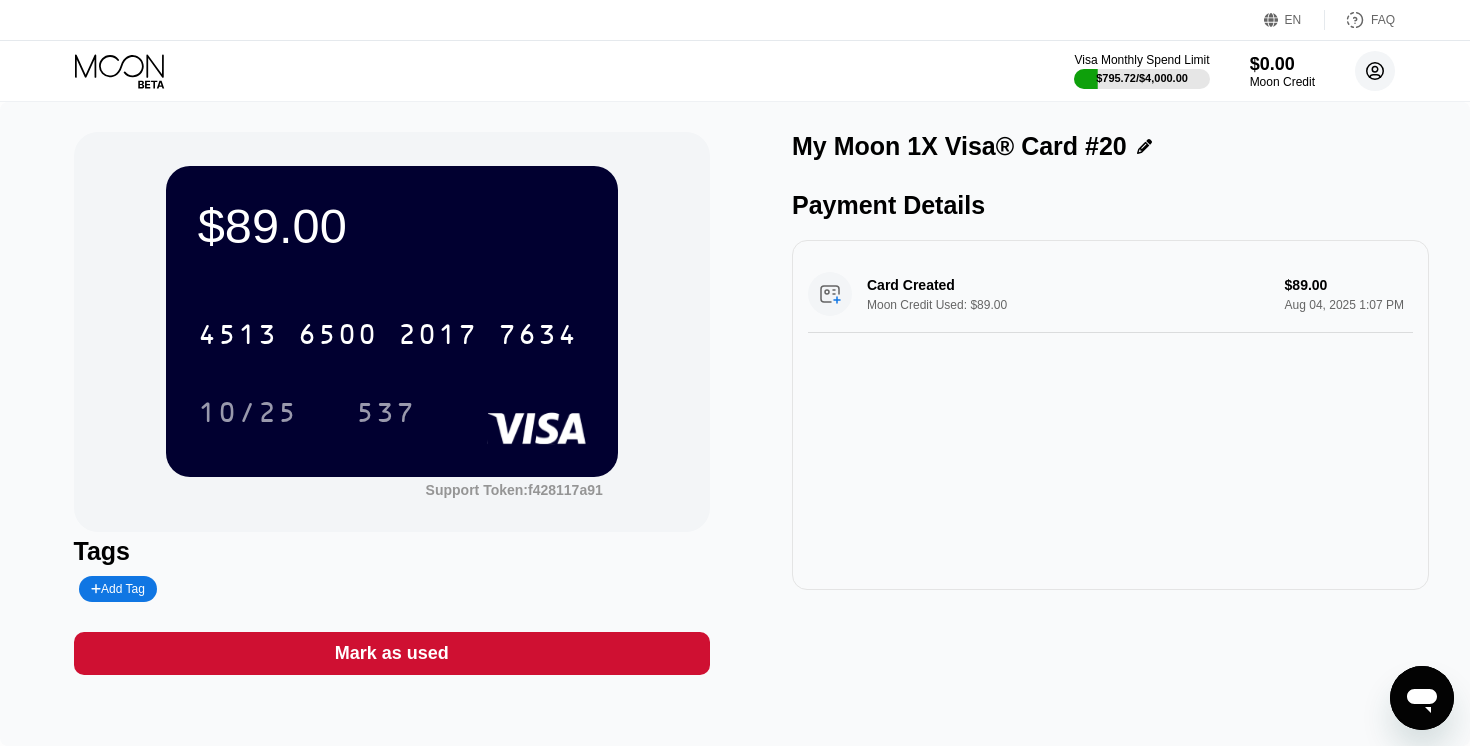 click 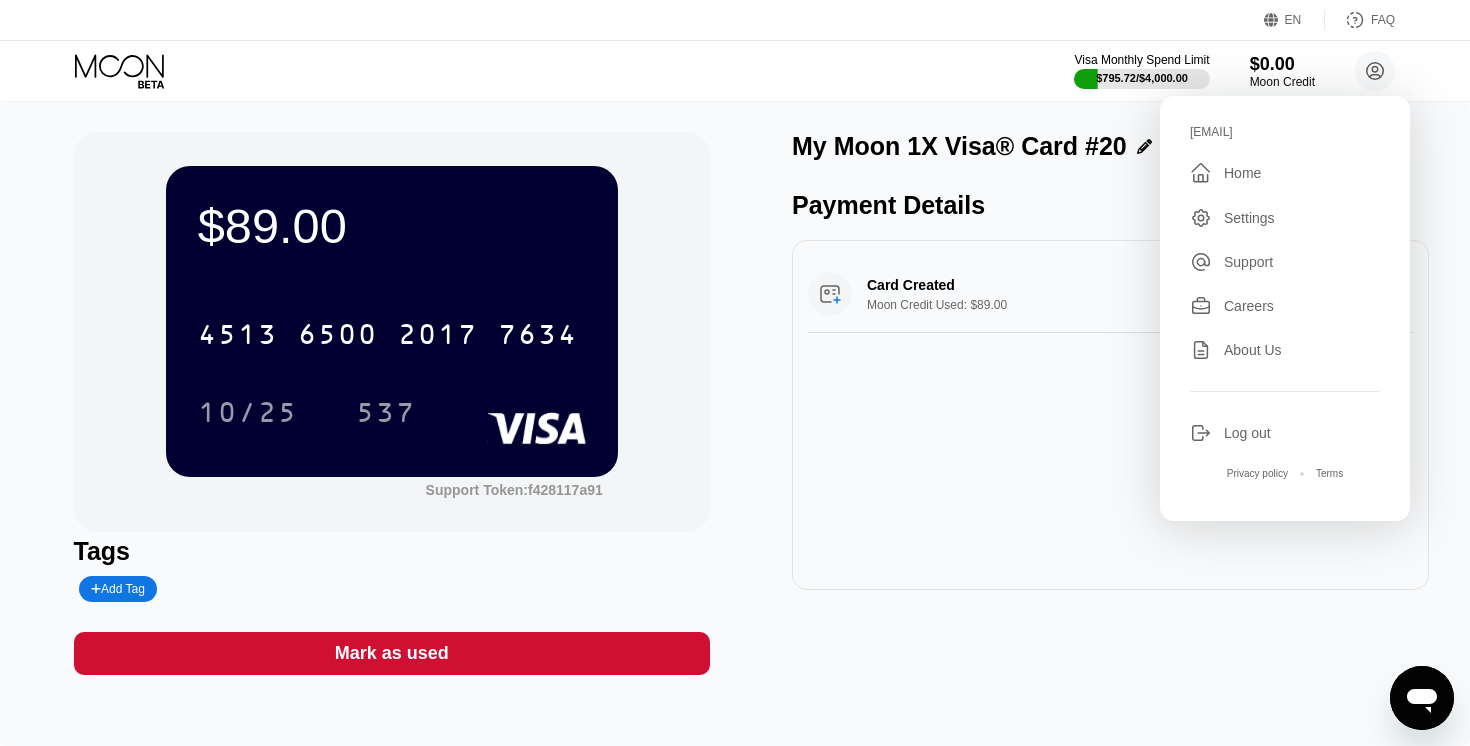 drag, startPoint x: 1314, startPoint y: 134, endPoint x: 1183, endPoint y: 130, distance: 131.06105 